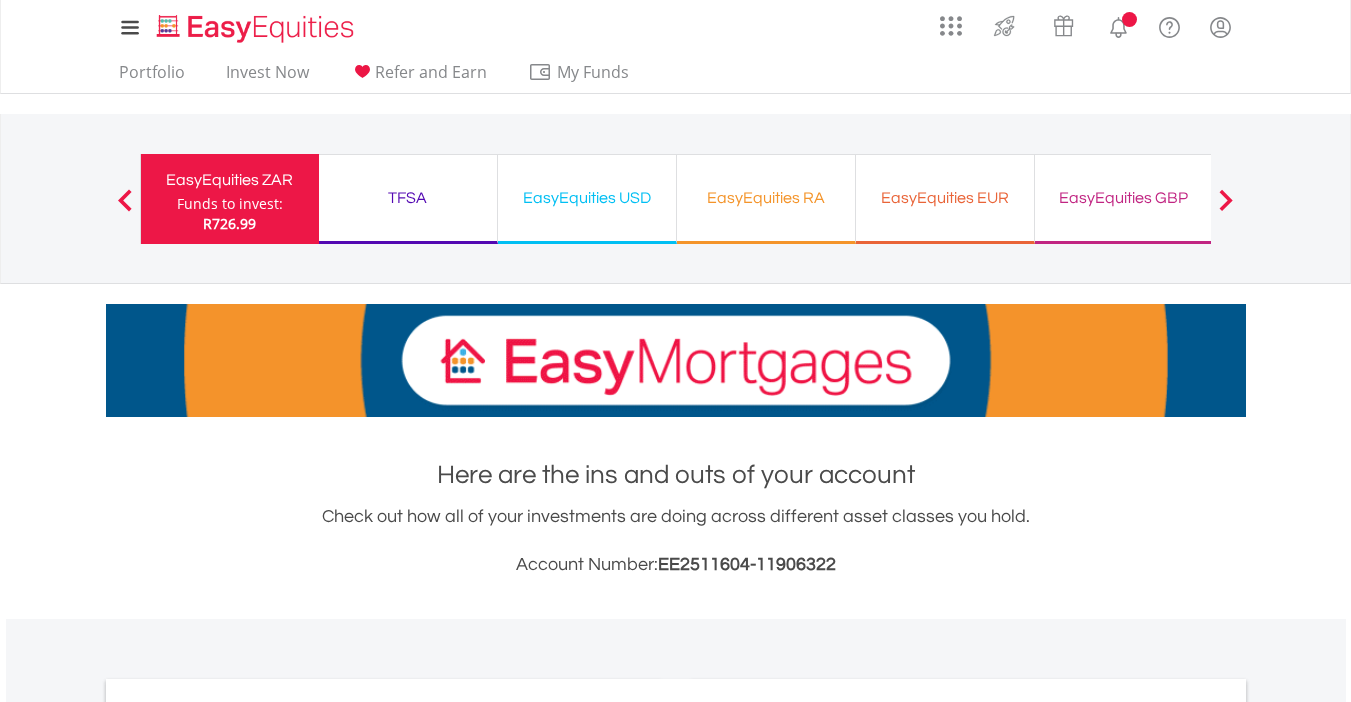scroll, scrollTop: 0, scrollLeft: 0, axis: both 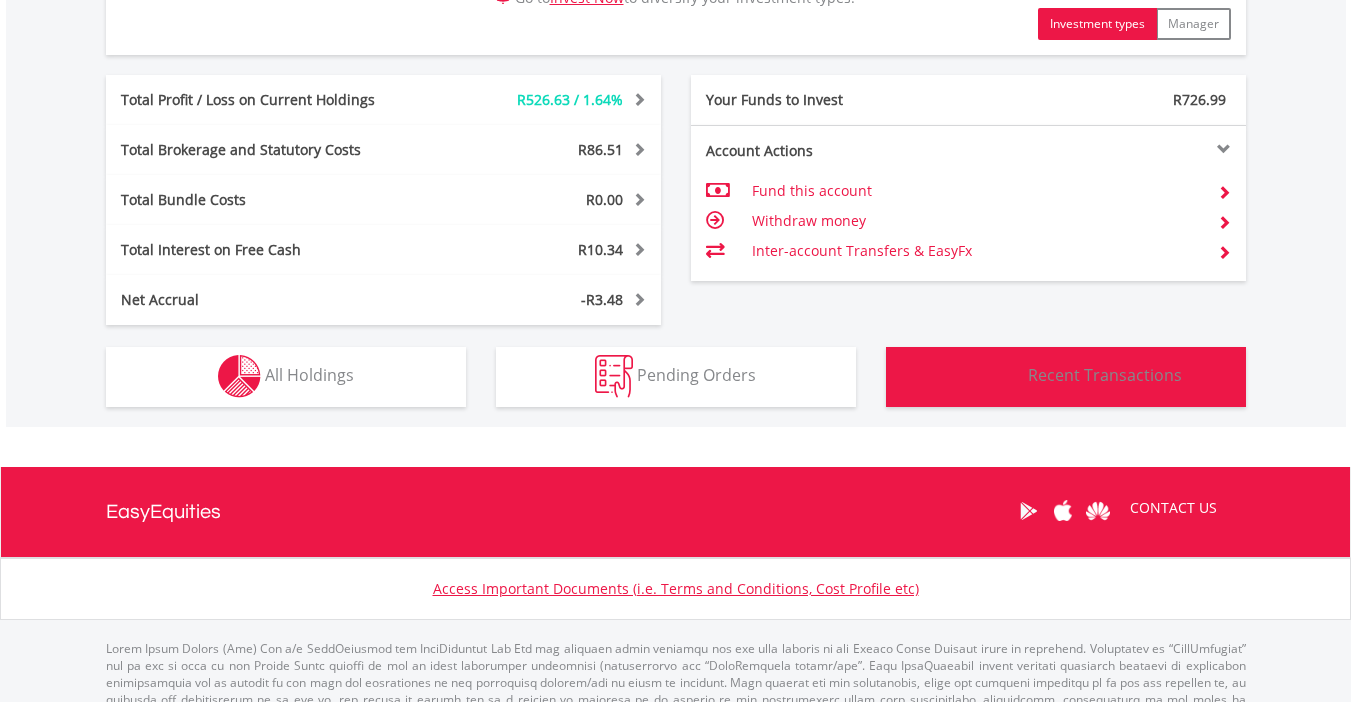 click on "Recent Transactions" at bounding box center [1105, 375] 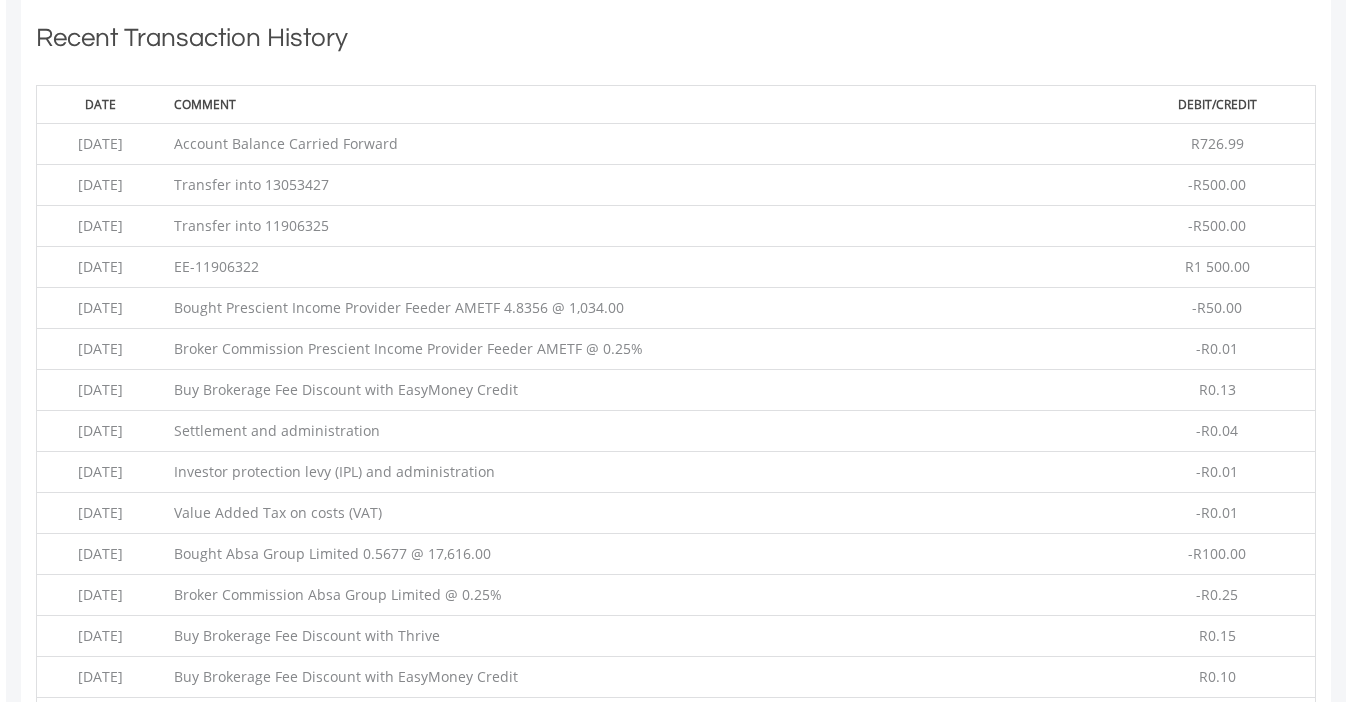 type 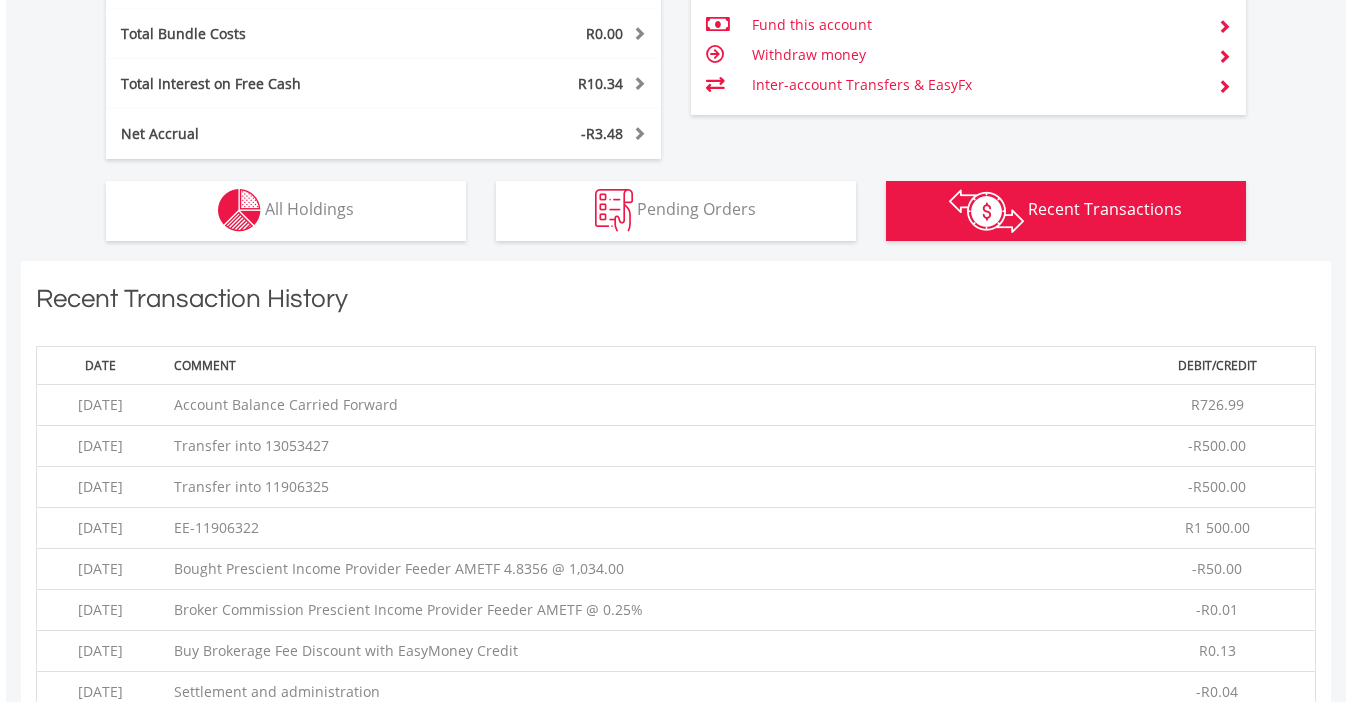 scroll, scrollTop: 1163, scrollLeft: 0, axis: vertical 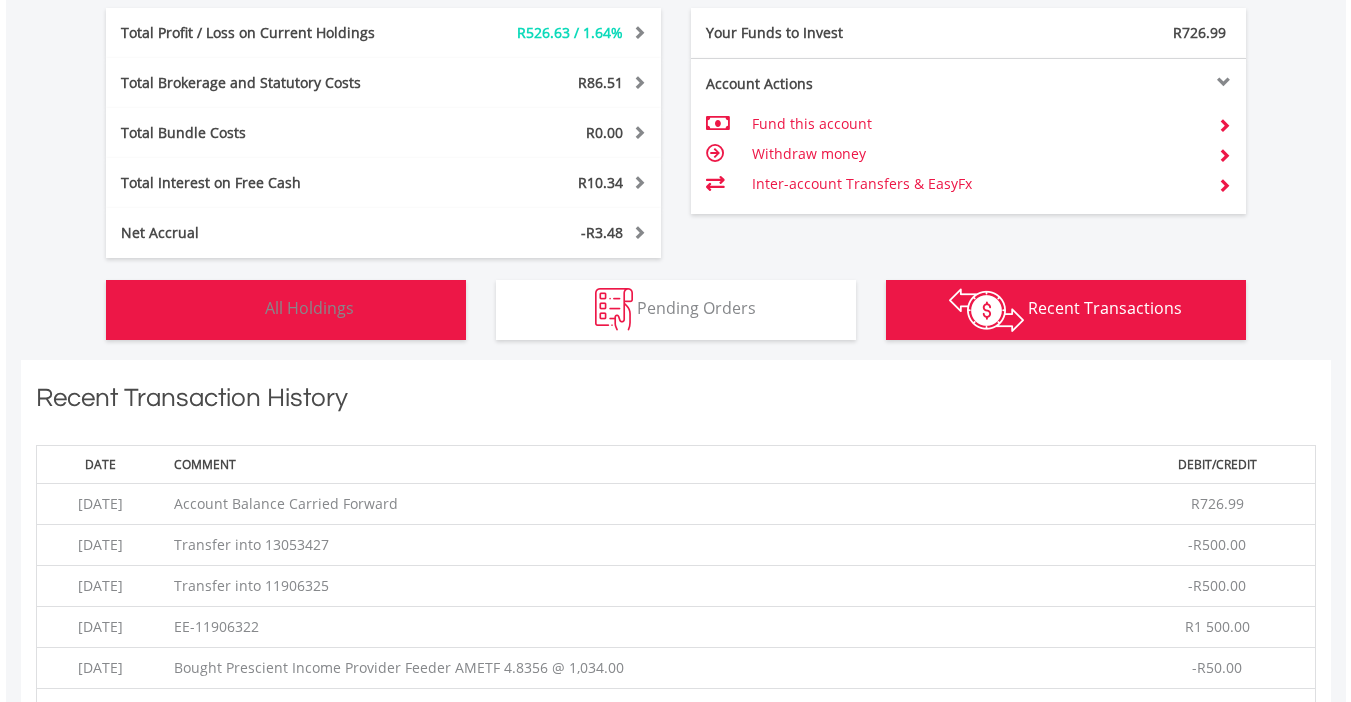 click on "Holdings
All Holdings" at bounding box center (286, 310) 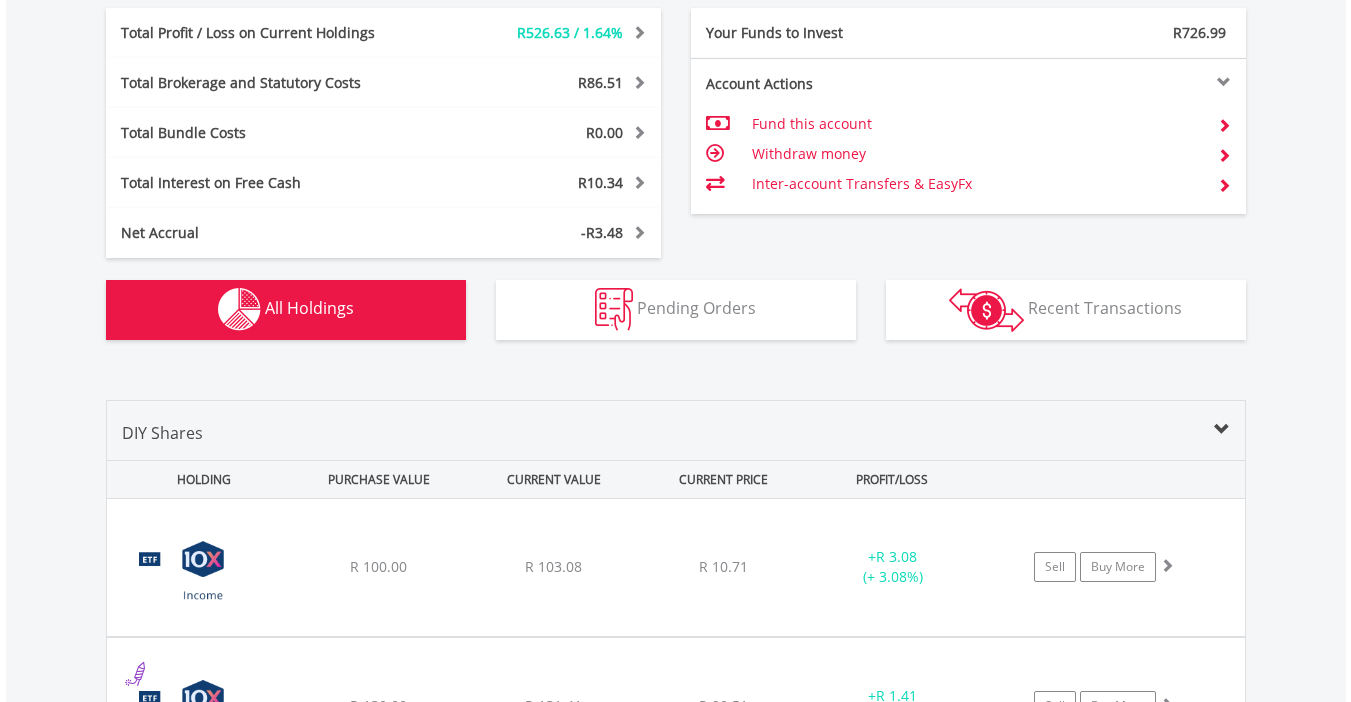 scroll, scrollTop: 1563, scrollLeft: 0, axis: vertical 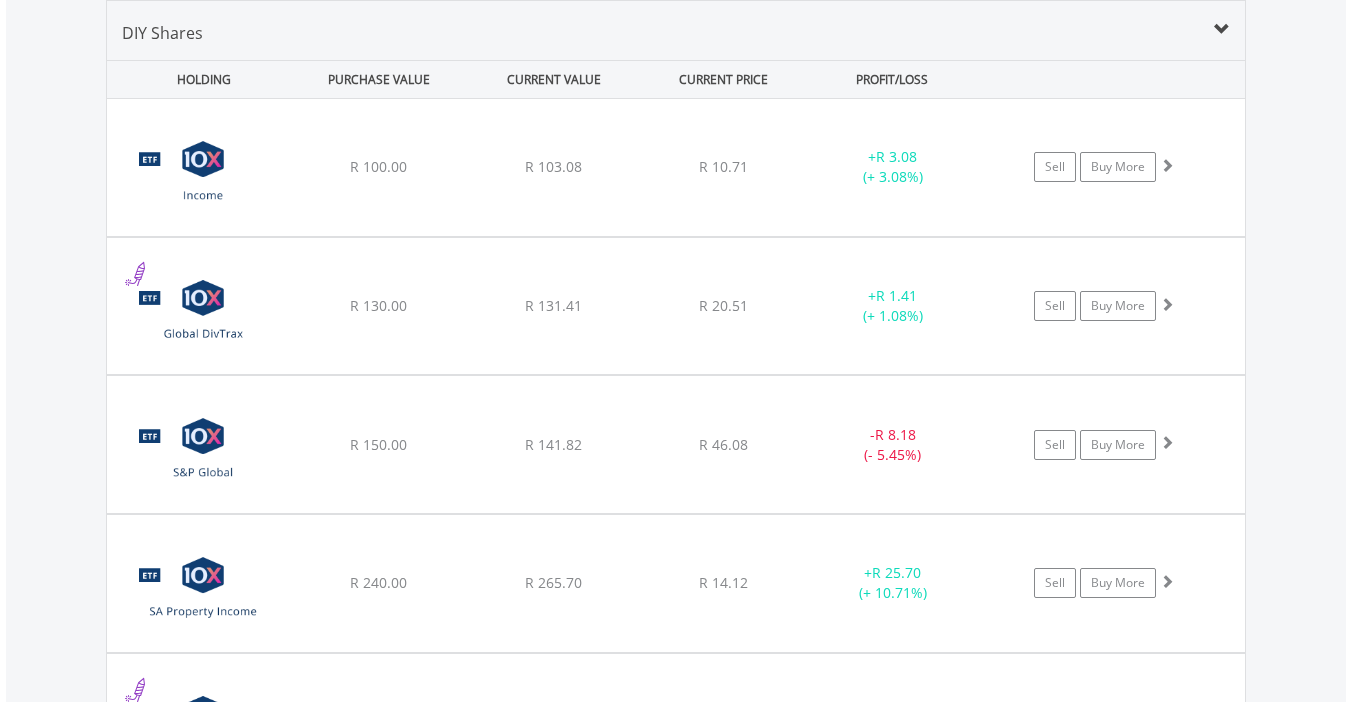 click on "Value View
Share View
DIY Shares
HOLDING
PURCHASE VALUE
CURRENT VALUE
CURRENT PRICE
PROFIT/LOSS
﻿
10X Income Actively Managed Exchange Traded Fund
R 100.00
R 103.08
R 10.71
+  R 3.08 (+ 3.08%)
Buy More" at bounding box center [676, 3879] 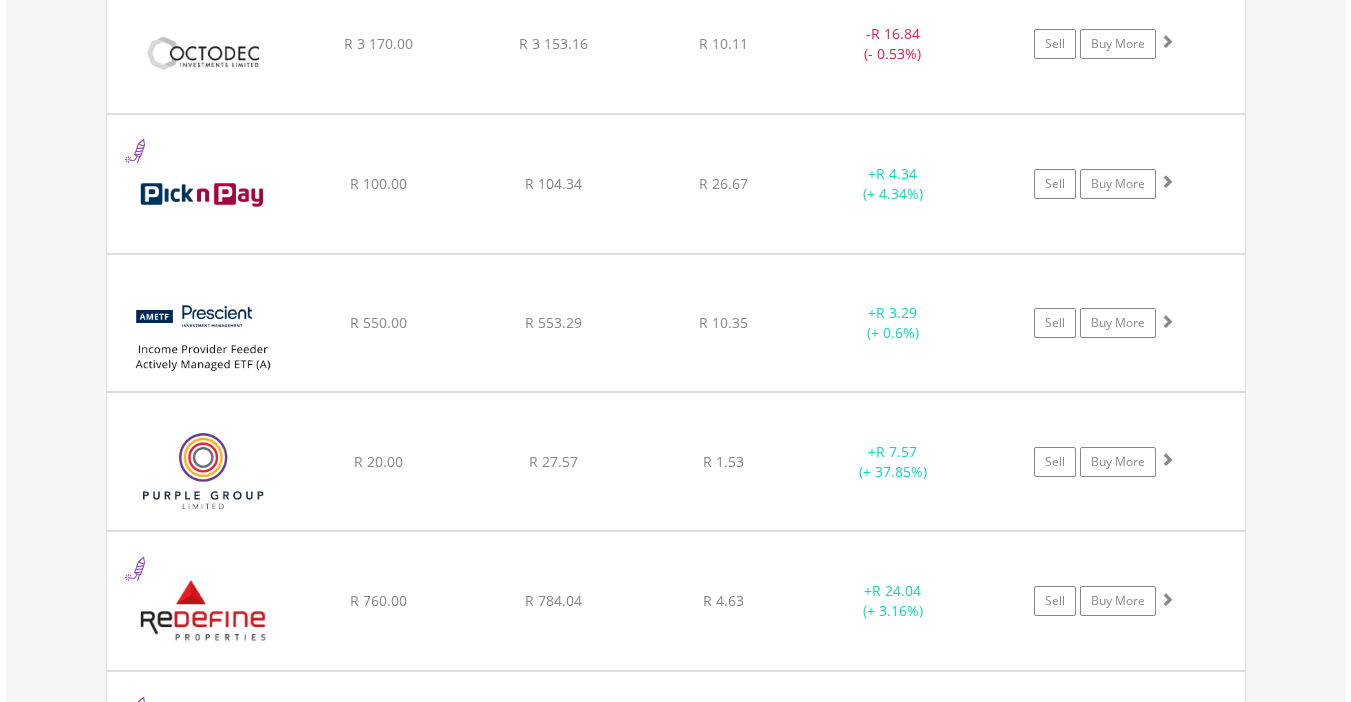 scroll, scrollTop: 5243, scrollLeft: 0, axis: vertical 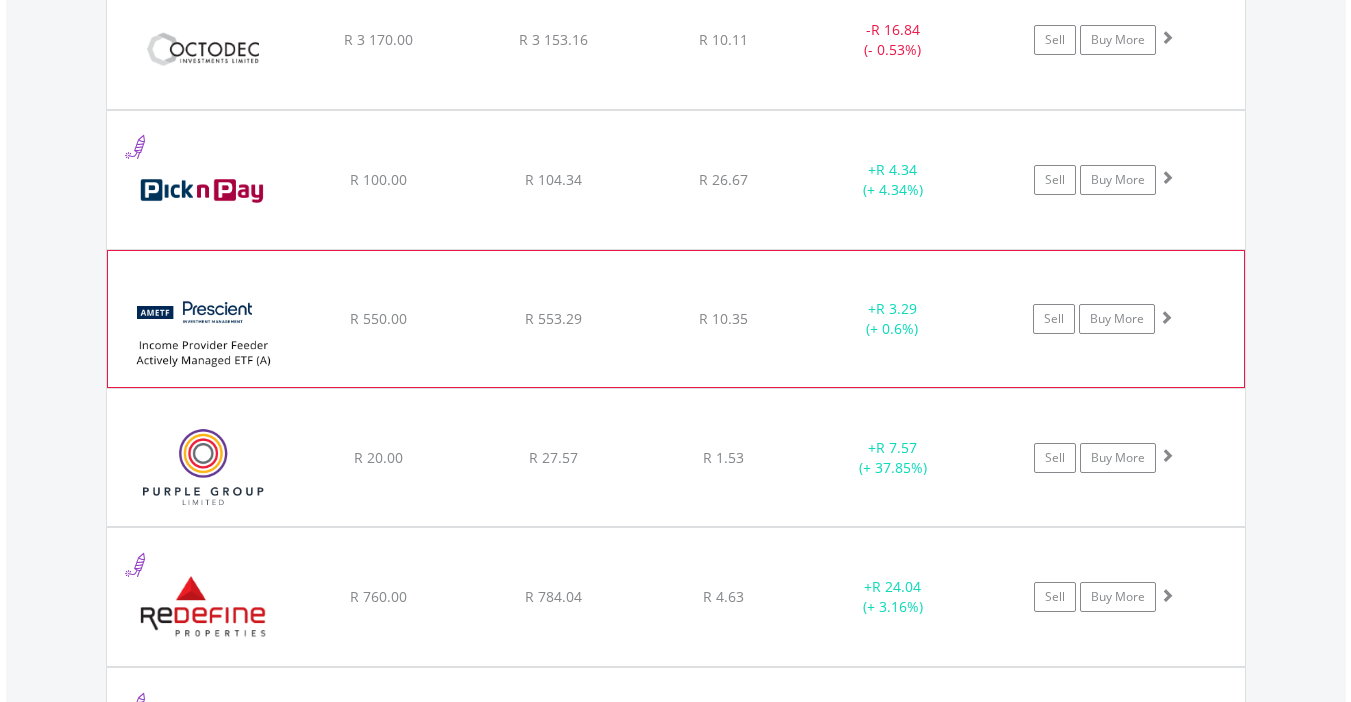 click on "Sell
Buy More" at bounding box center [1114, -3513] 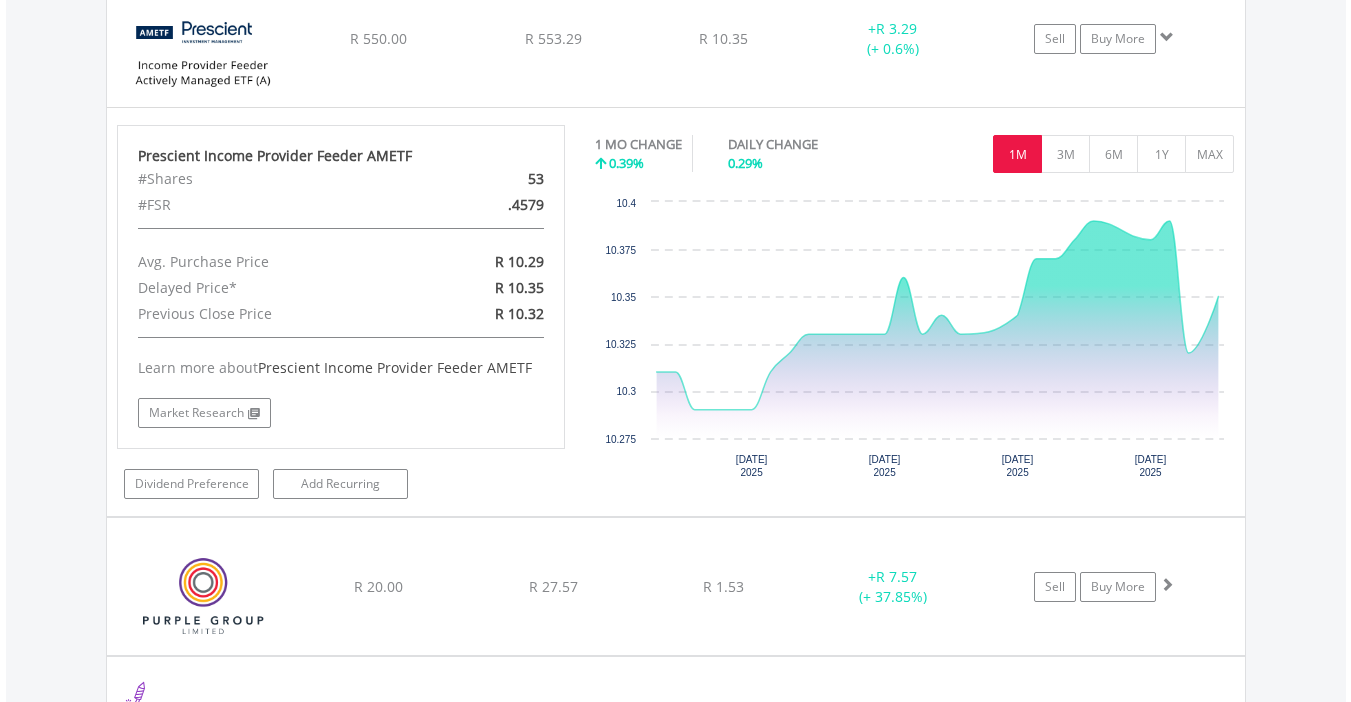 scroll, scrollTop: 5483, scrollLeft: 0, axis: vertical 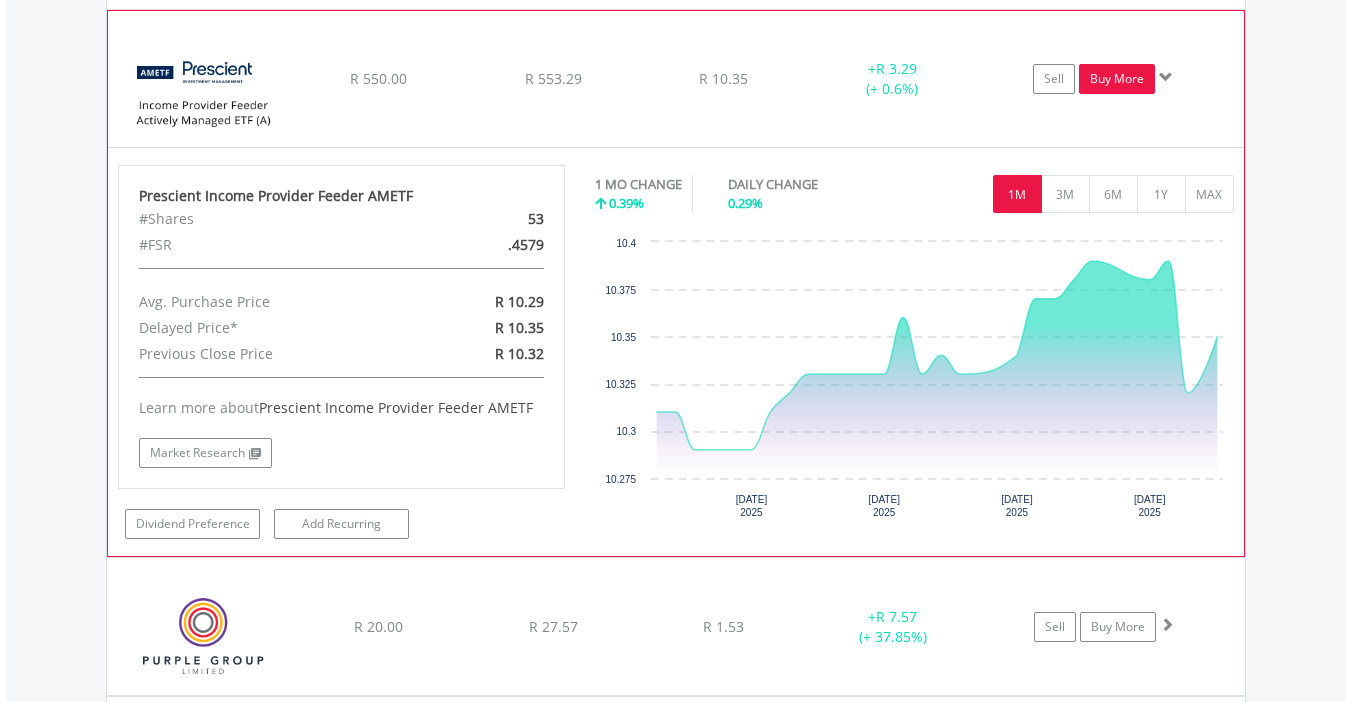 click on "Buy More" at bounding box center (1117, 79) 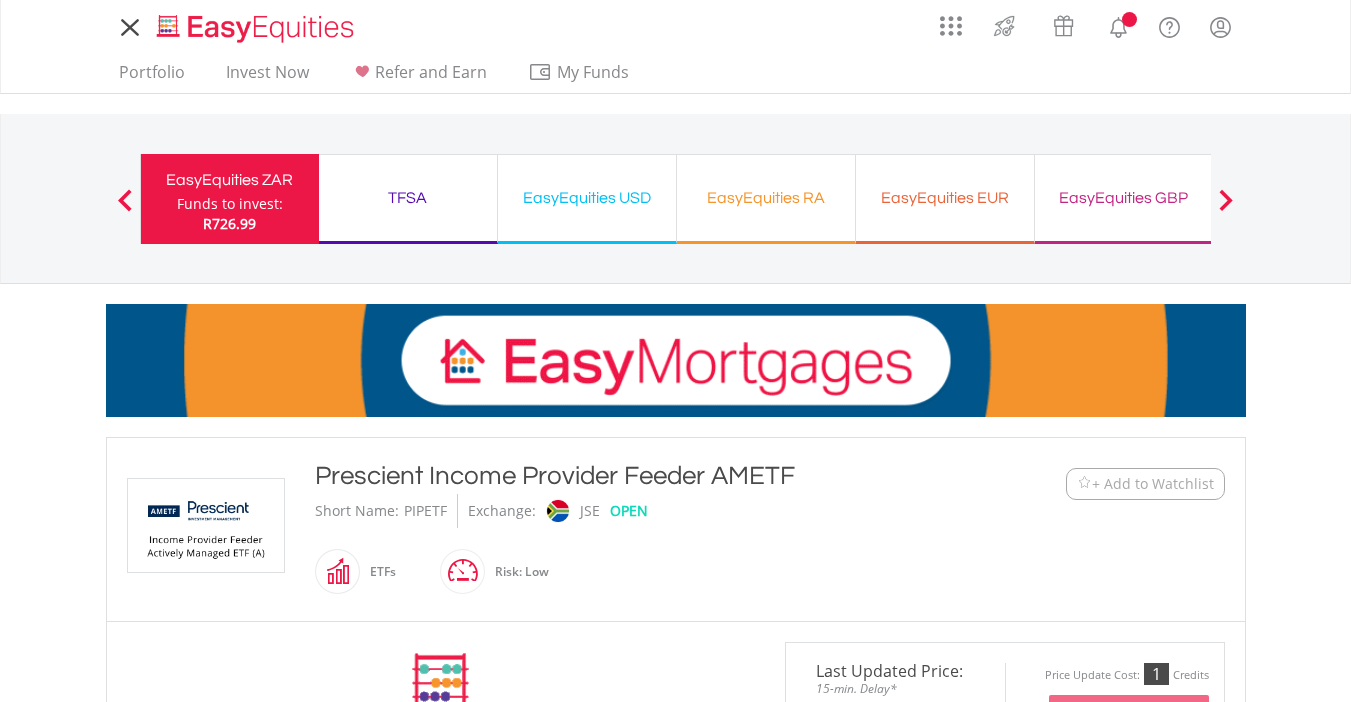 scroll, scrollTop: 0, scrollLeft: 0, axis: both 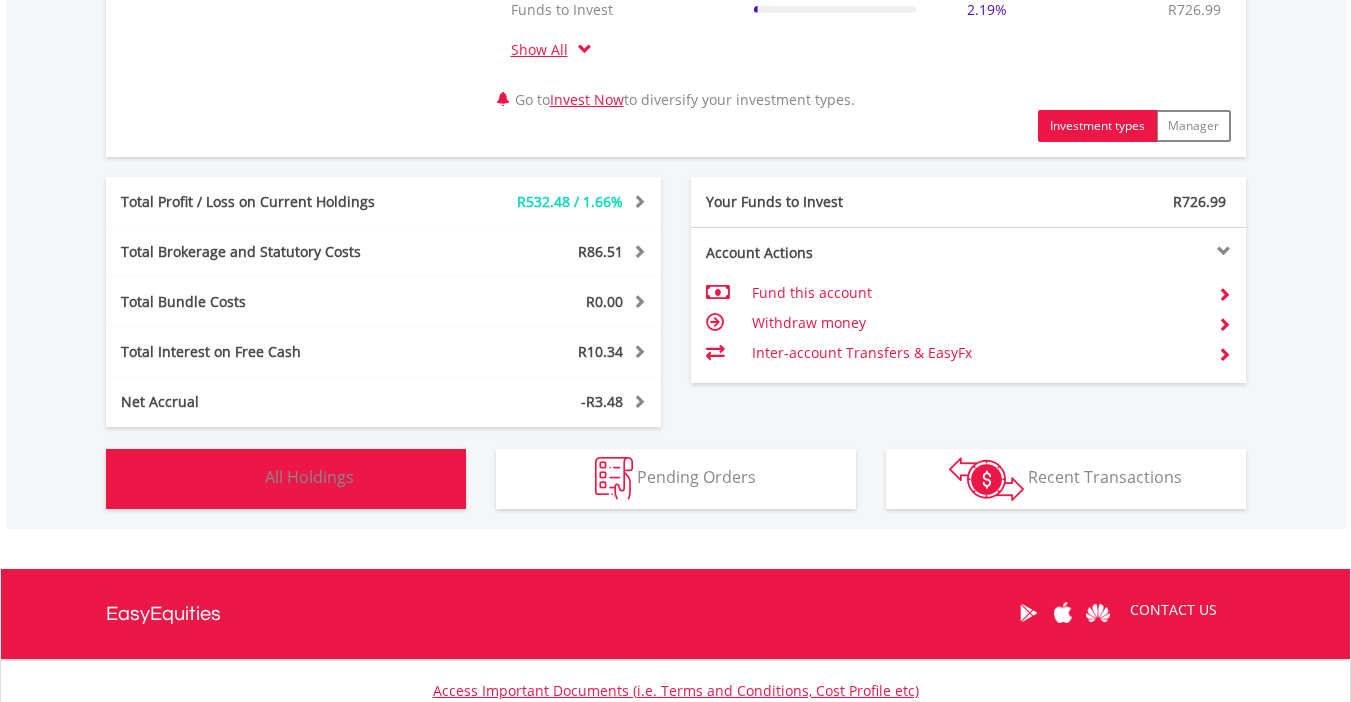 click on "Holdings
All Holdings" at bounding box center [286, 479] 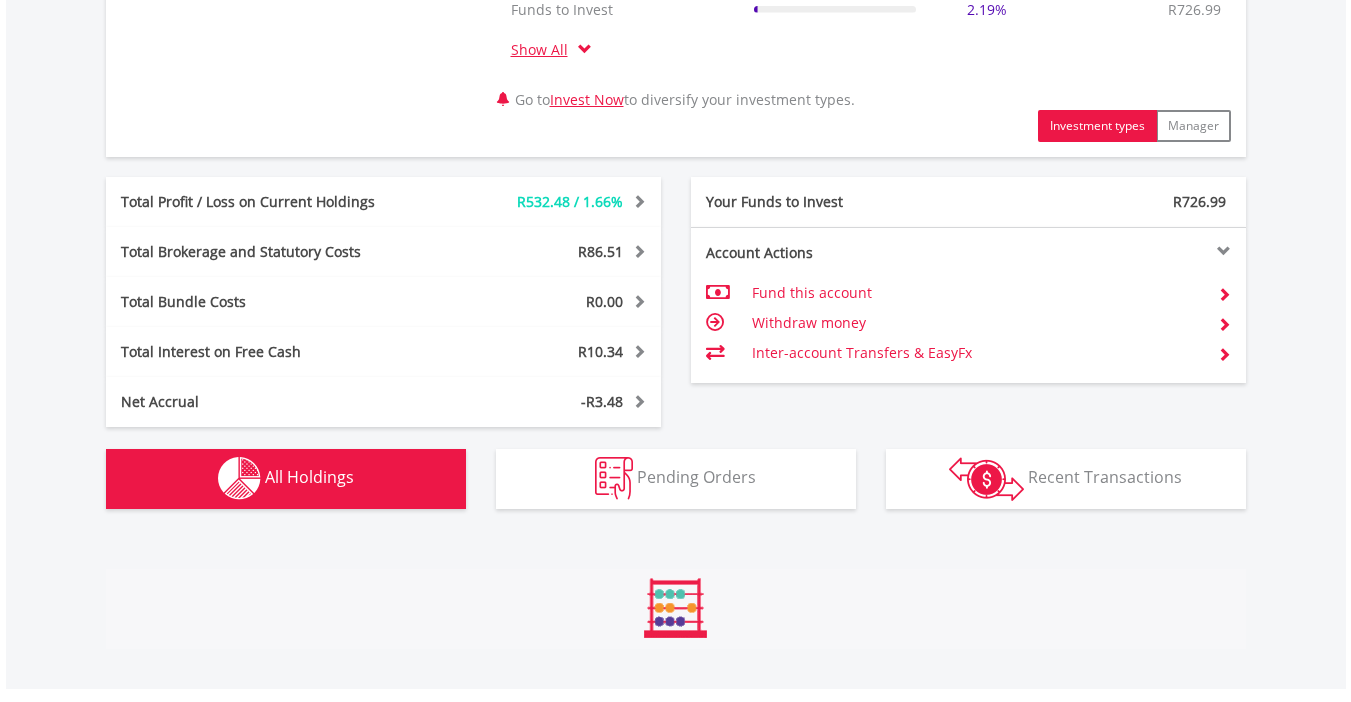 scroll, scrollTop: 1563, scrollLeft: 0, axis: vertical 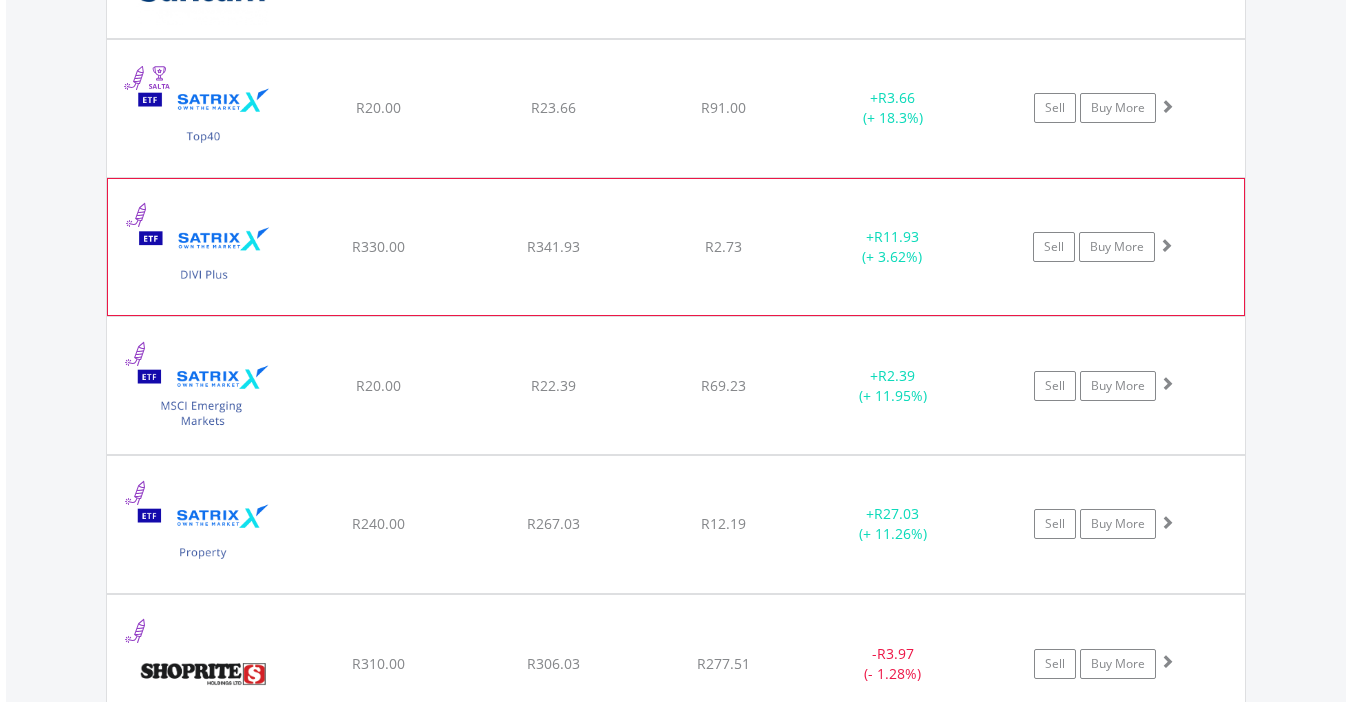 click at bounding box center [1166, 245] 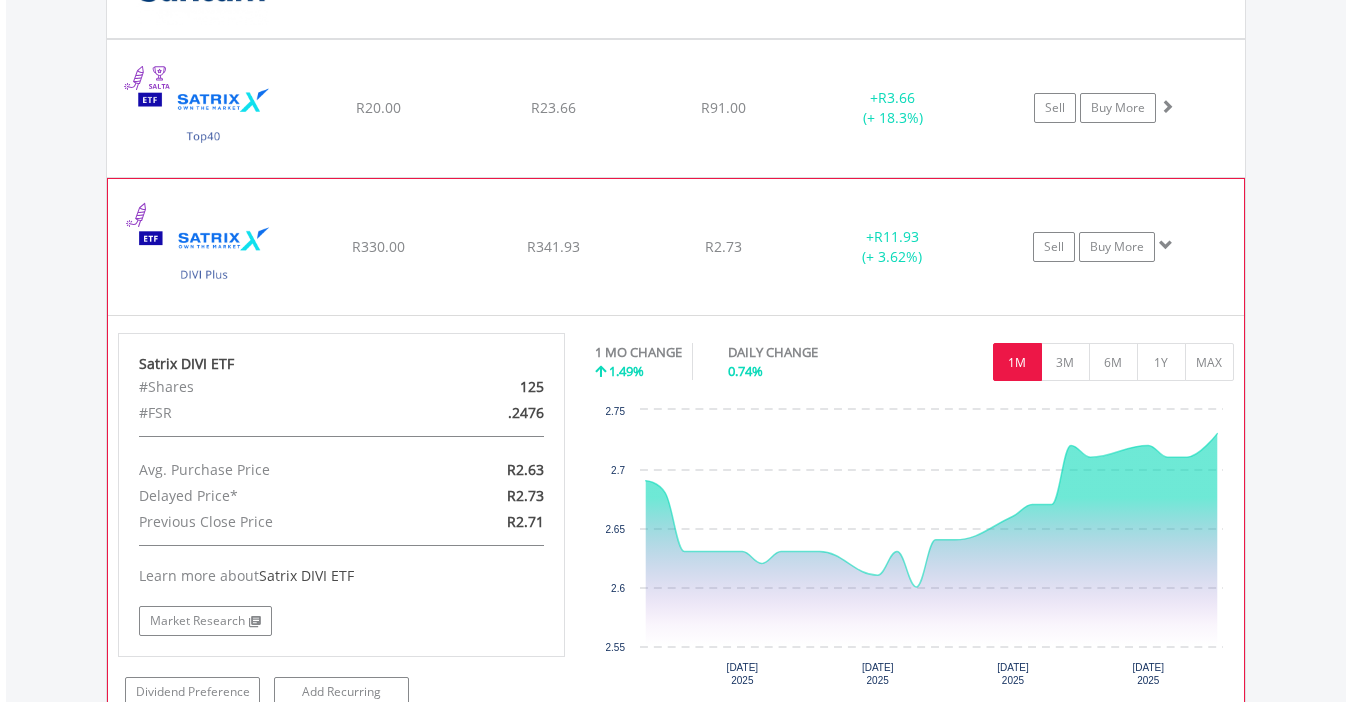 click at bounding box center (1166, 245) 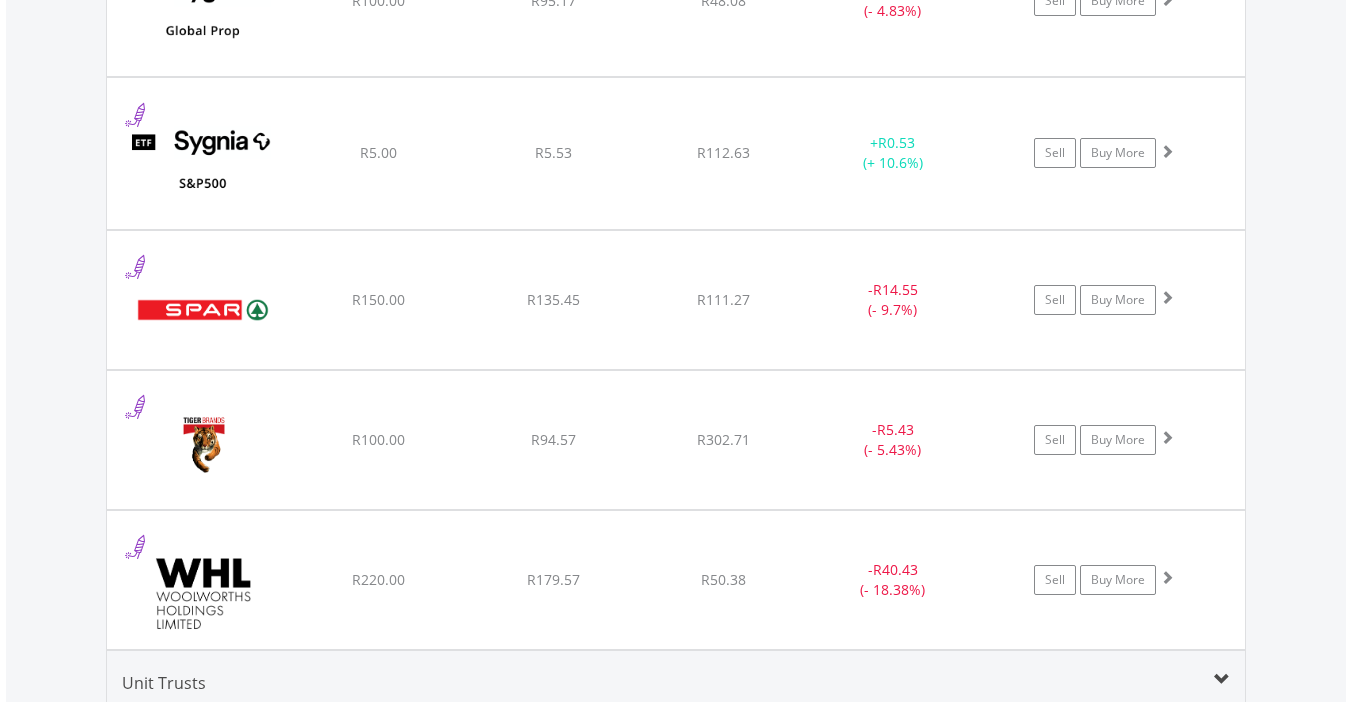scroll, scrollTop: 7686, scrollLeft: 0, axis: vertical 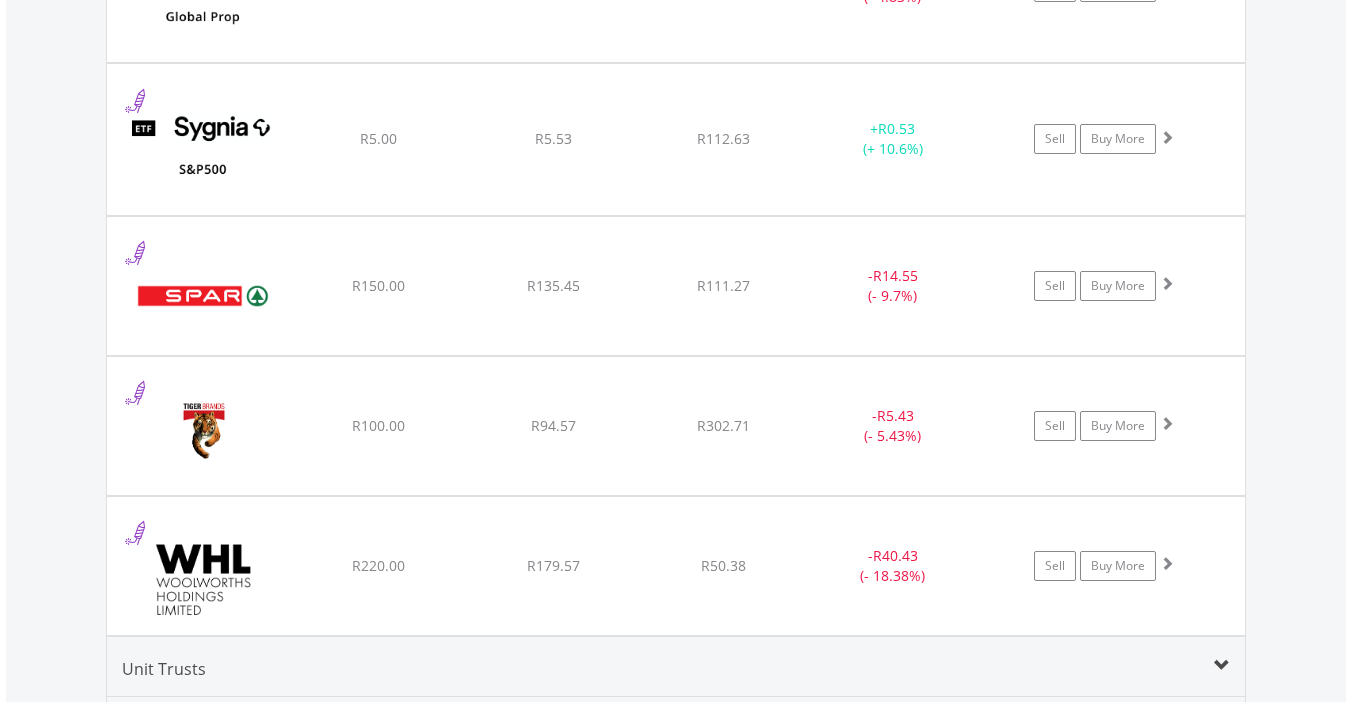 click on "Value View
Share View
DIY Shares
HOLDING
PURCHASE VALUE
CURRENT VALUE
CURRENT PRICE
PROFIT/LOSS
﻿
10X Income Actively Managed Exchange Traded Fund
R100.00
R103.08
R10.71
+  R3.08 (+ 3.08%)
Buy More" at bounding box center (676, -2244) 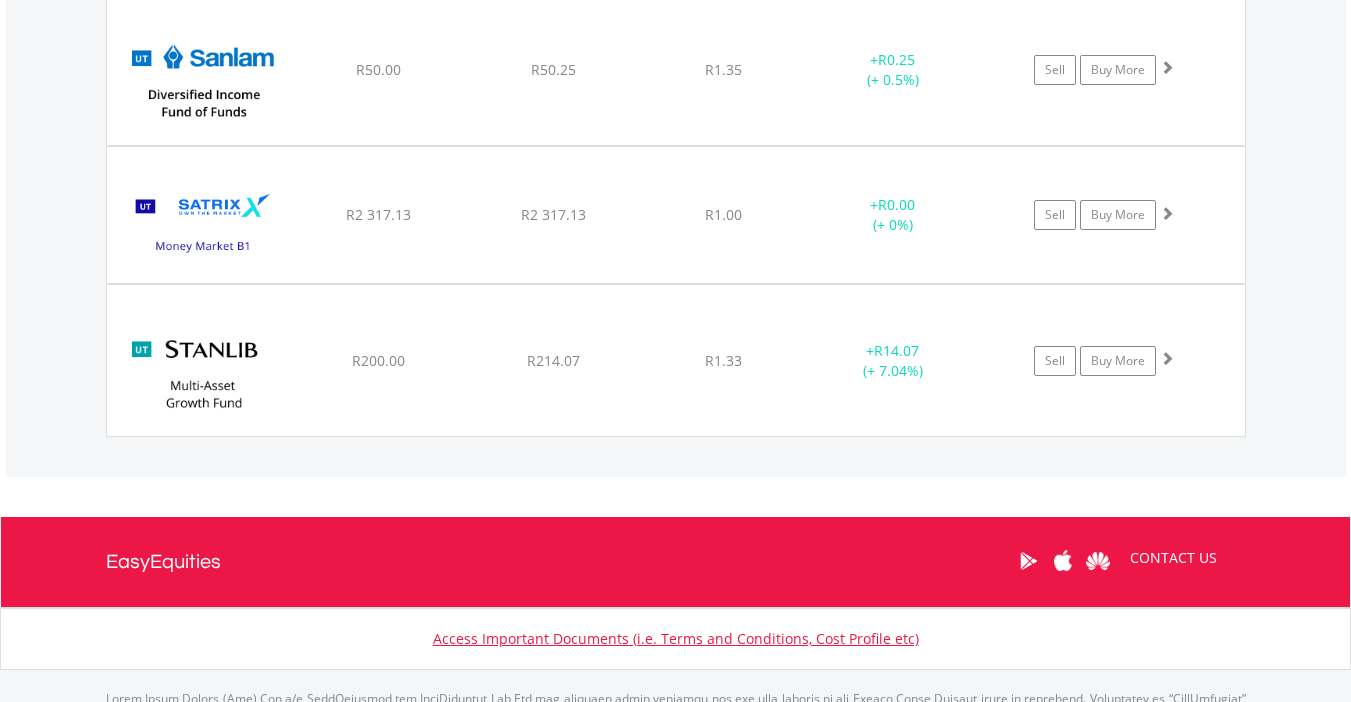 scroll, scrollTop: 8886, scrollLeft: 0, axis: vertical 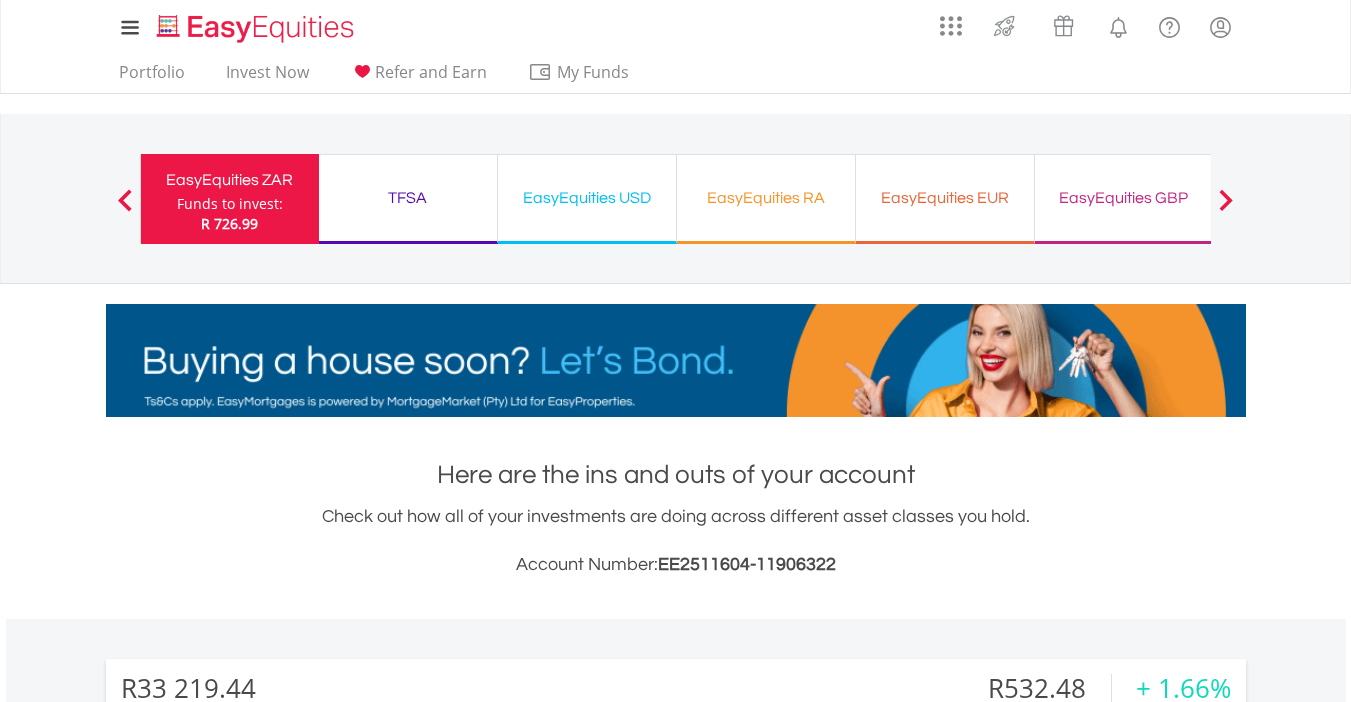 click on "TFSA" at bounding box center (408, 198) 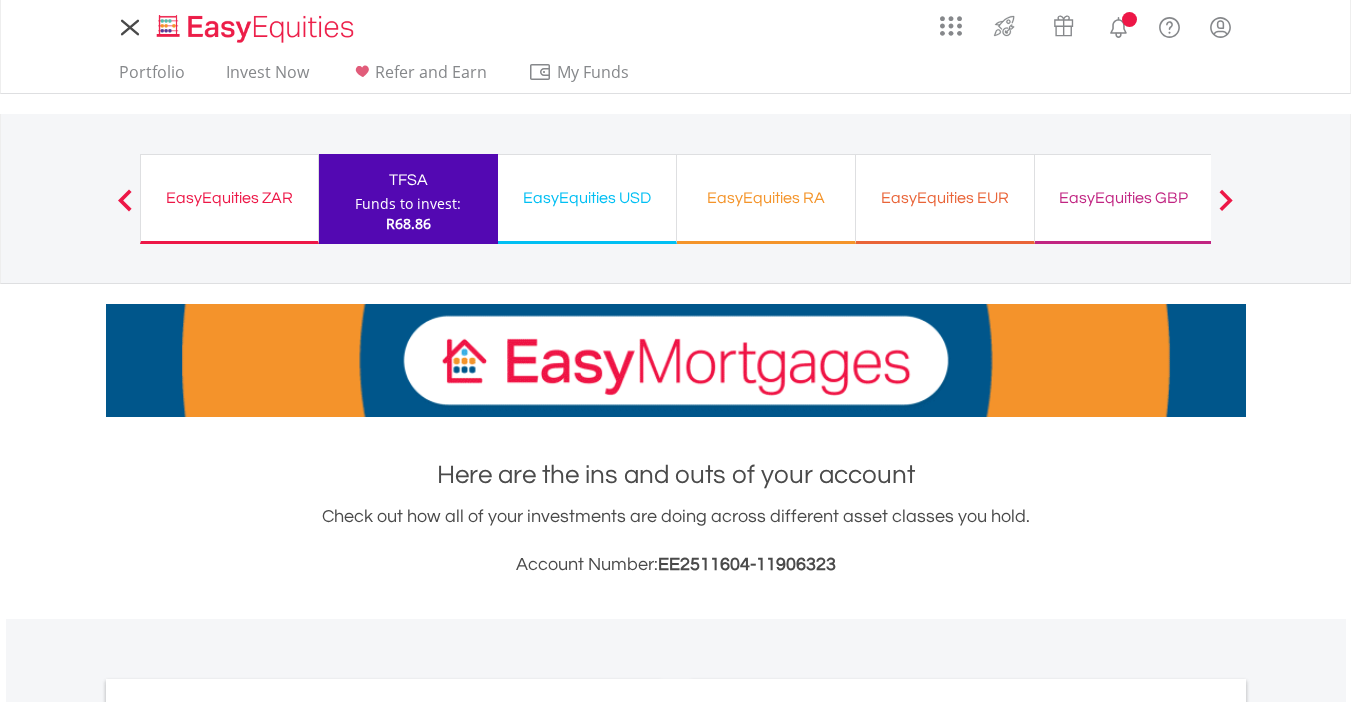 scroll, scrollTop: 0, scrollLeft: 0, axis: both 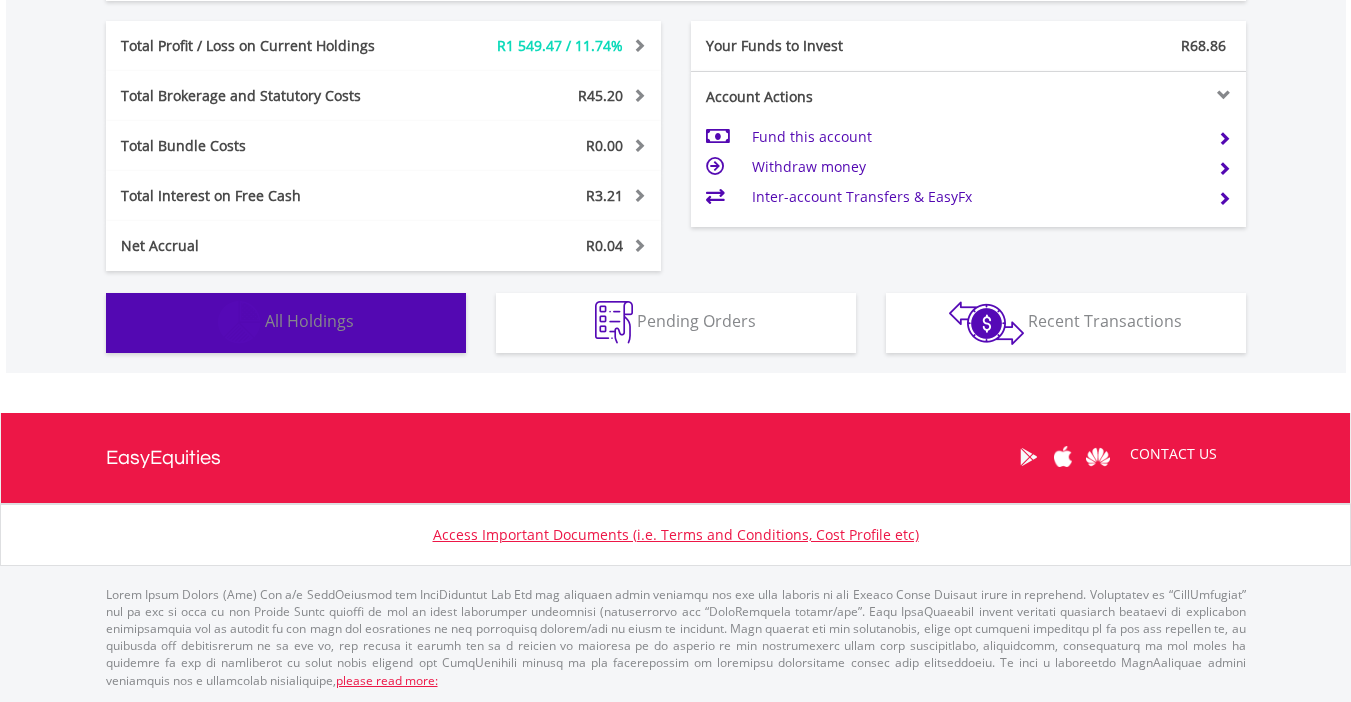 click on "All Holdings" at bounding box center (309, 321) 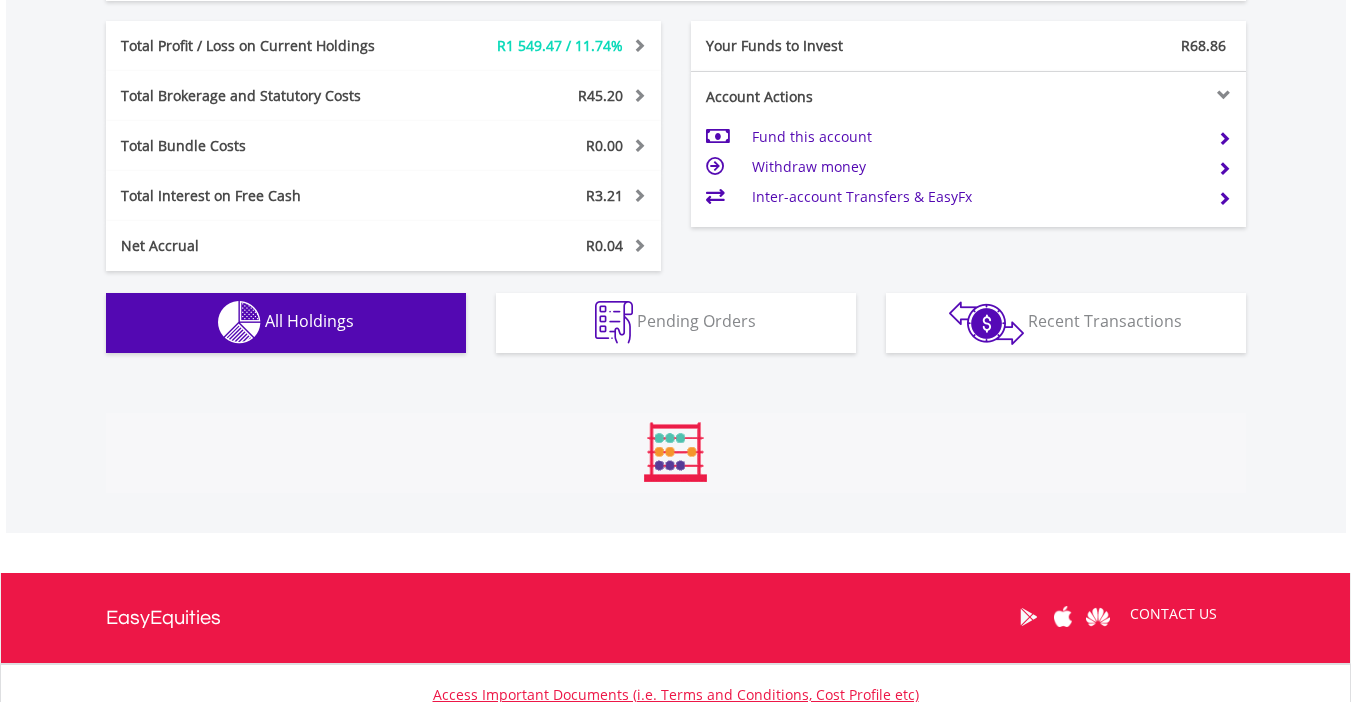 scroll, scrollTop: 1563, scrollLeft: 0, axis: vertical 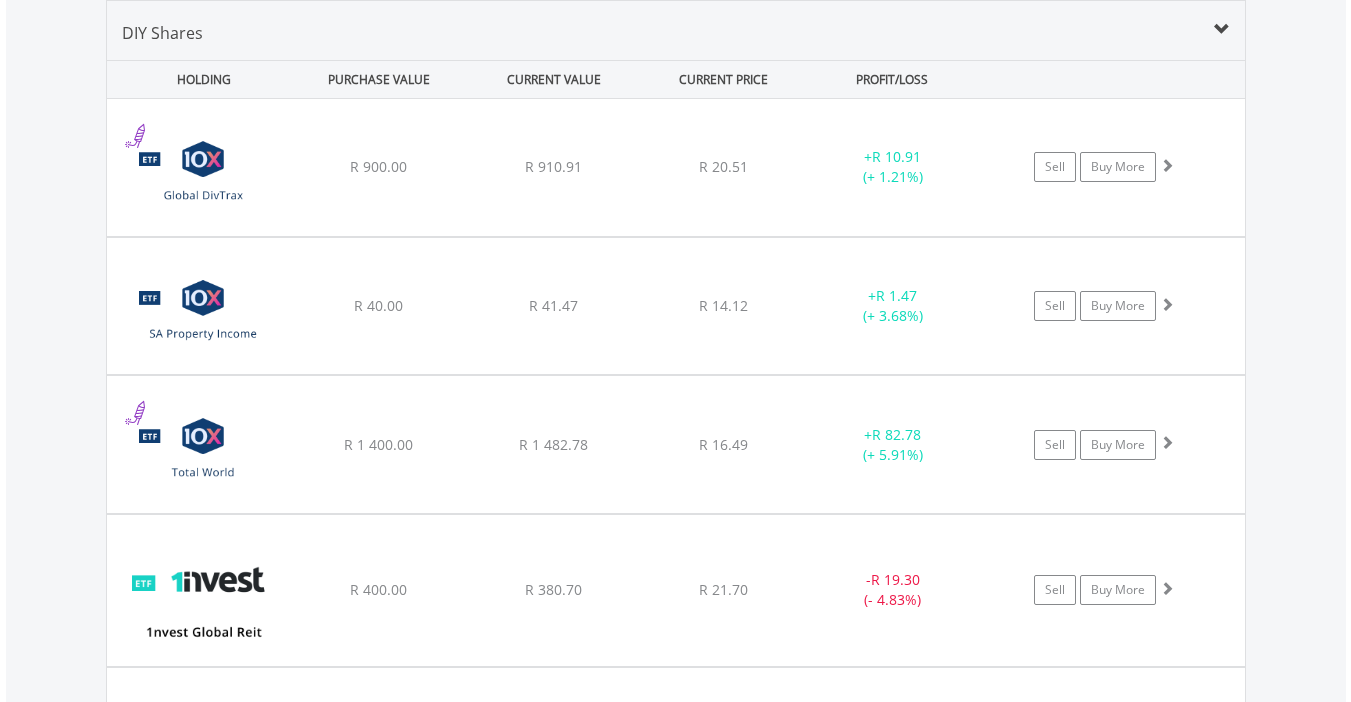 type 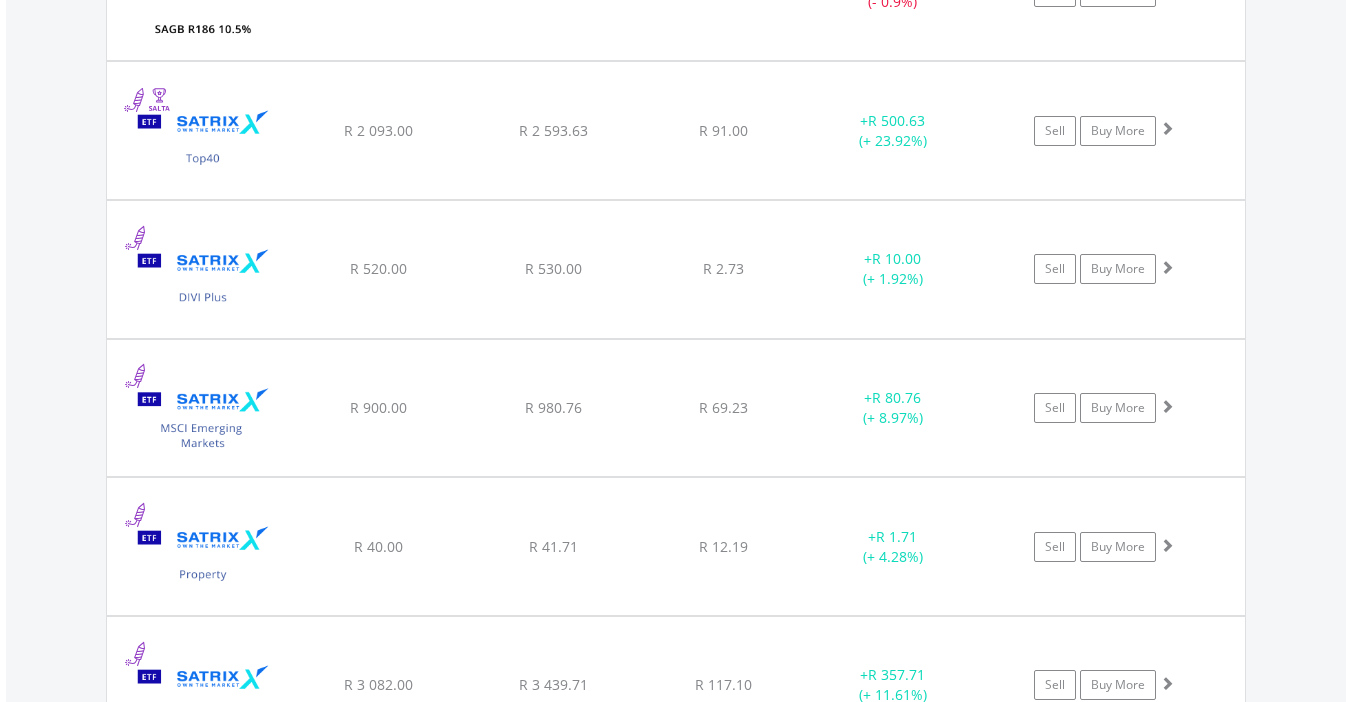 scroll, scrollTop: 2603, scrollLeft: 0, axis: vertical 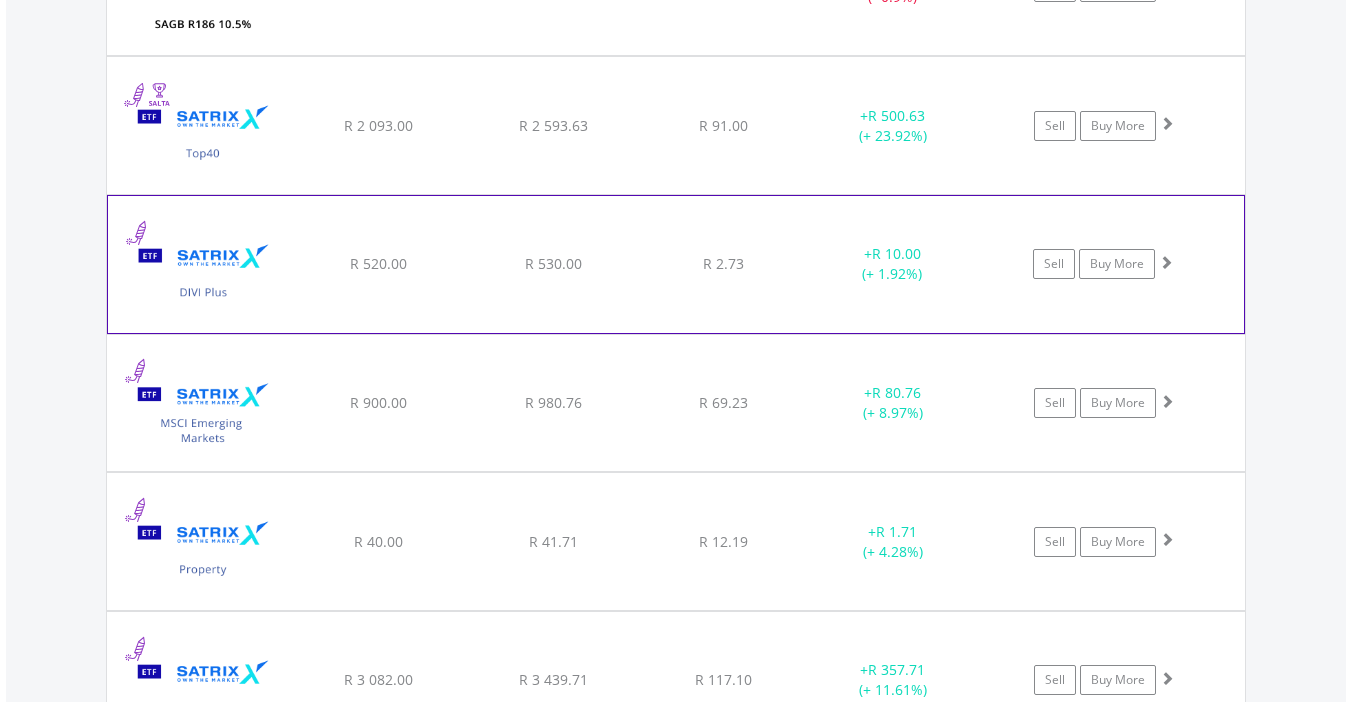 click on "Sell
Buy More" at bounding box center (1114, -873) 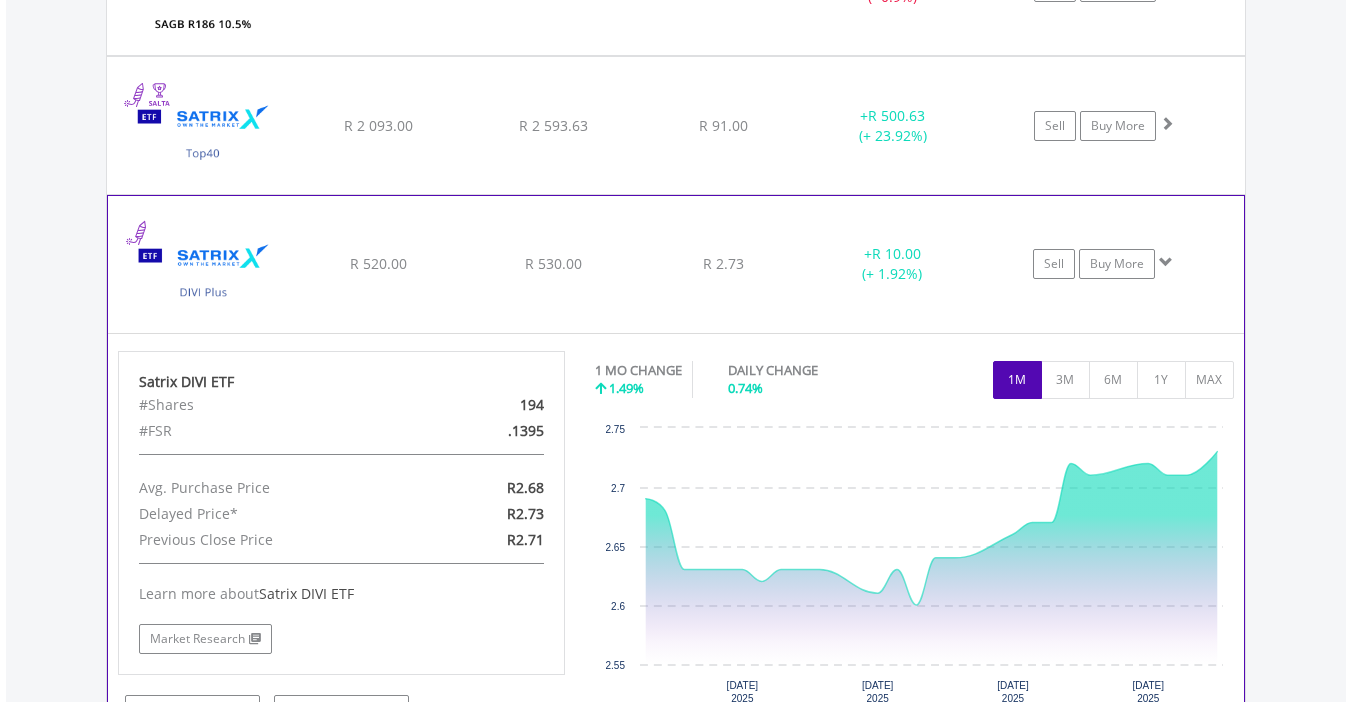 click on "Sell
Buy More" at bounding box center (1114, -873) 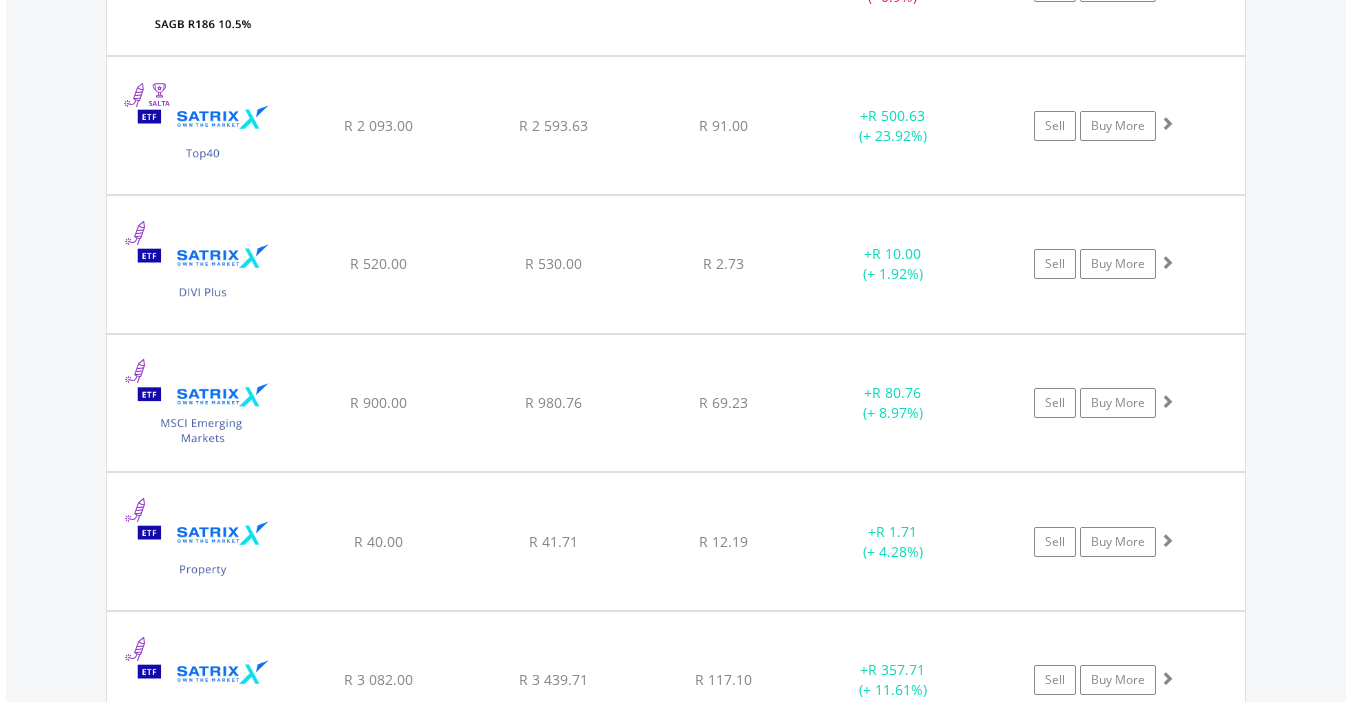 click on "Value View
Share View
DIY Shares
HOLDING
PURCHASE VALUE
CURRENT VALUE
CURRENT PRICE
PROFIT/LOSS
﻿
10X S&P Global Dividend Aristocrats Exchange Traded Fund
R 900.00
R 910.91
R 20.51
+  R 10.91 (+ 1.21%)
Buy More" at bounding box center [676, 195] 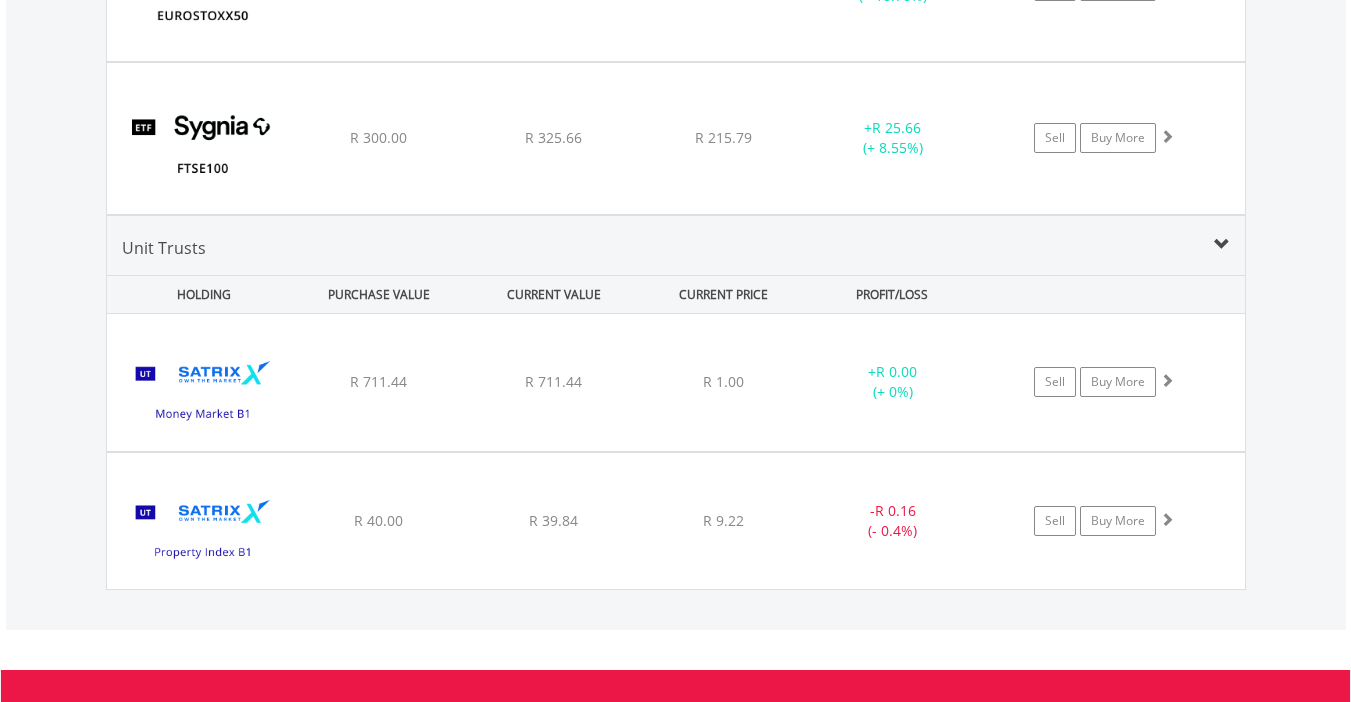 scroll, scrollTop: 3403, scrollLeft: 0, axis: vertical 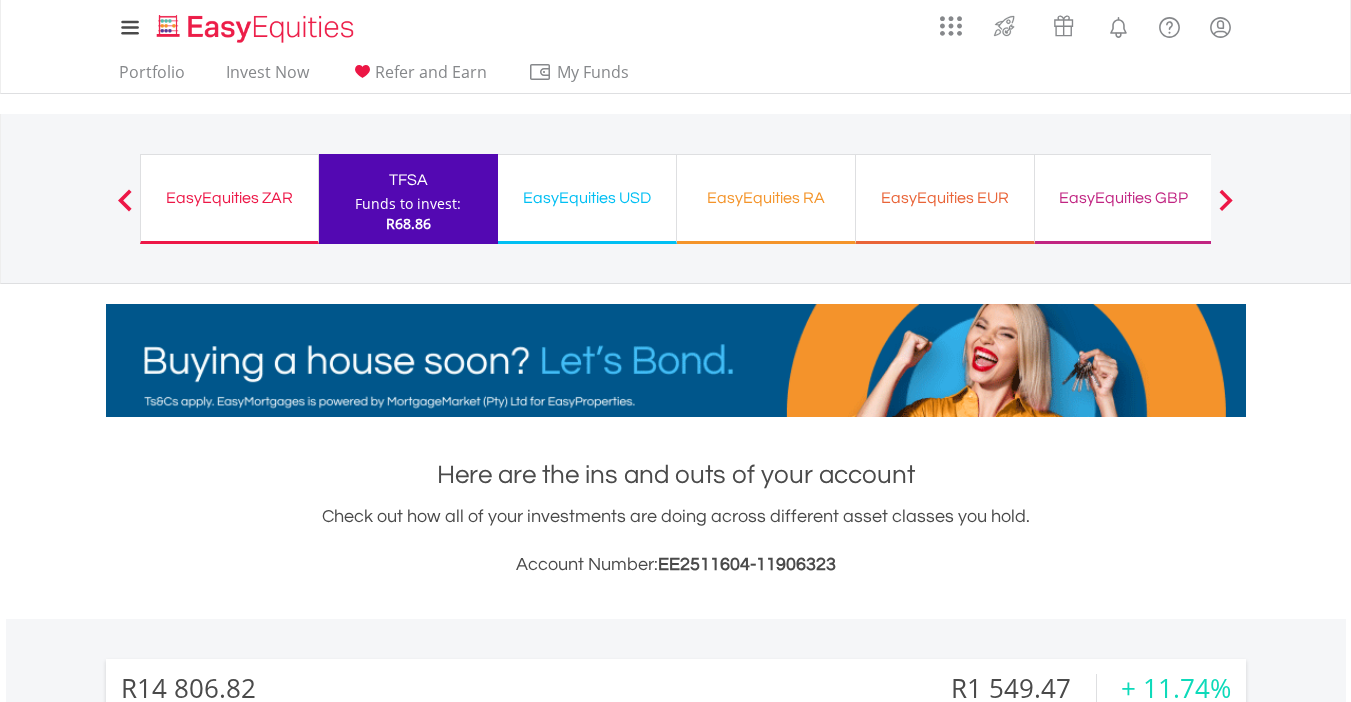 click on "EasyEquities RA" at bounding box center [766, 198] 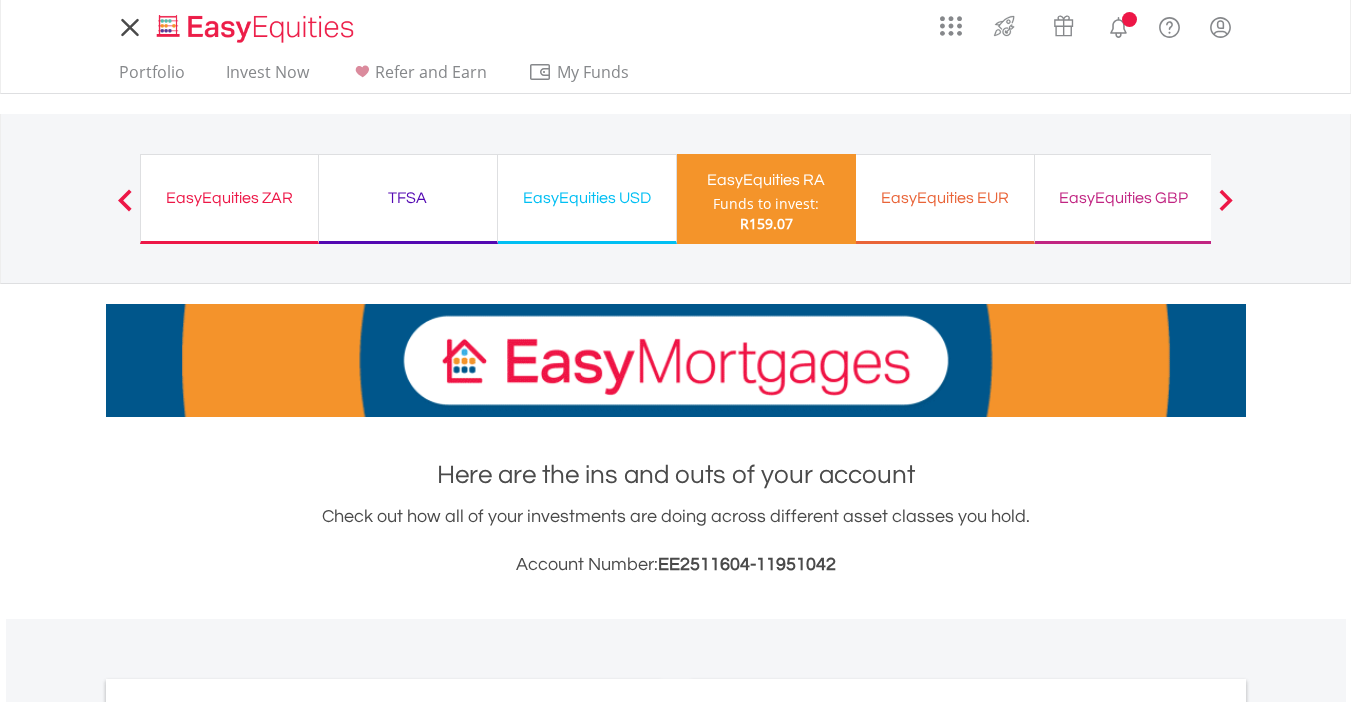 scroll, scrollTop: 0, scrollLeft: 0, axis: both 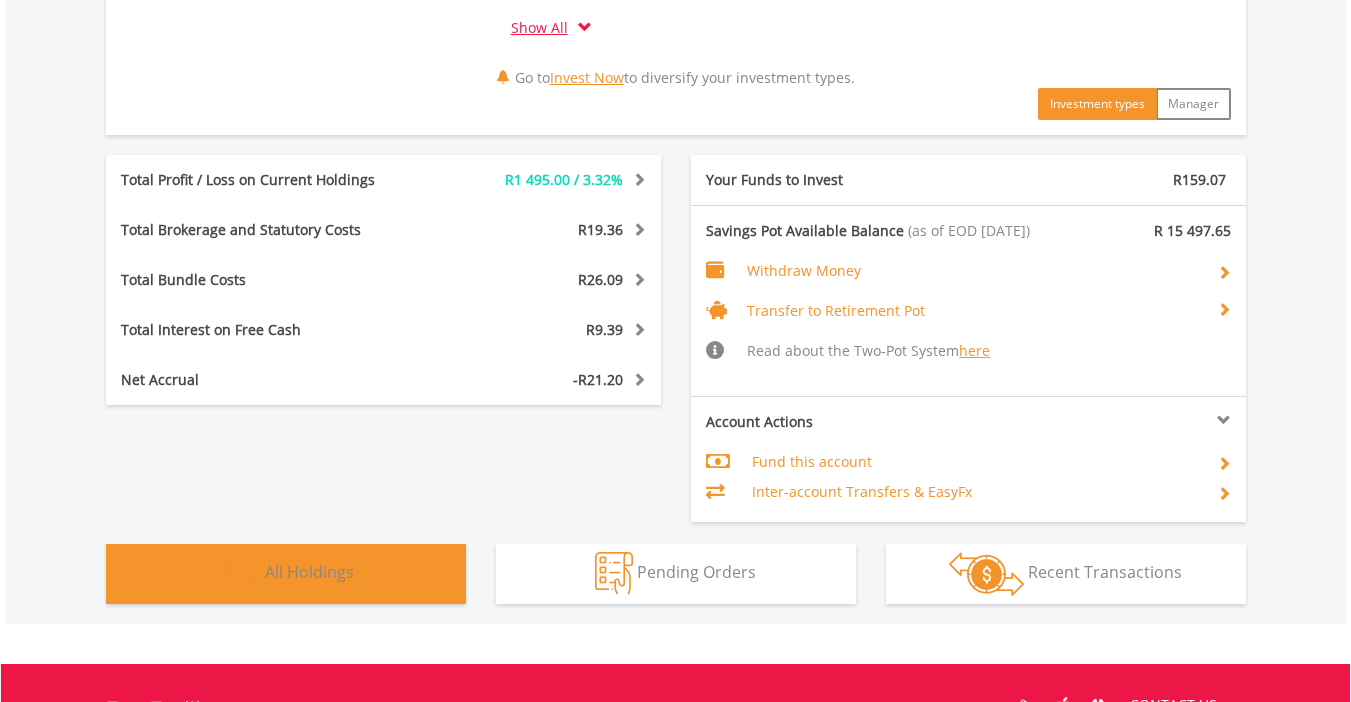 click on "Holdings
All Holdings" at bounding box center (286, 574) 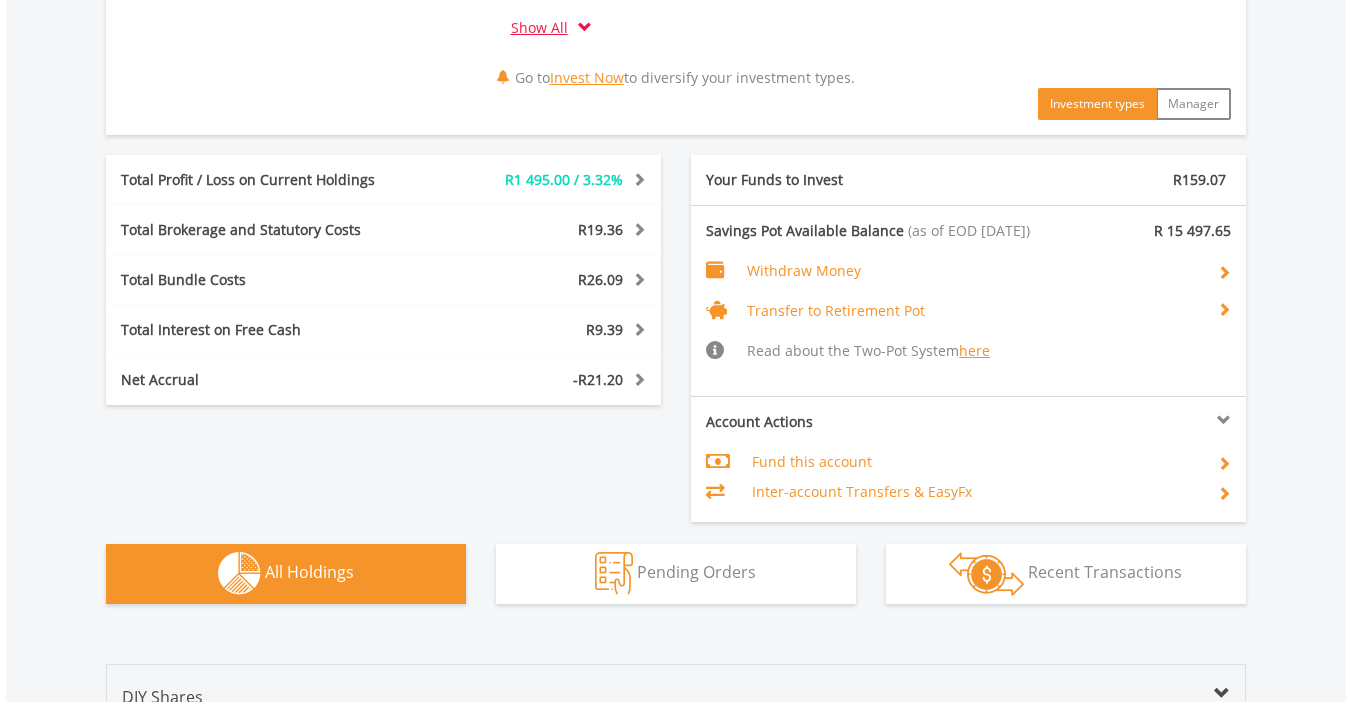 scroll, scrollTop: 1680, scrollLeft: 0, axis: vertical 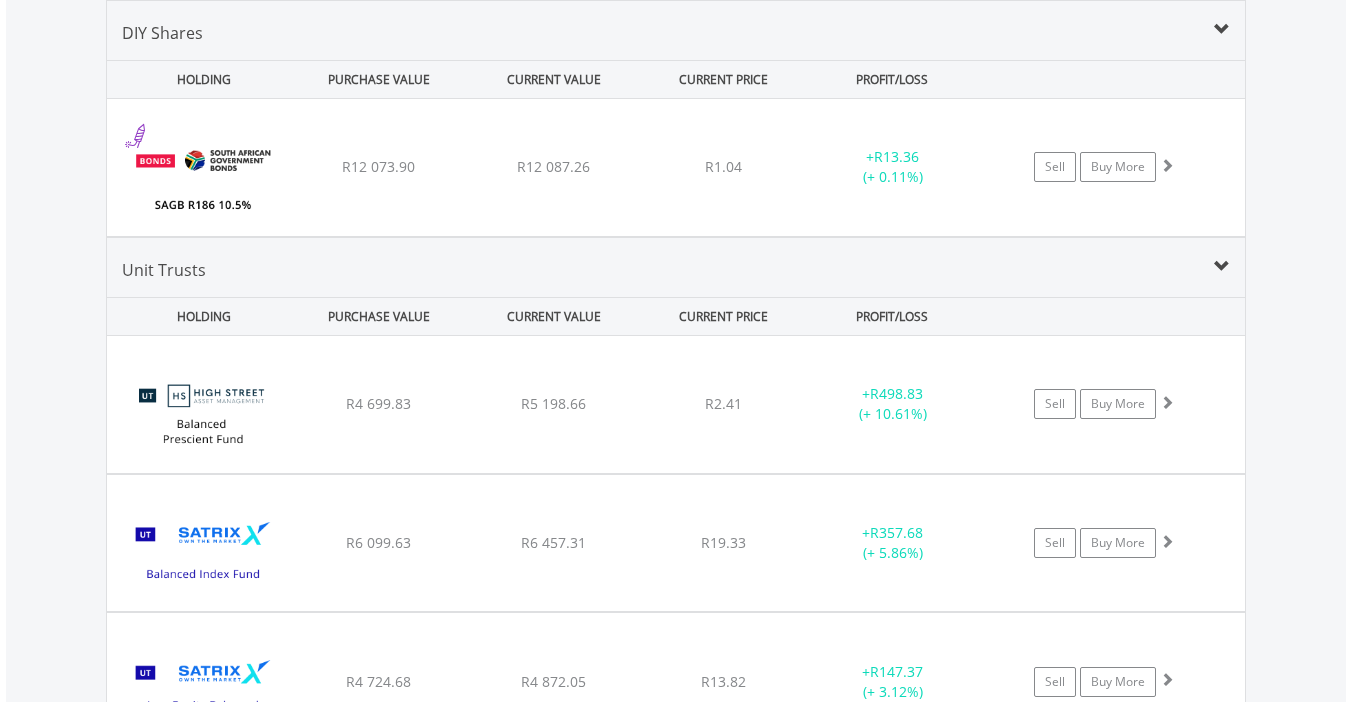 click on "Value View
Share View
DIY Shares
HOLDING
PURCHASE VALUE
CURRENT VALUE
CURRENT PRICE
PROFIT/LOSS
﻿
SAGB R186 10.5% [DATE]
R12 073.90
R12 087.26
R1.04
+  R13.36 (+ 0.11%)
Buy More" at bounding box center (676, 614) 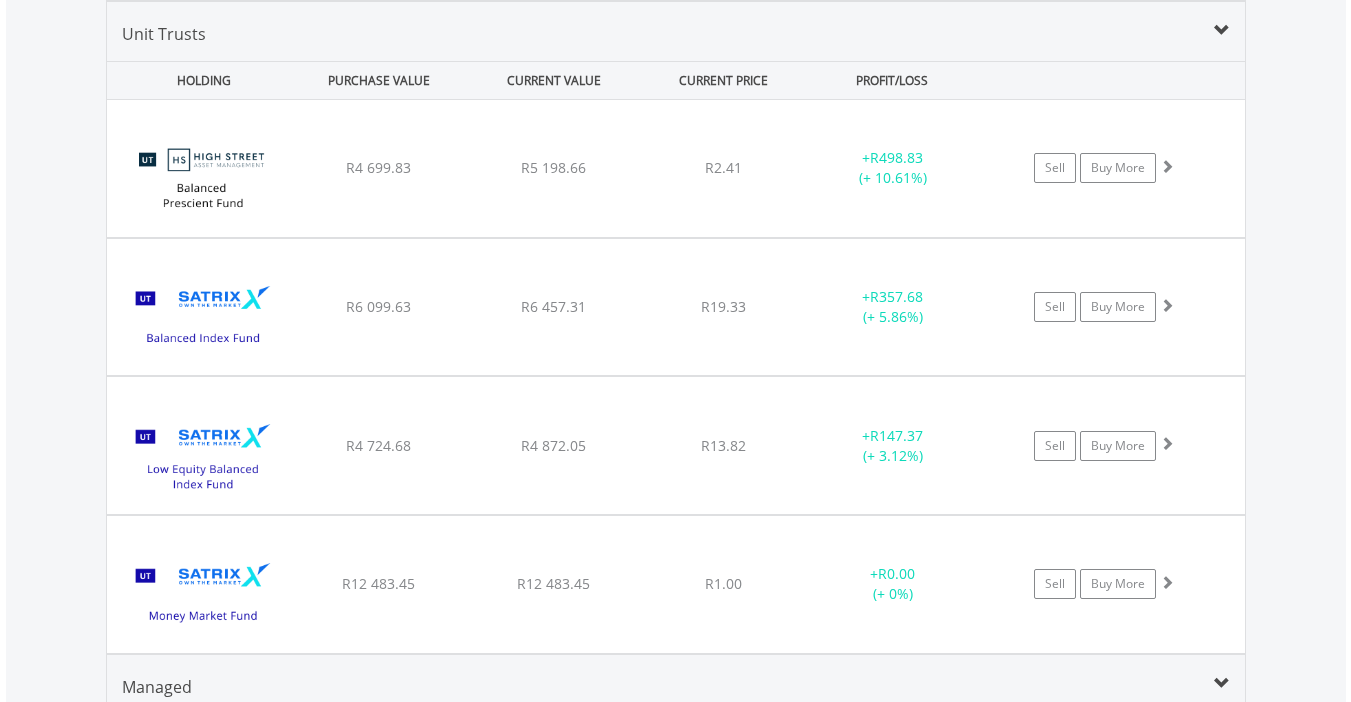 scroll, scrollTop: 1960, scrollLeft: 0, axis: vertical 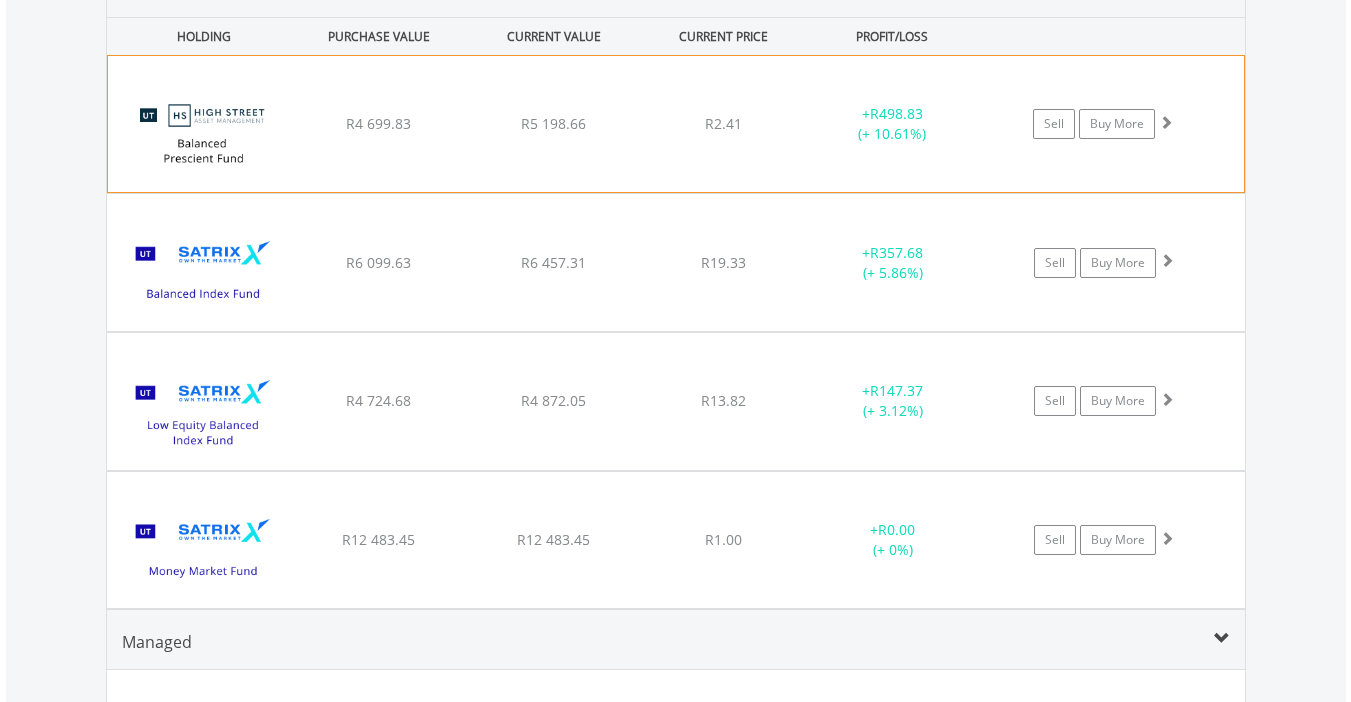 click at bounding box center (1166, 122) 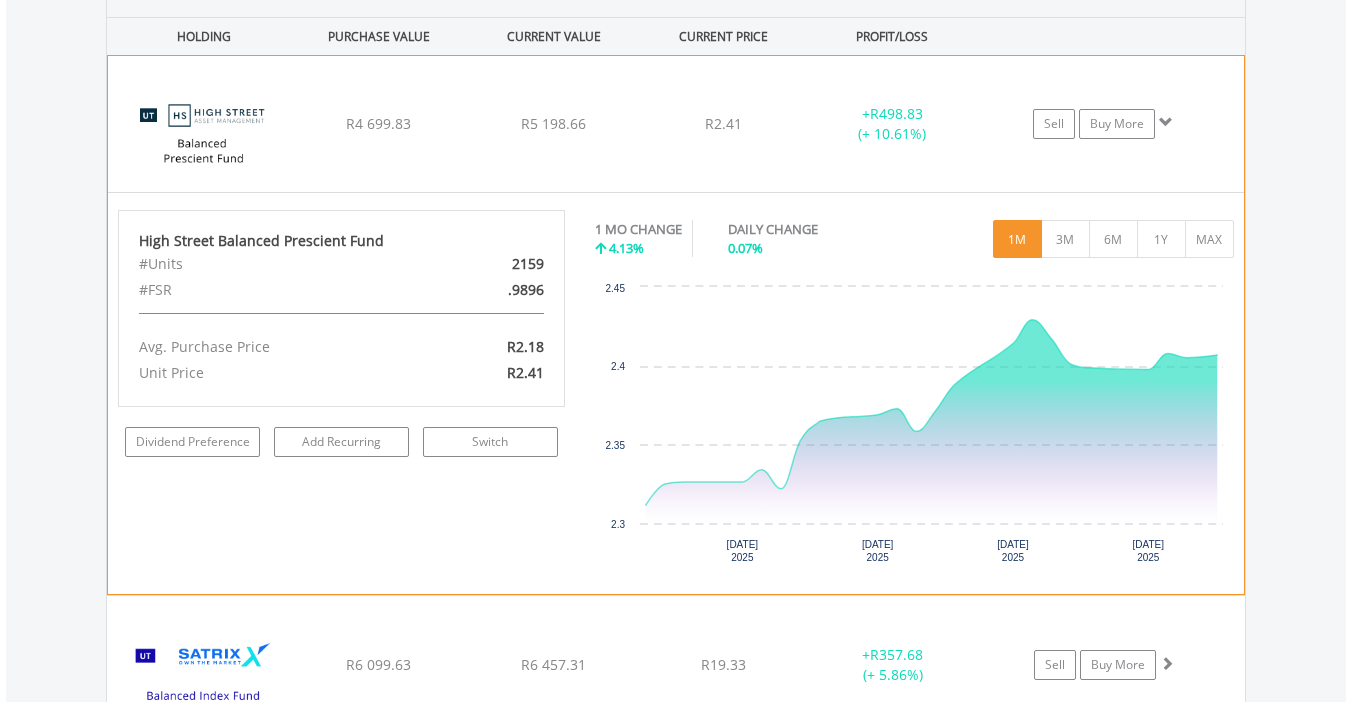 click at bounding box center [1166, 122] 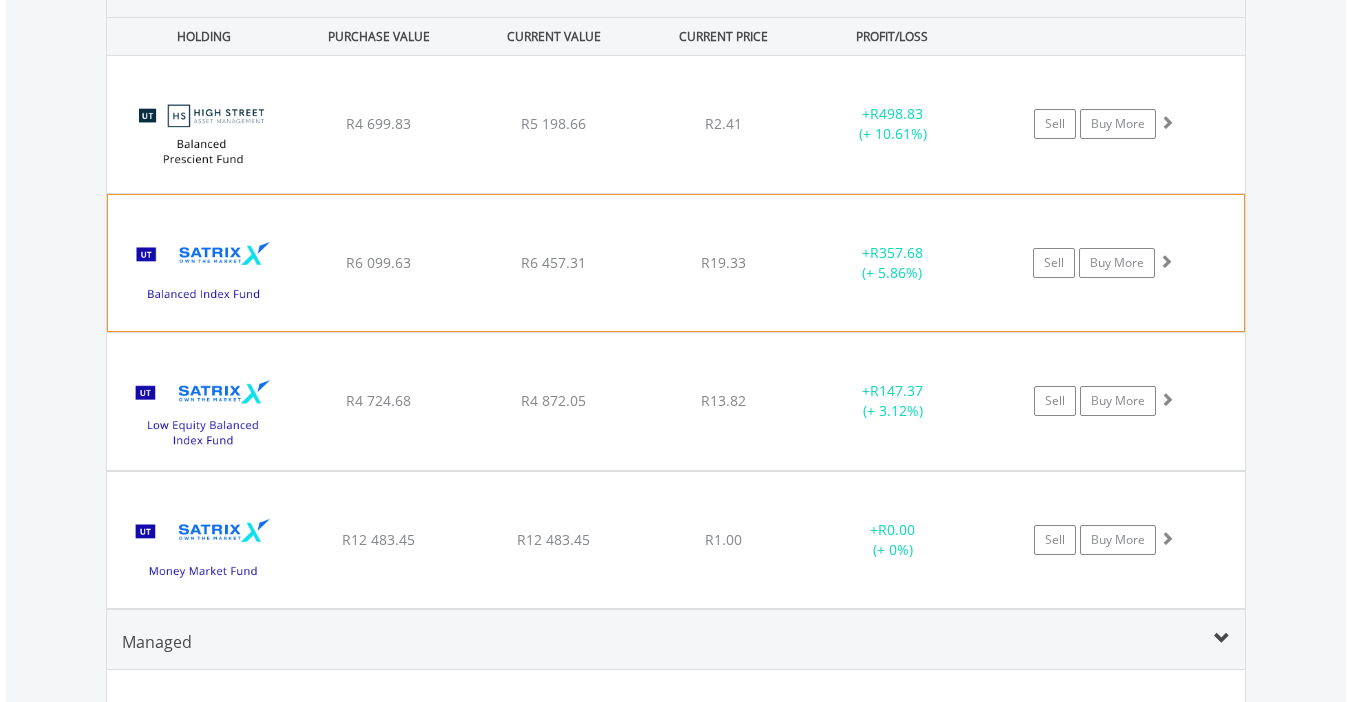 click at bounding box center [1166, 261] 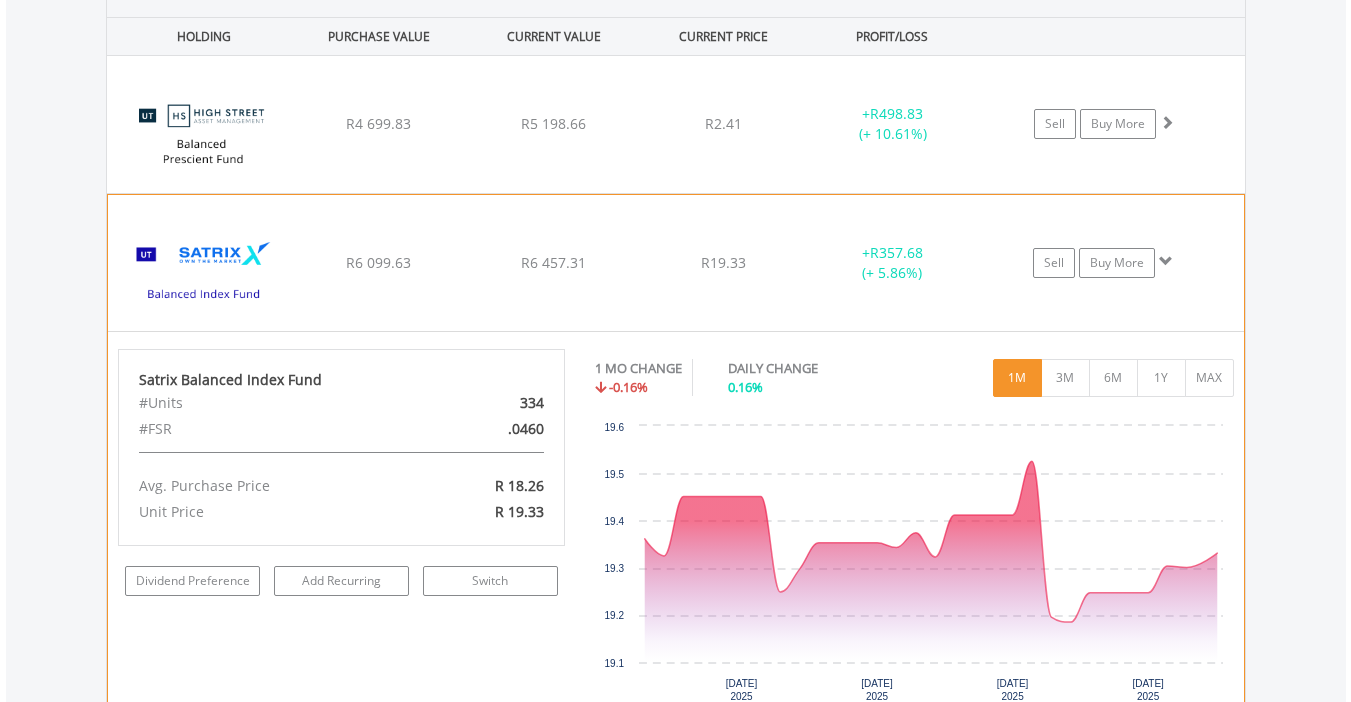 click at bounding box center (1166, 261) 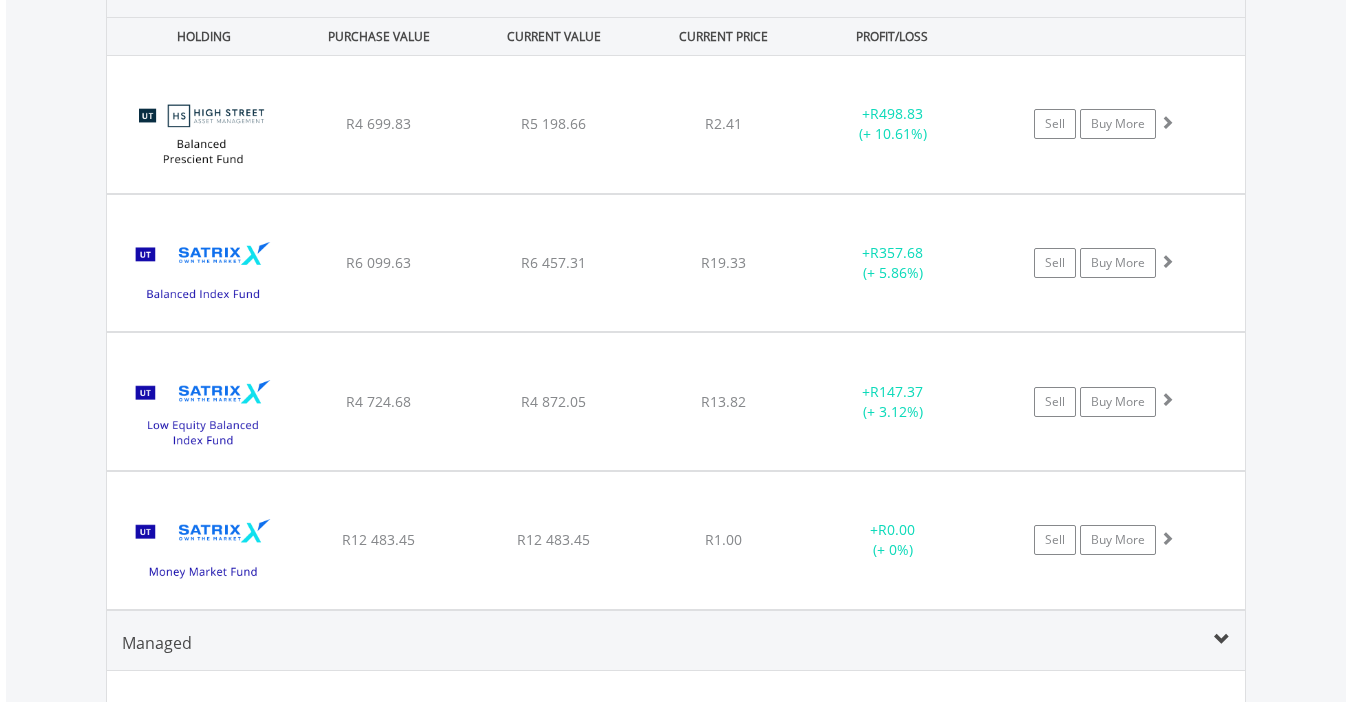 click on "Value View
Share View
DIY Shares
HOLDING
PURCHASE VALUE
CURRENT VALUE
CURRENT PRICE
PROFIT/LOSS
﻿
SAGB R186 10.5% 21/12/26
R12 073.90
R12 087.26
R1.04
+  R13.36 (+ 0.11%)
Buy More" at bounding box center (676, 334) 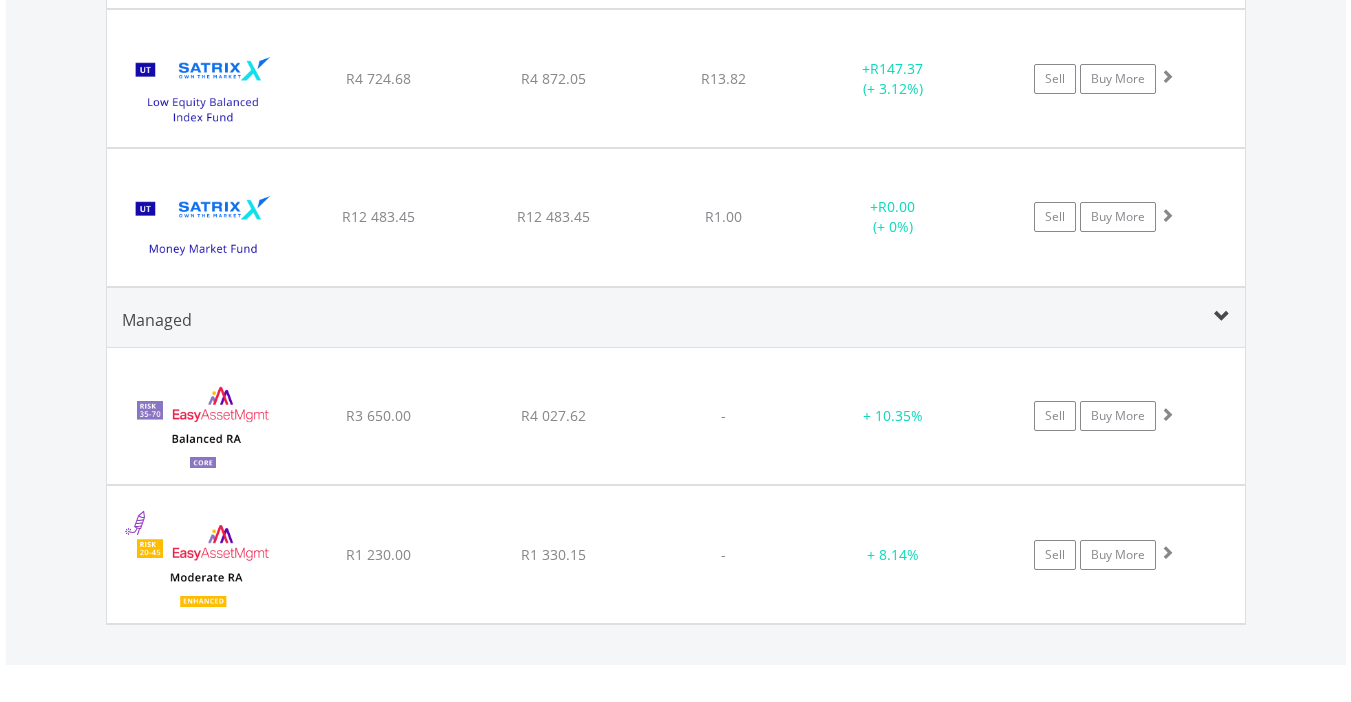 scroll, scrollTop: 2280, scrollLeft: 0, axis: vertical 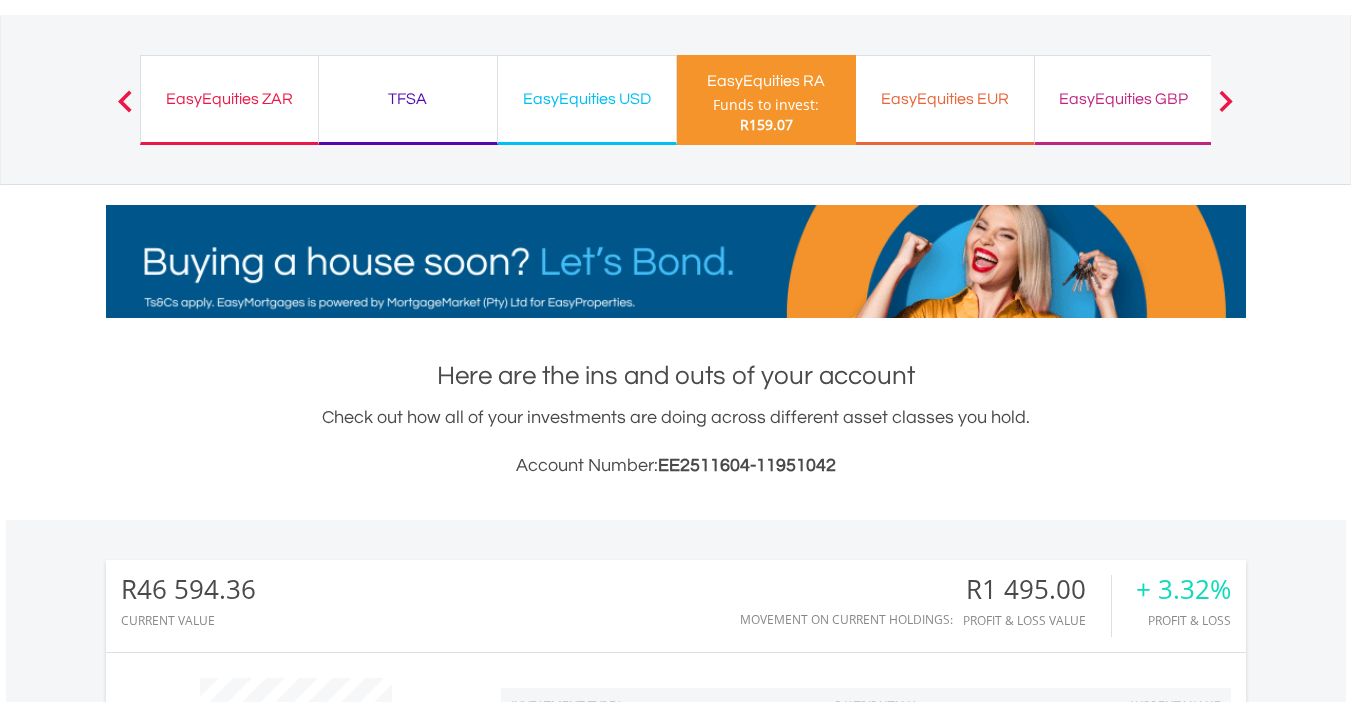 click on "EasyEquities GBP" at bounding box center [1124, 99] 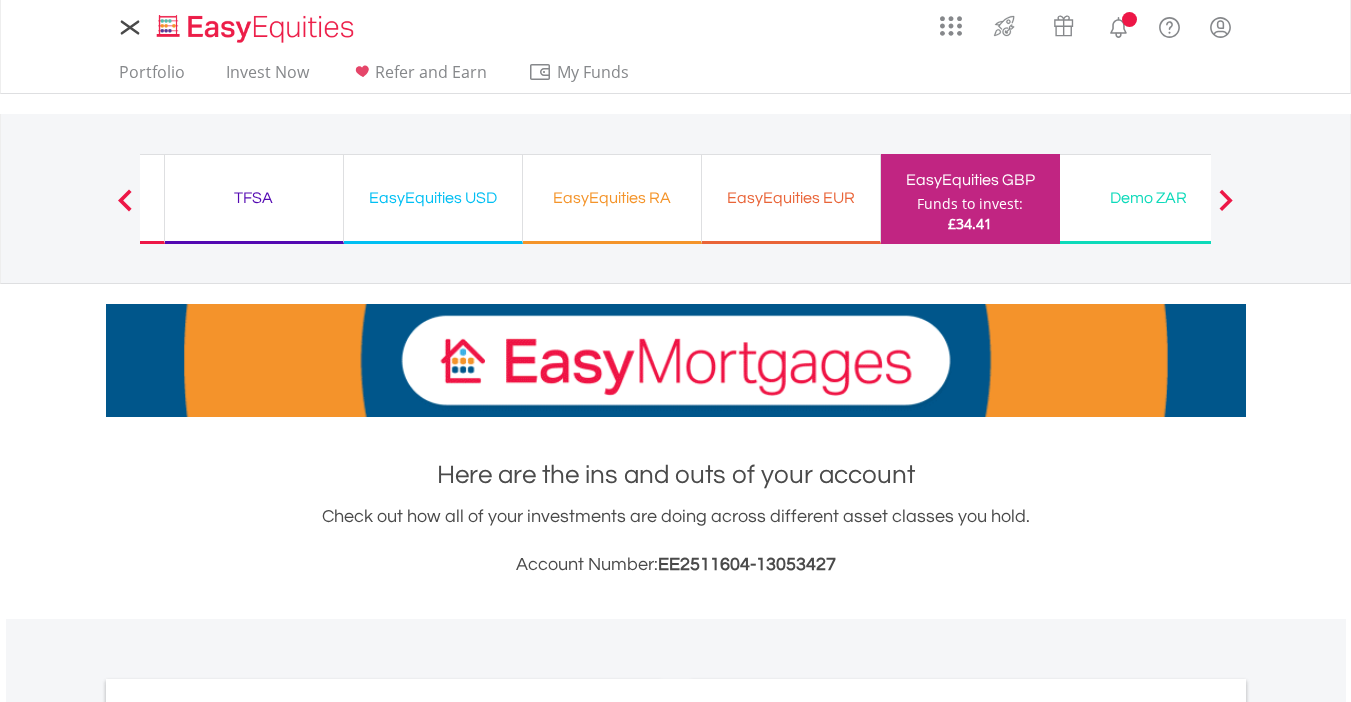 scroll, scrollTop: 0, scrollLeft: 0, axis: both 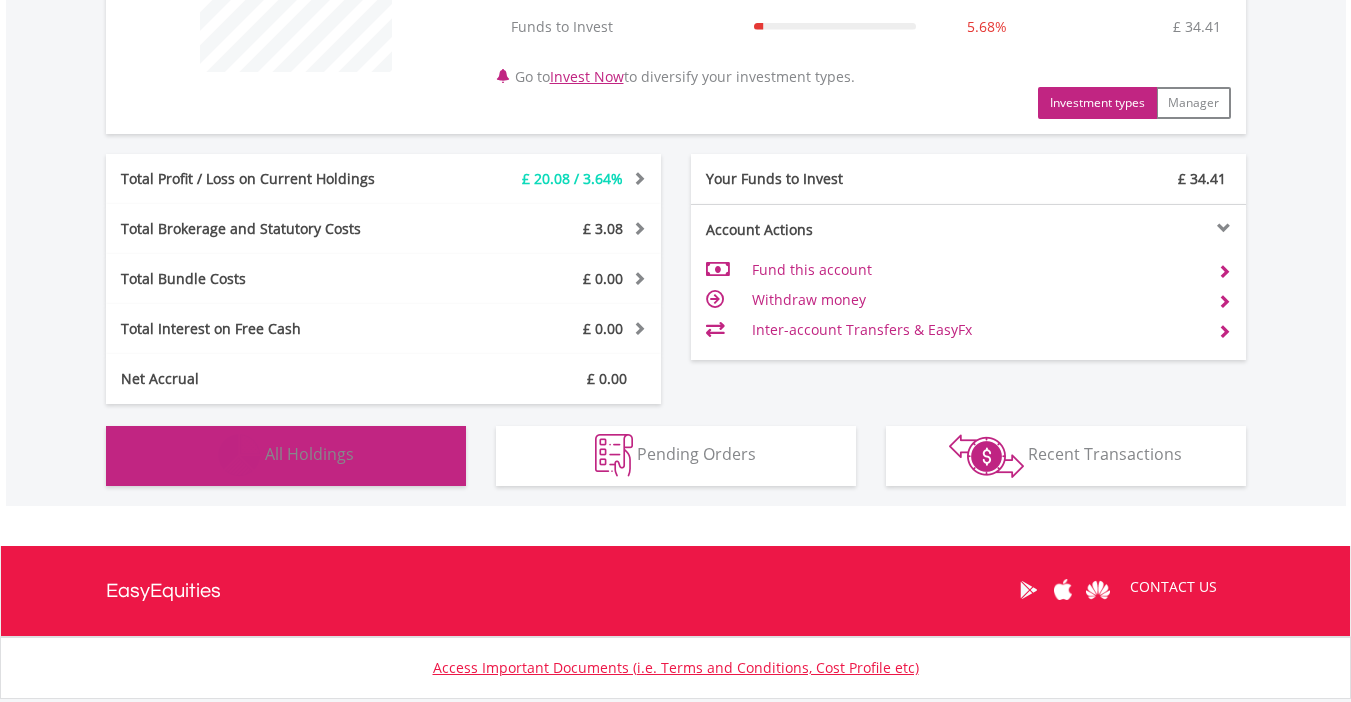 click on "All Holdings" at bounding box center [309, 454] 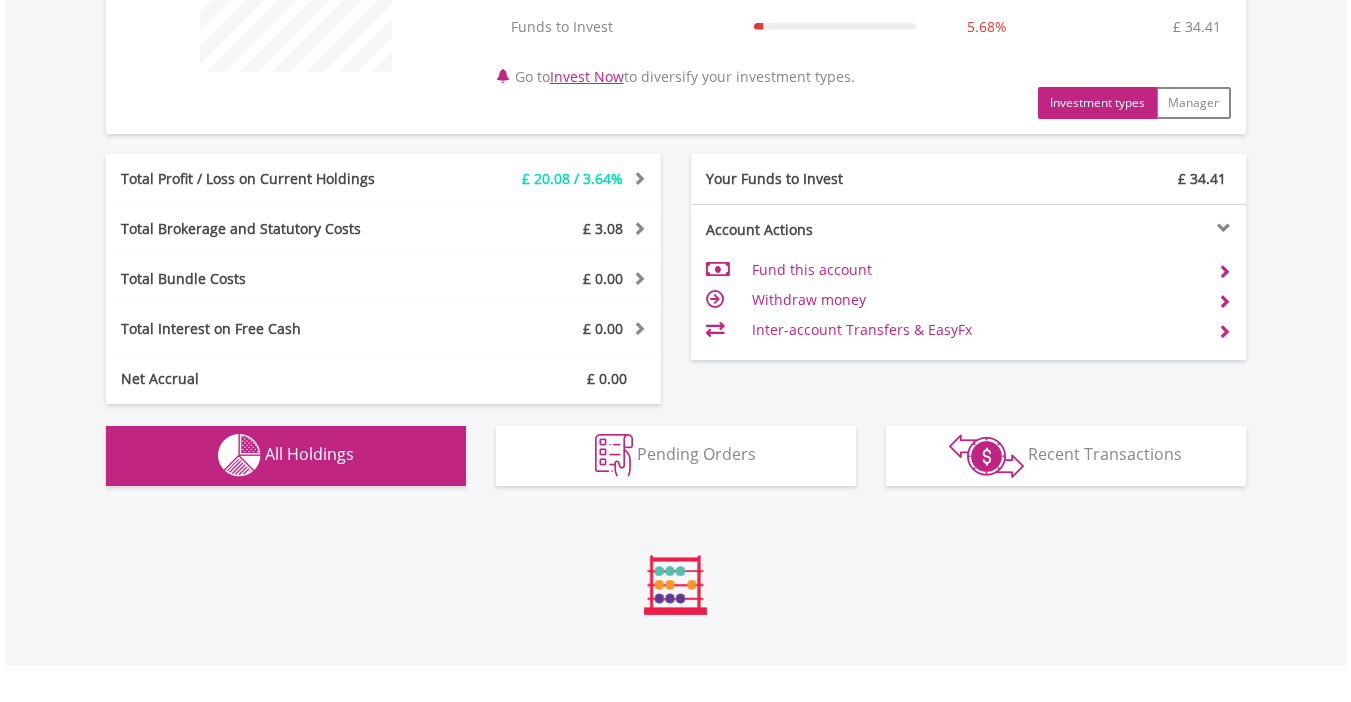 scroll, scrollTop: 1443, scrollLeft: 0, axis: vertical 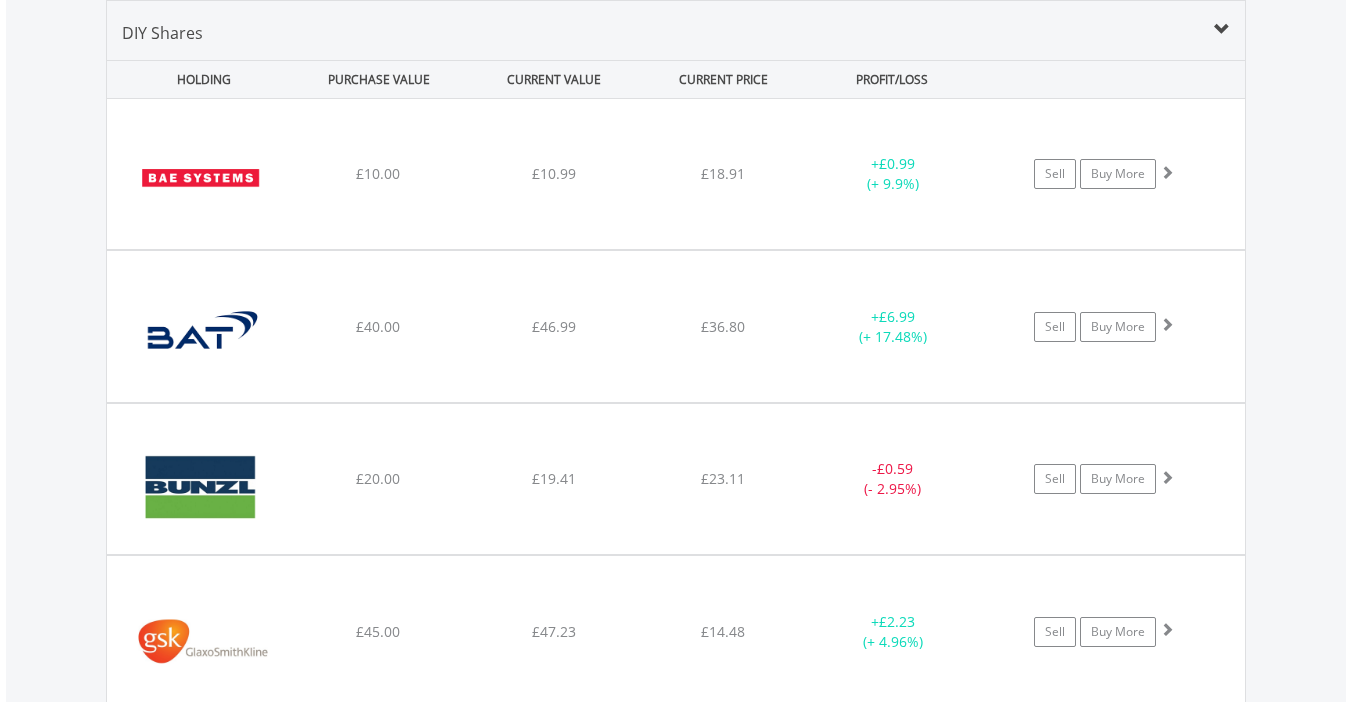 click on "Value View
Share View
DIY Shares
HOLDING
PURCHASE VALUE
CURRENT VALUE
CURRENT PRICE
PROFIT/LOSS
﻿
BAE Systems PLC
£10.00
£10.99
£18.91
+  £0.99 (+ 9.9%)
Buy More" at bounding box center (676, 1790) 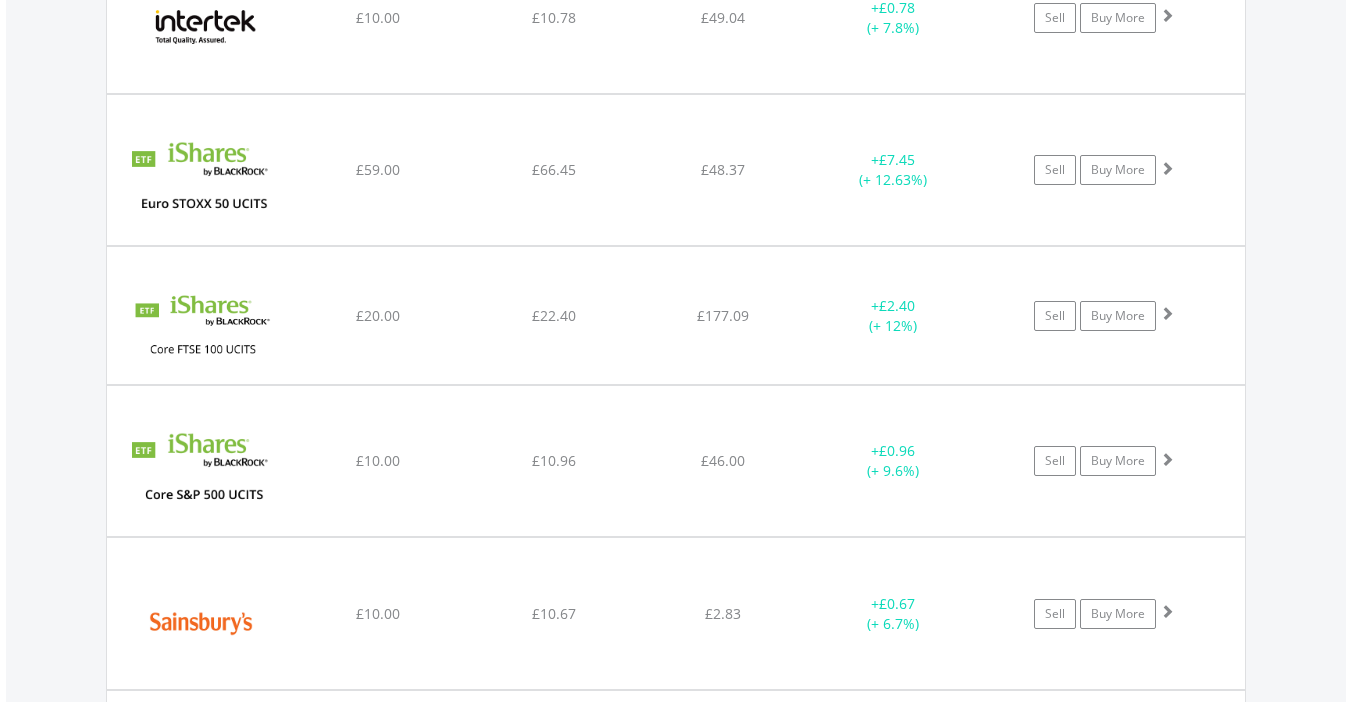 scroll, scrollTop: 2723, scrollLeft: 0, axis: vertical 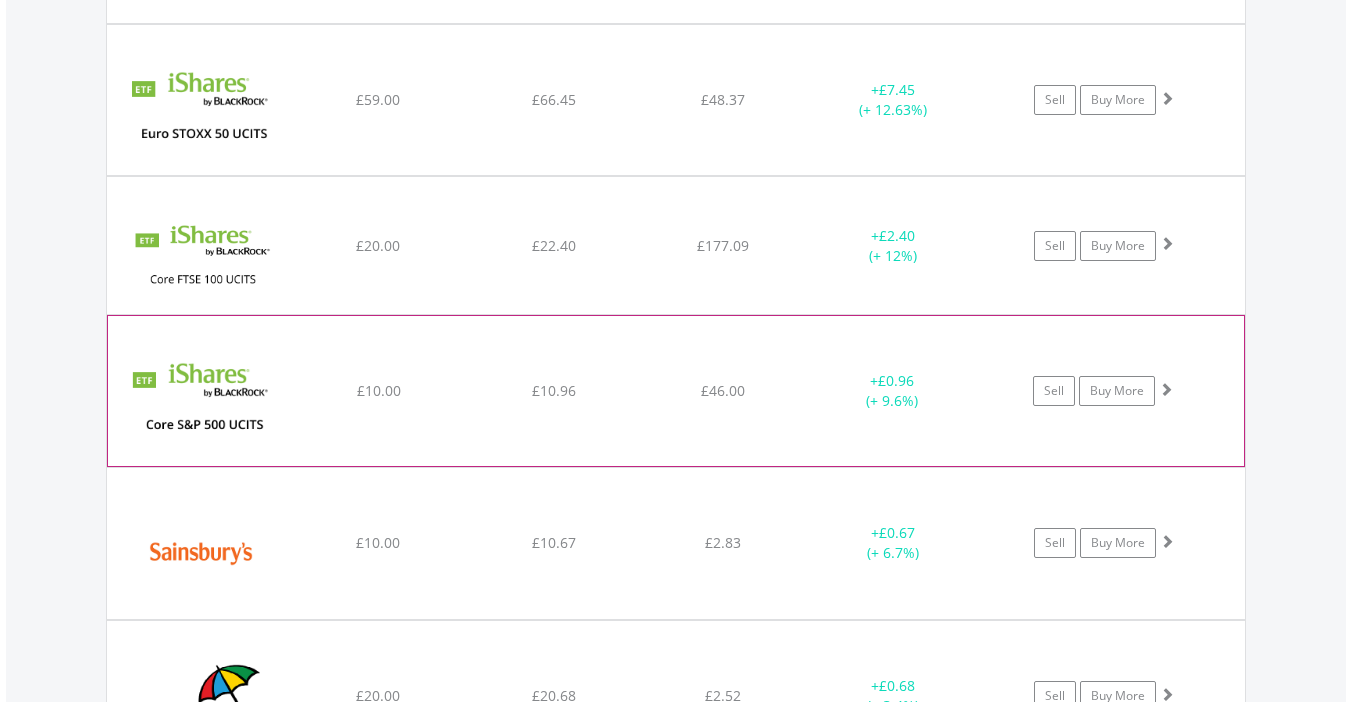 click on "Sell
Buy More" at bounding box center [1114, -1106] 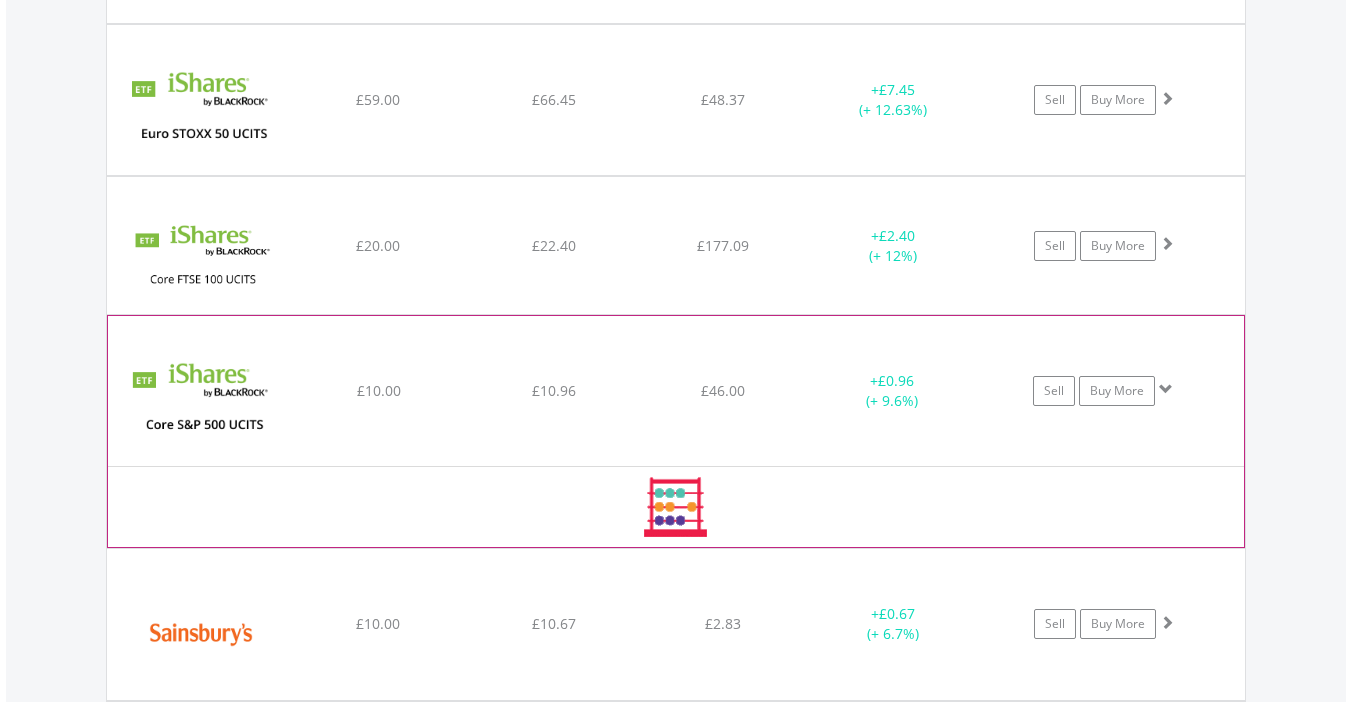 scroll, scrollTop: 2763, scrollLeft: 0, axis: vertical 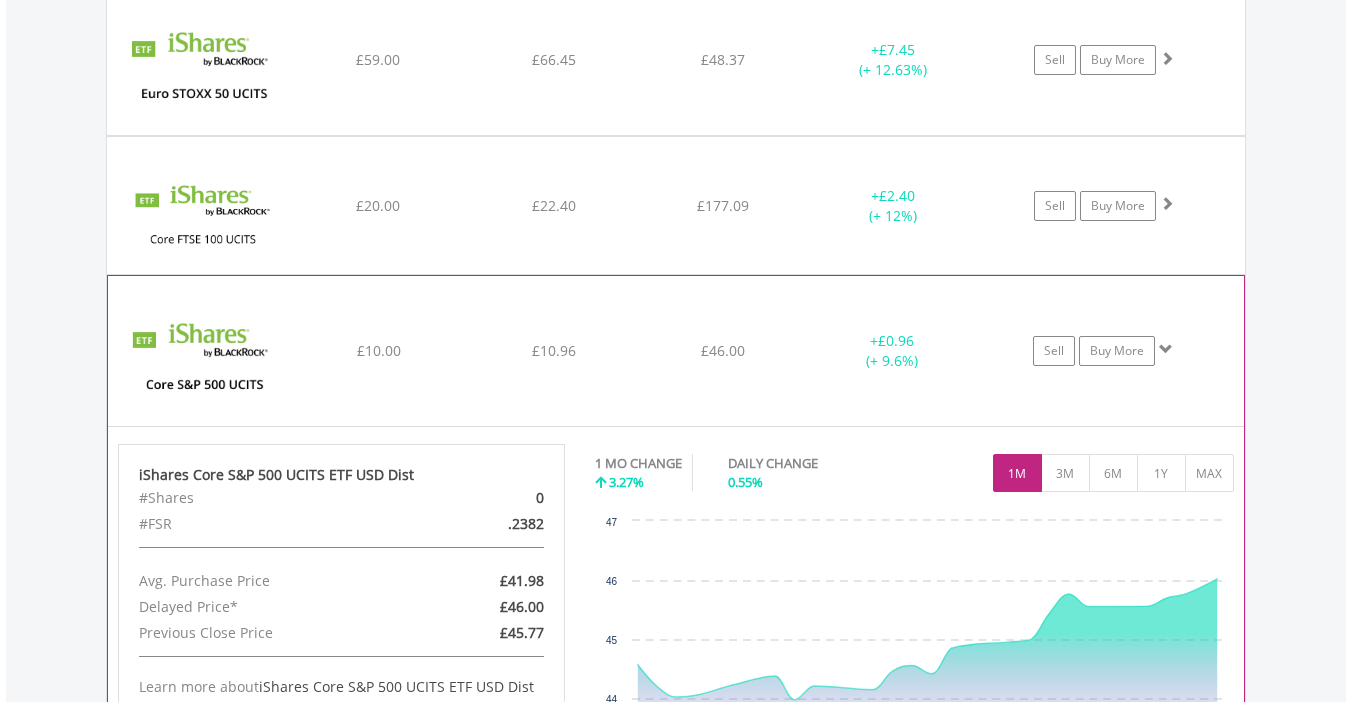 click at bounding box center (1166, 349) 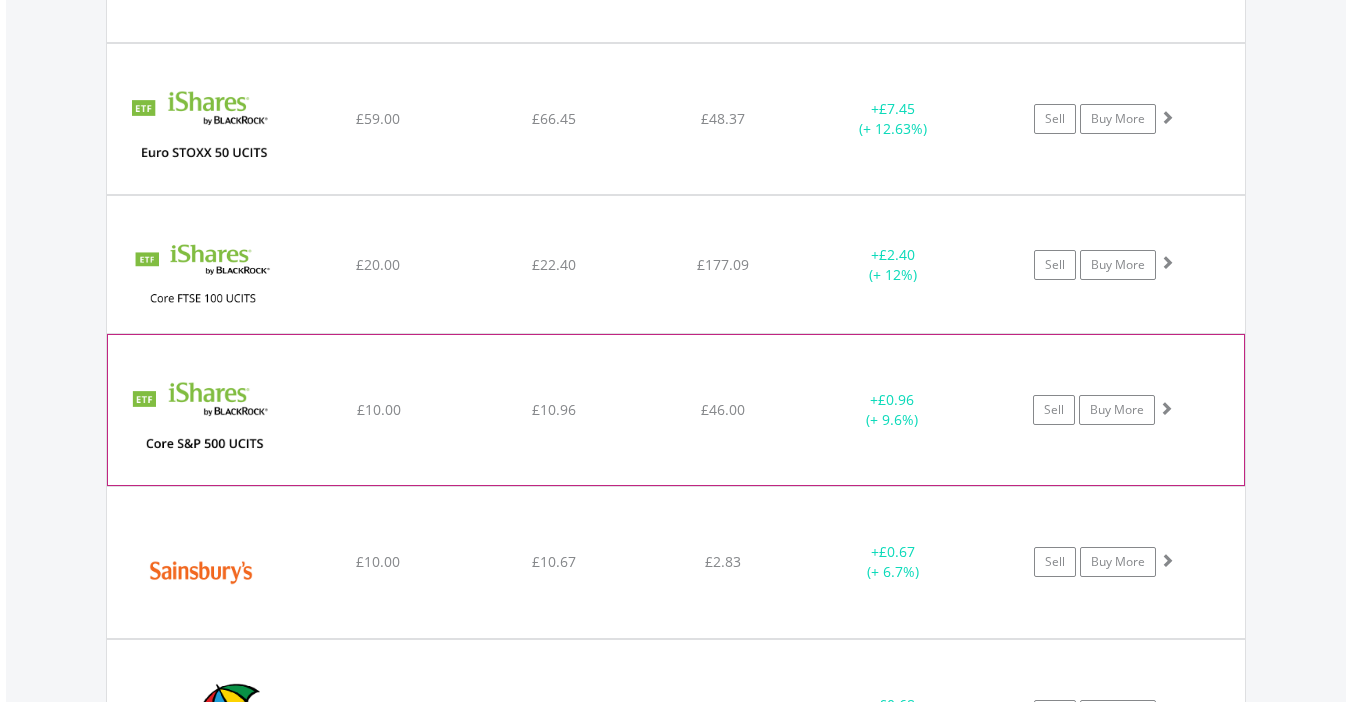 scroll, scrollTop: 2643, scrollLeft: 0, axis: vertical 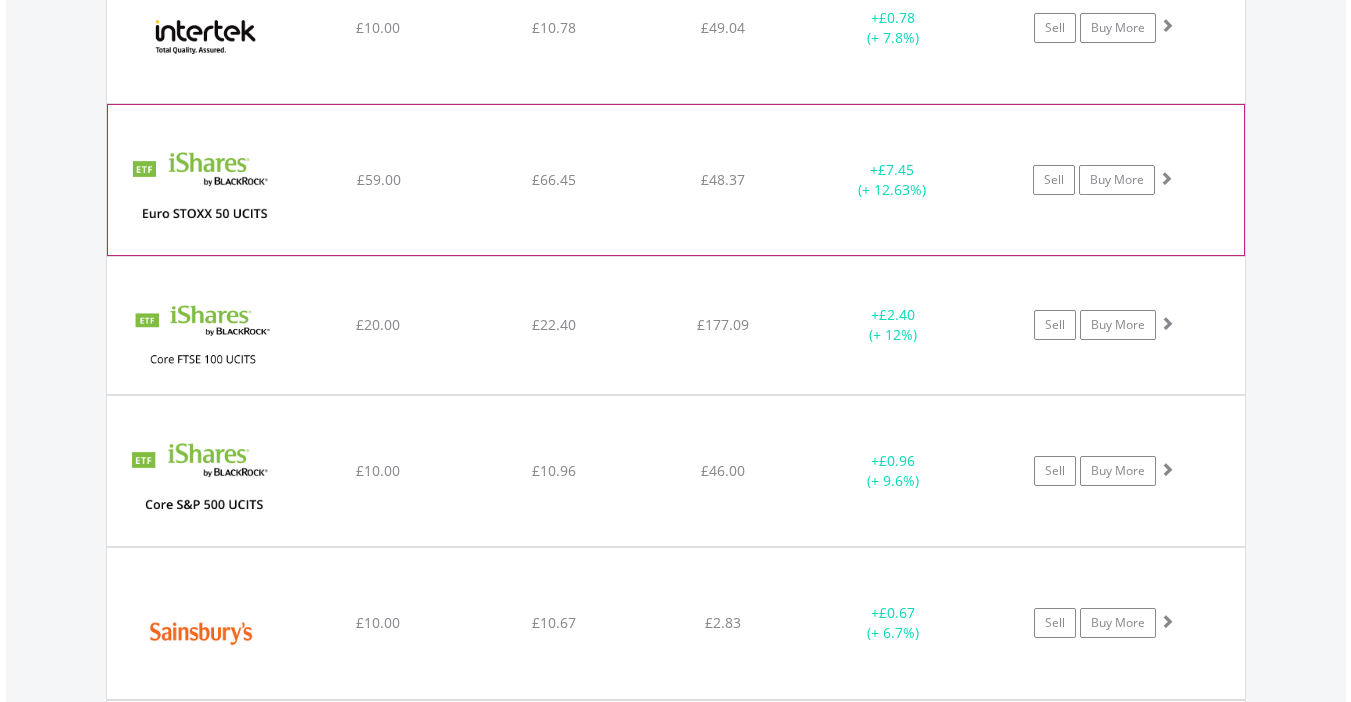 click at bounding box center [1167, -1027] 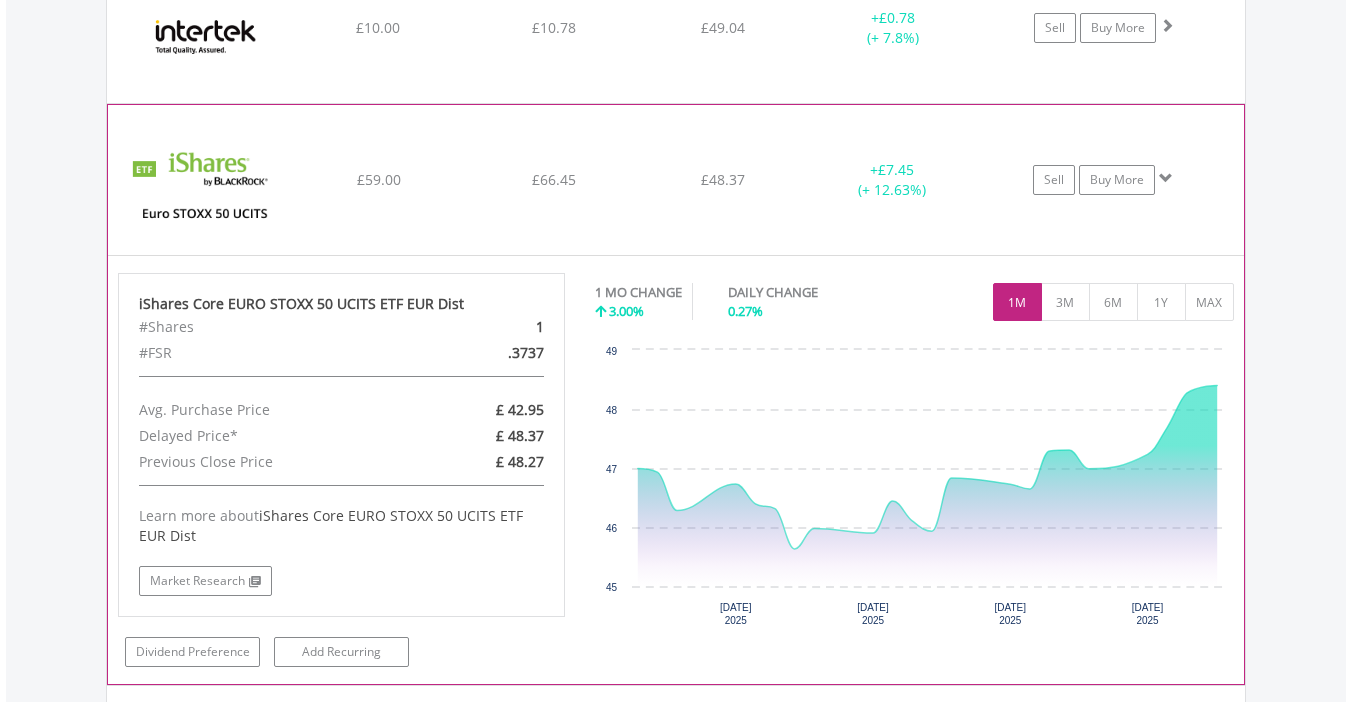 click at bounding box center (1167, -1027) 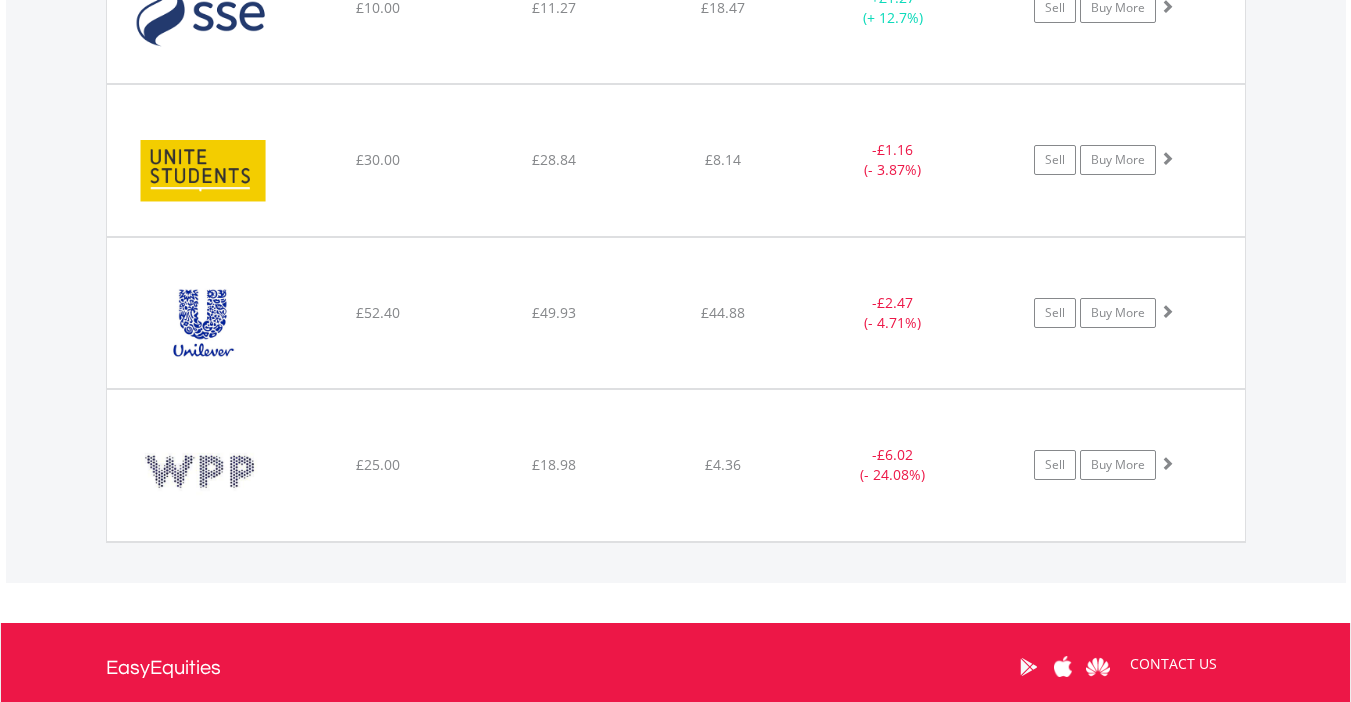 scroll, scrollTop: 4483, scrollLeft: 0, axis: vertical 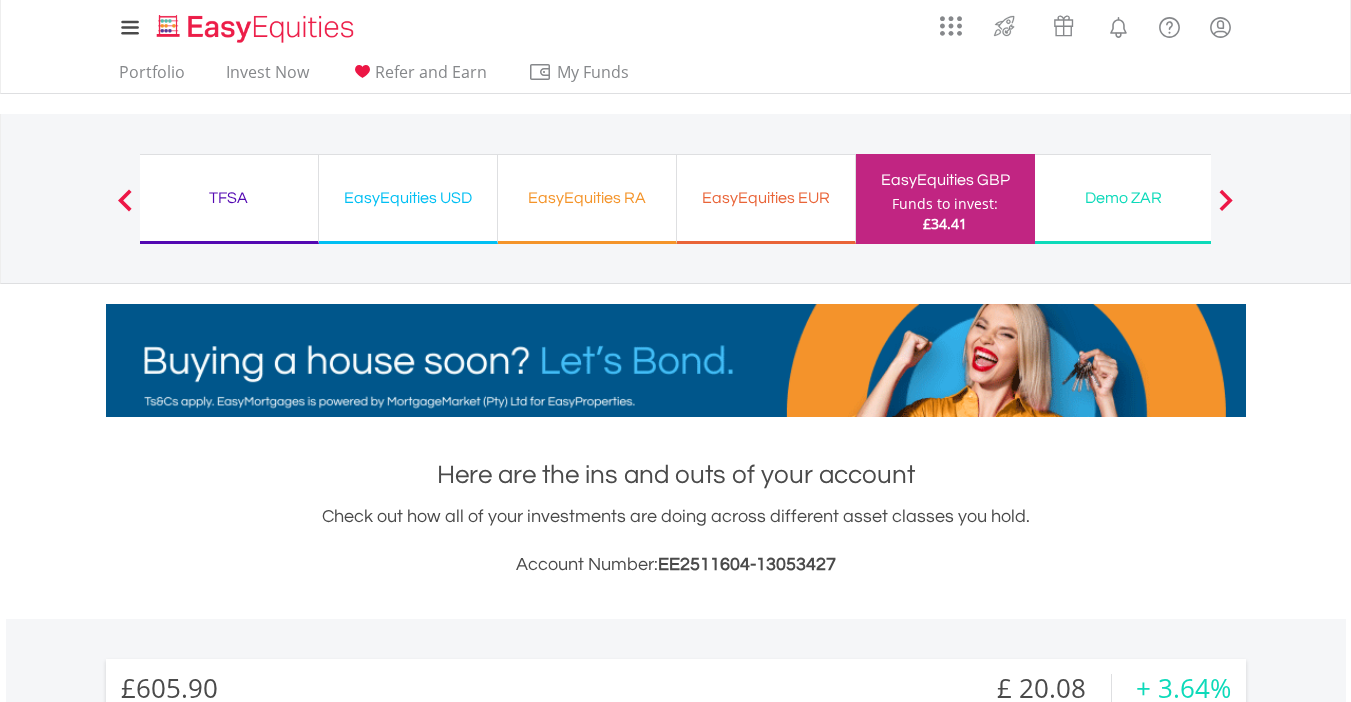click on "EasyEquities USD" at bounding box center [408, 198] 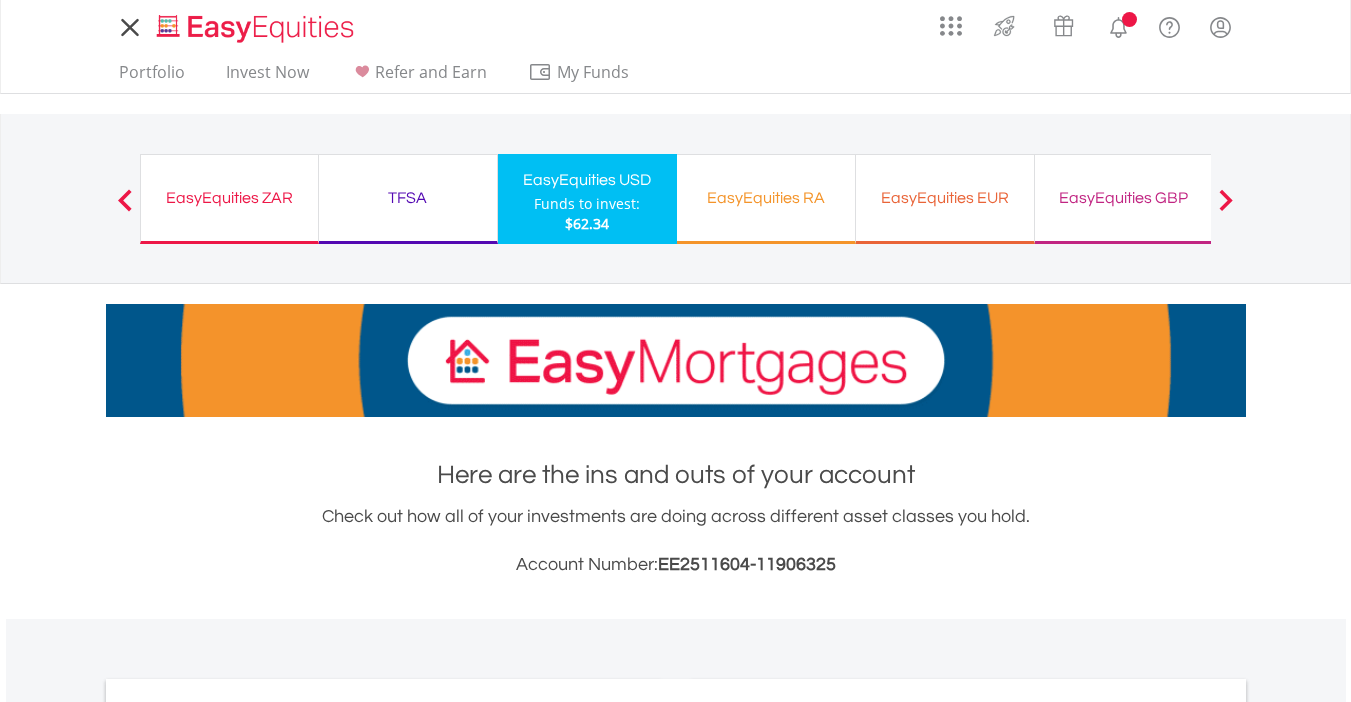 scroll, scrollTop: 0, scrollLeft: 0, axis: both 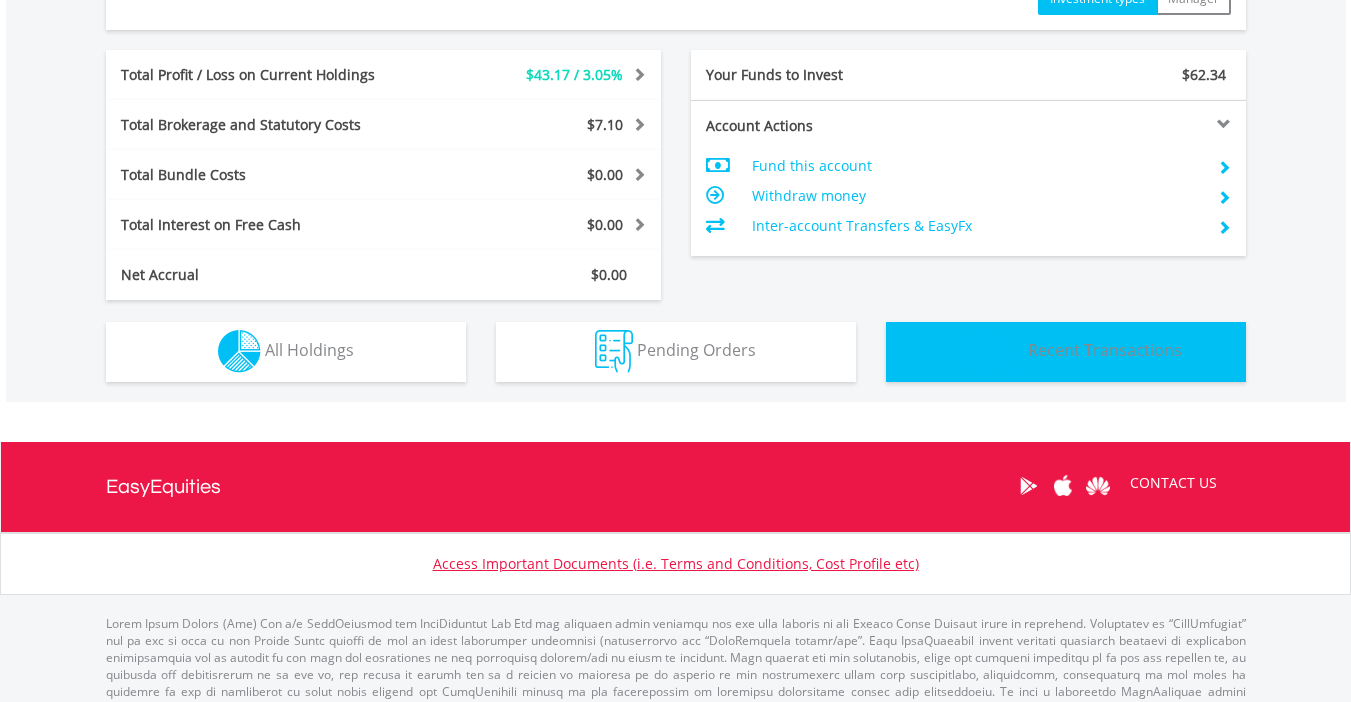 click on "Transactions
Recent Transactions" at bounding box center [1066, 352] 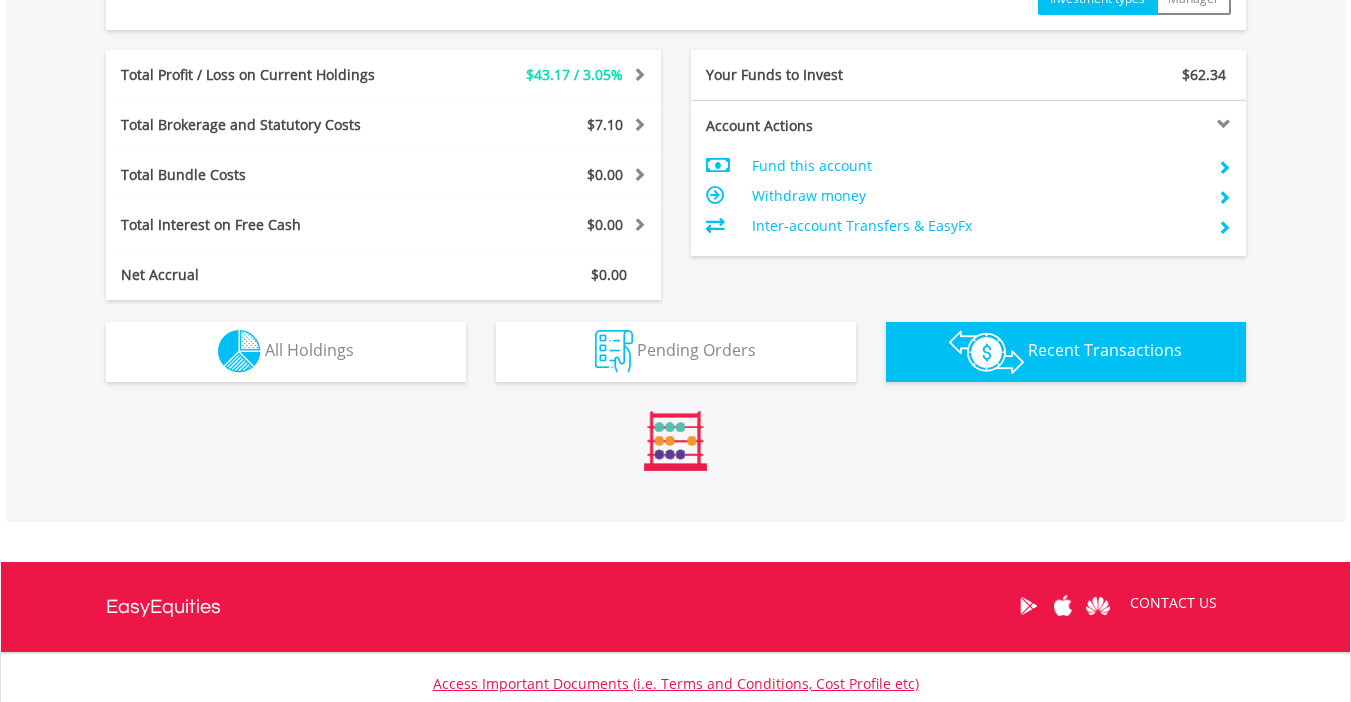 type 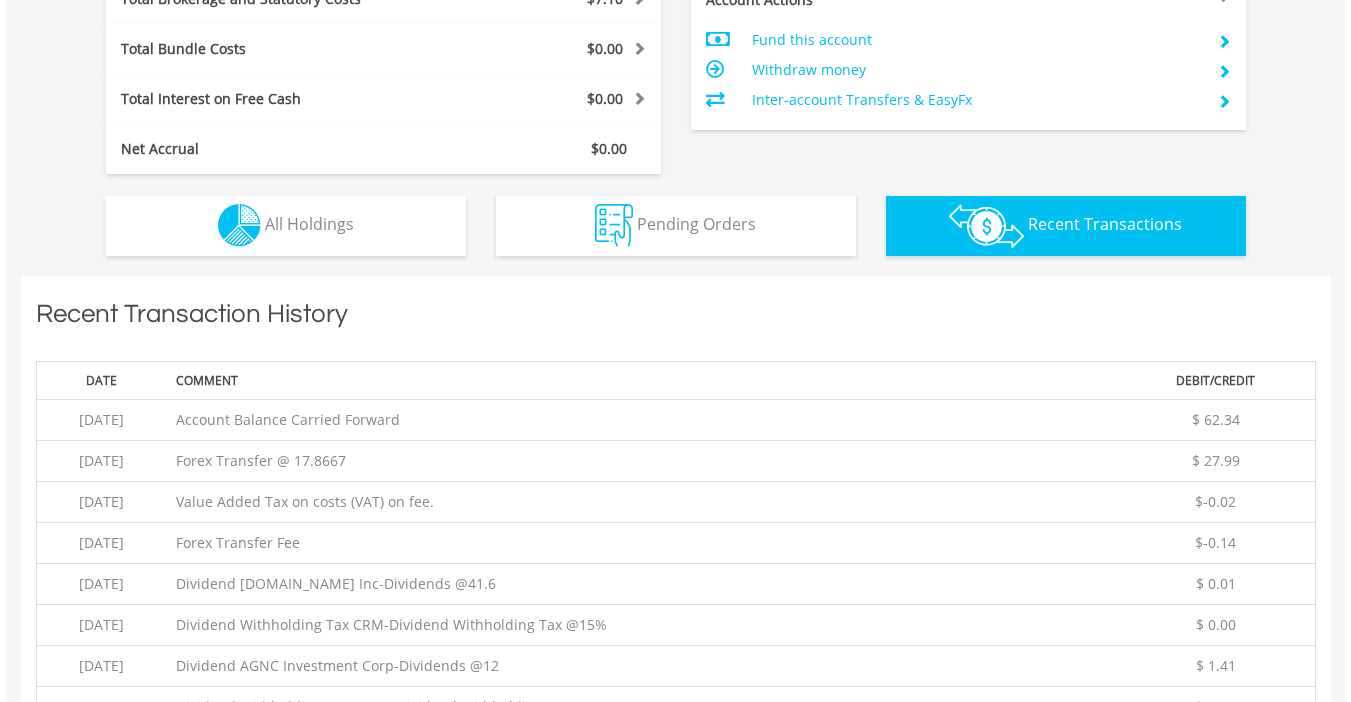 scroll, scrollTop: 1043, scrollLeft: 0, axis: vertical 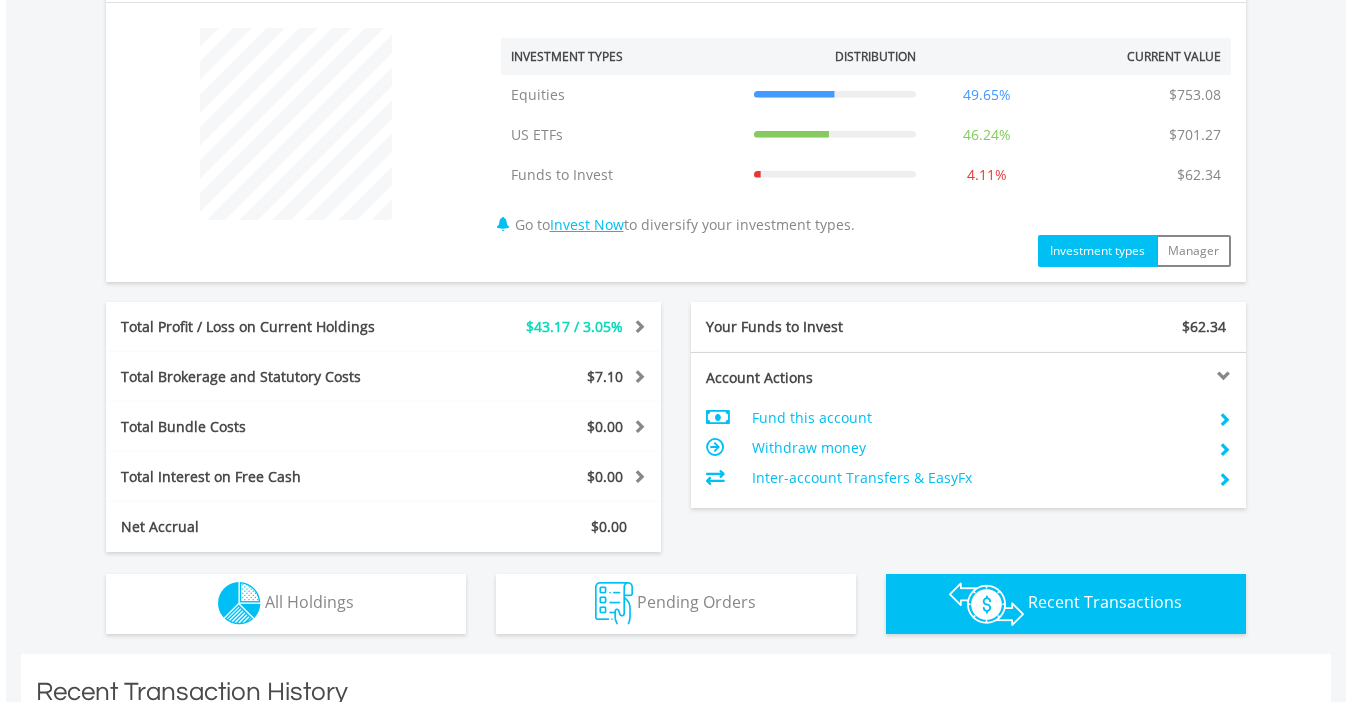 click at bounding box center [636, 326] 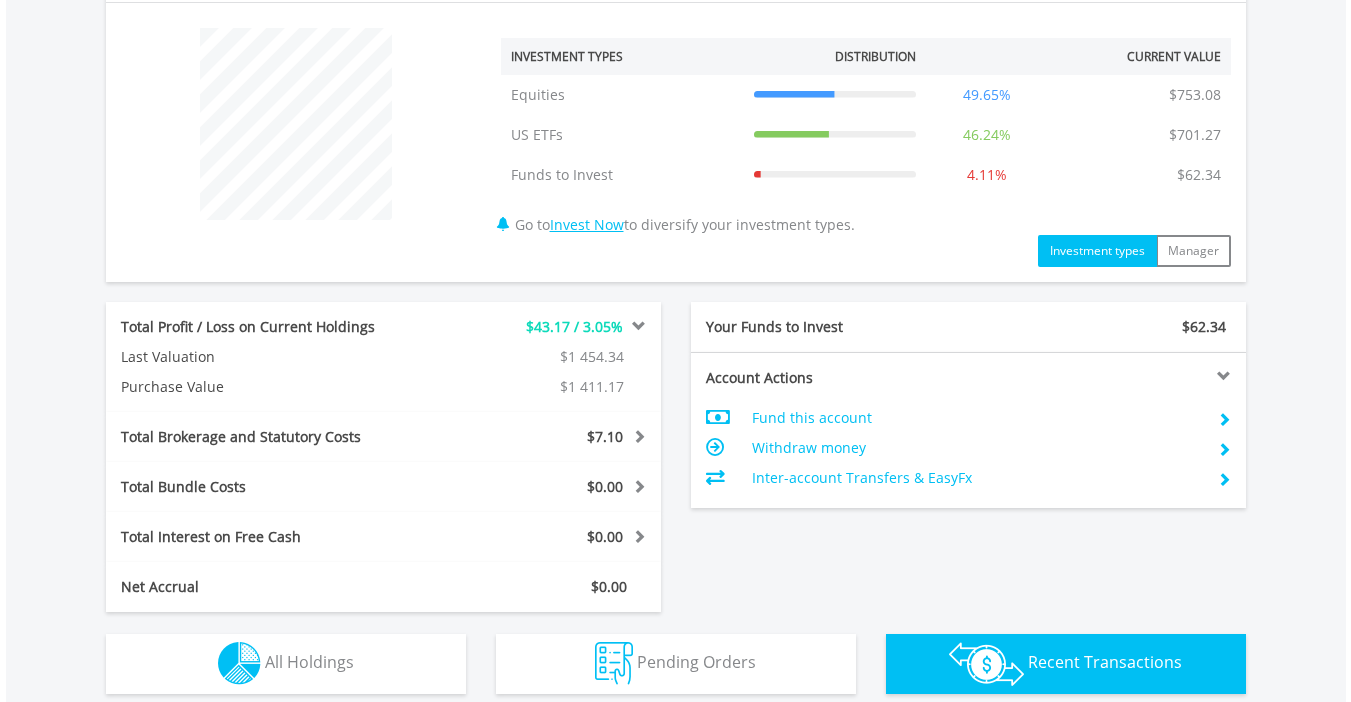 click at bounding box center (636, 326) 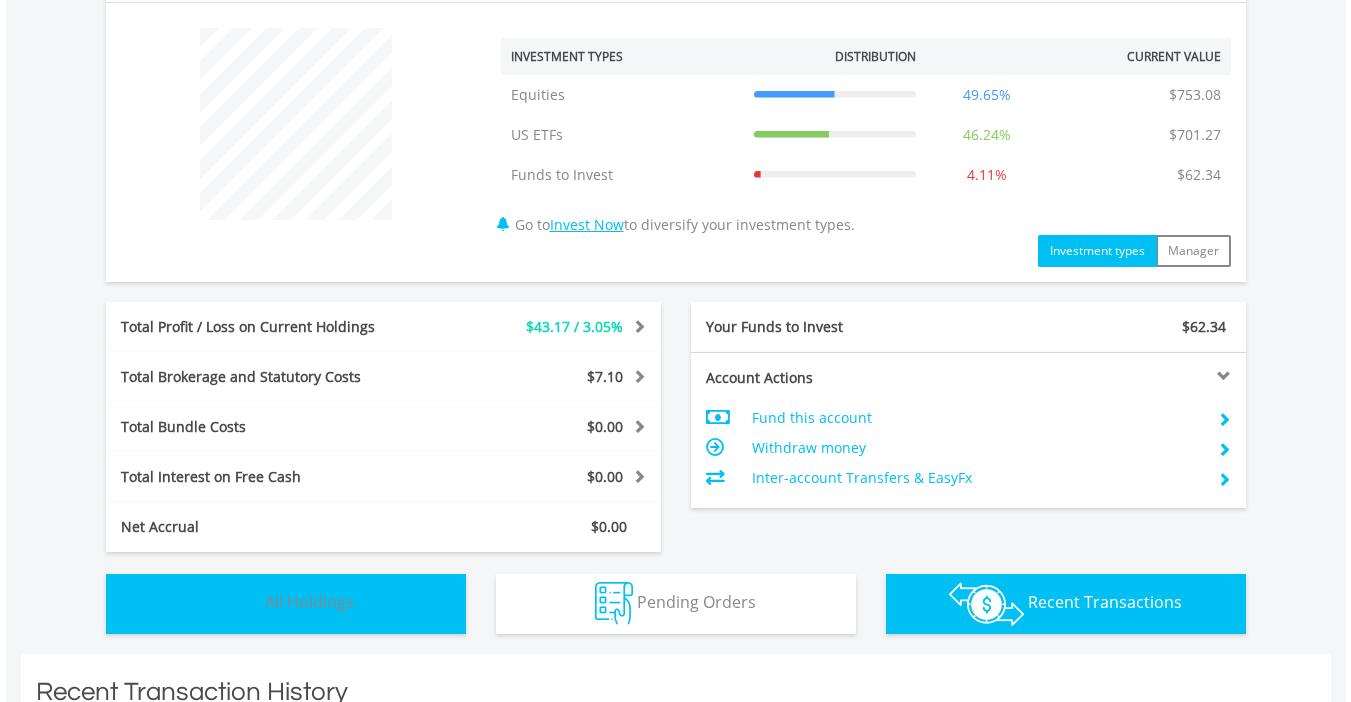 click on "Holdings
All Holdings" at bounding box center [286, 604] 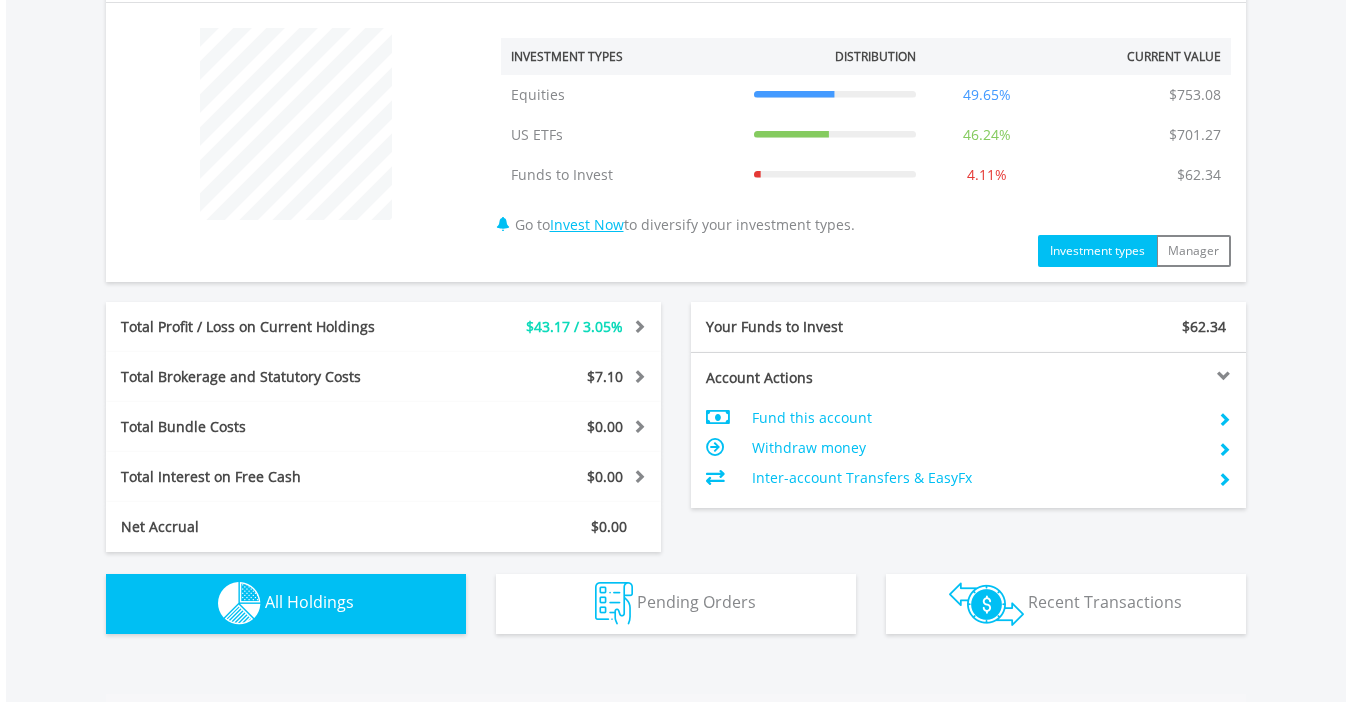 scroll, scrollTop: 809, scrollLeft: 0, axis: vertical 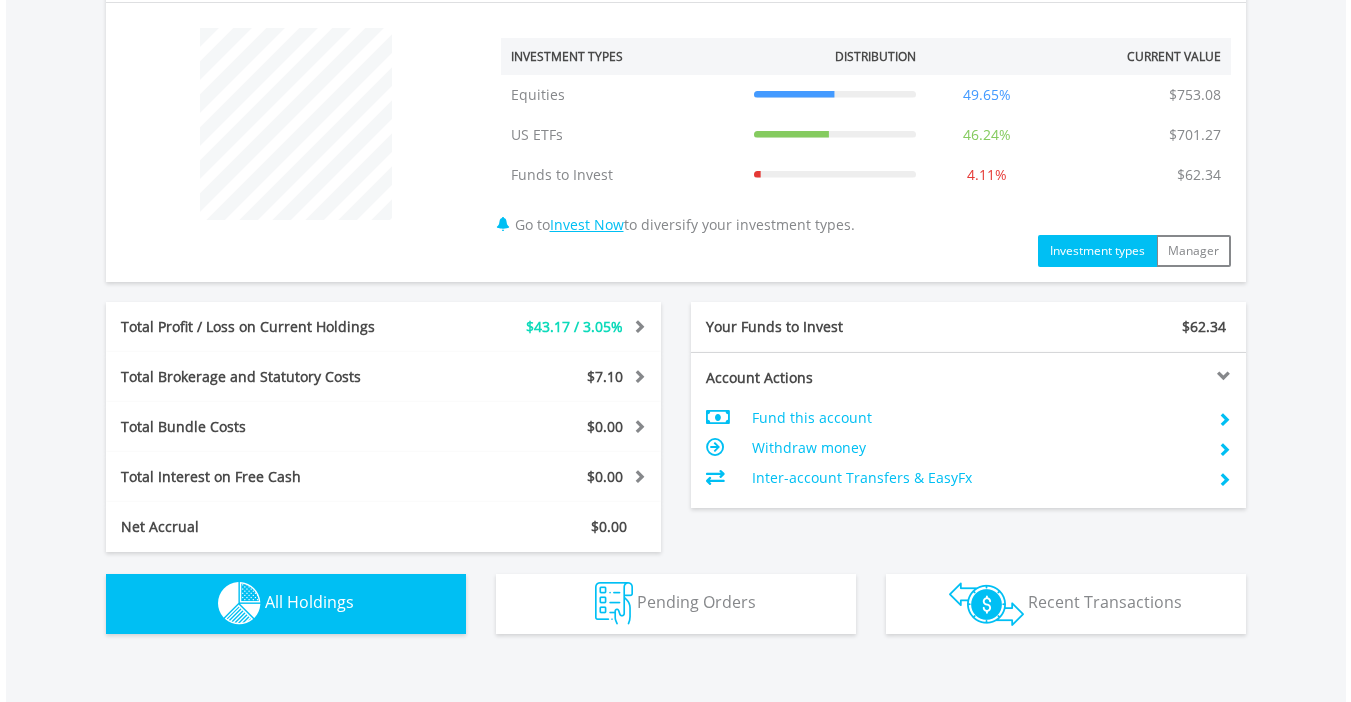 type 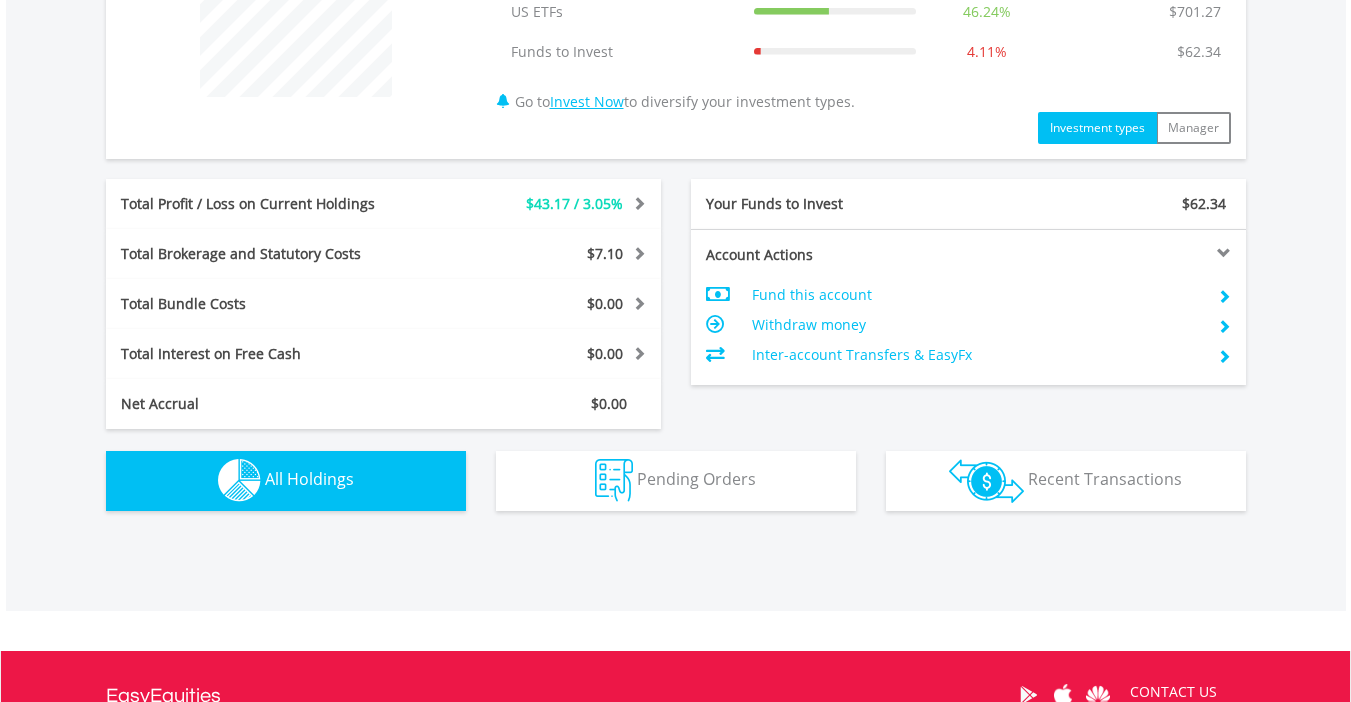 scroll, scrollTop: 929, scrollLeft: 0, axis: vertical 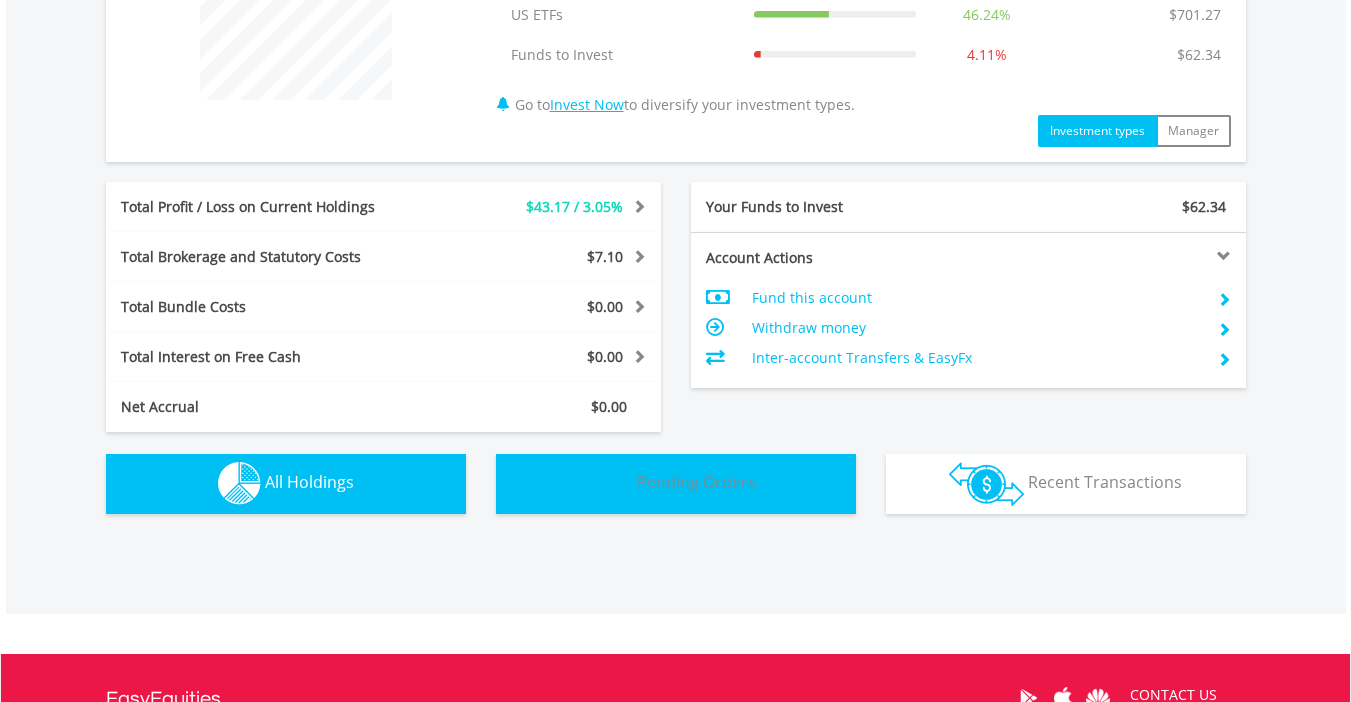 click on "Pending Orders" at bounding box center (696, 482) 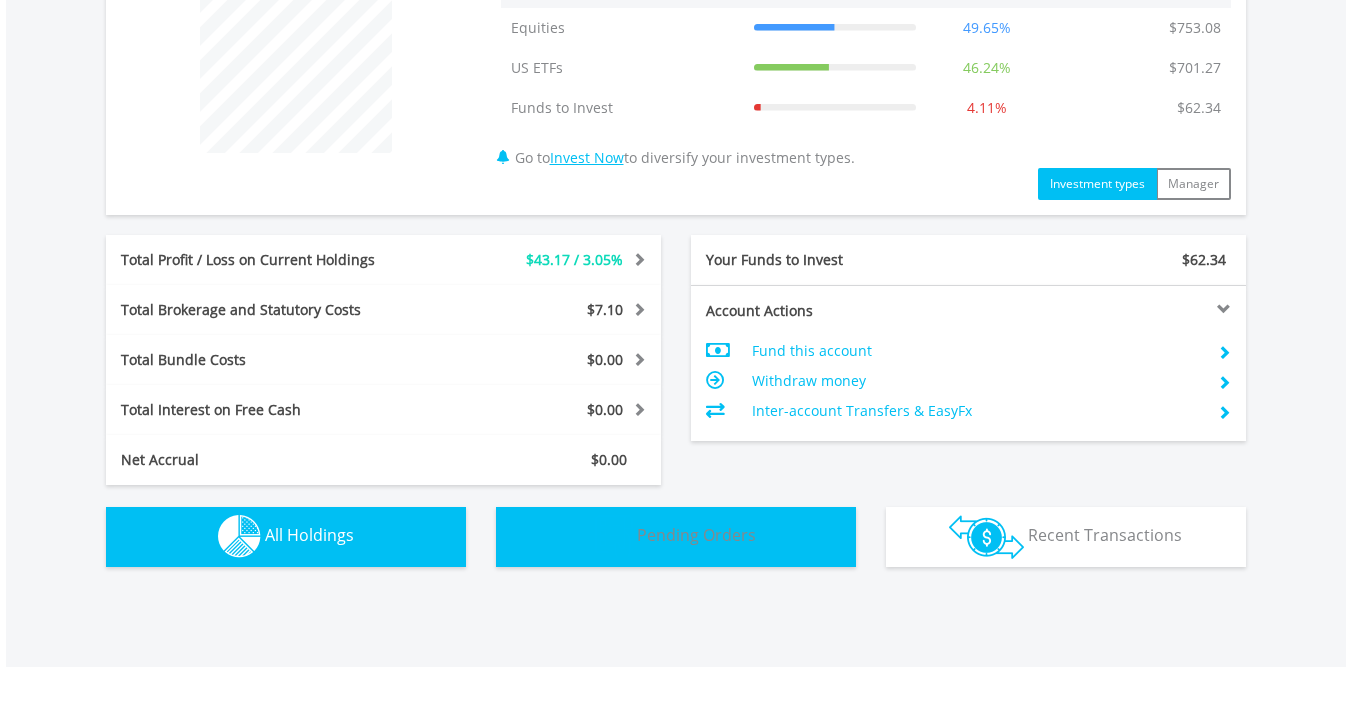 scroll, scrollTop: 1141, scrollLeft: 0, axis: vertical 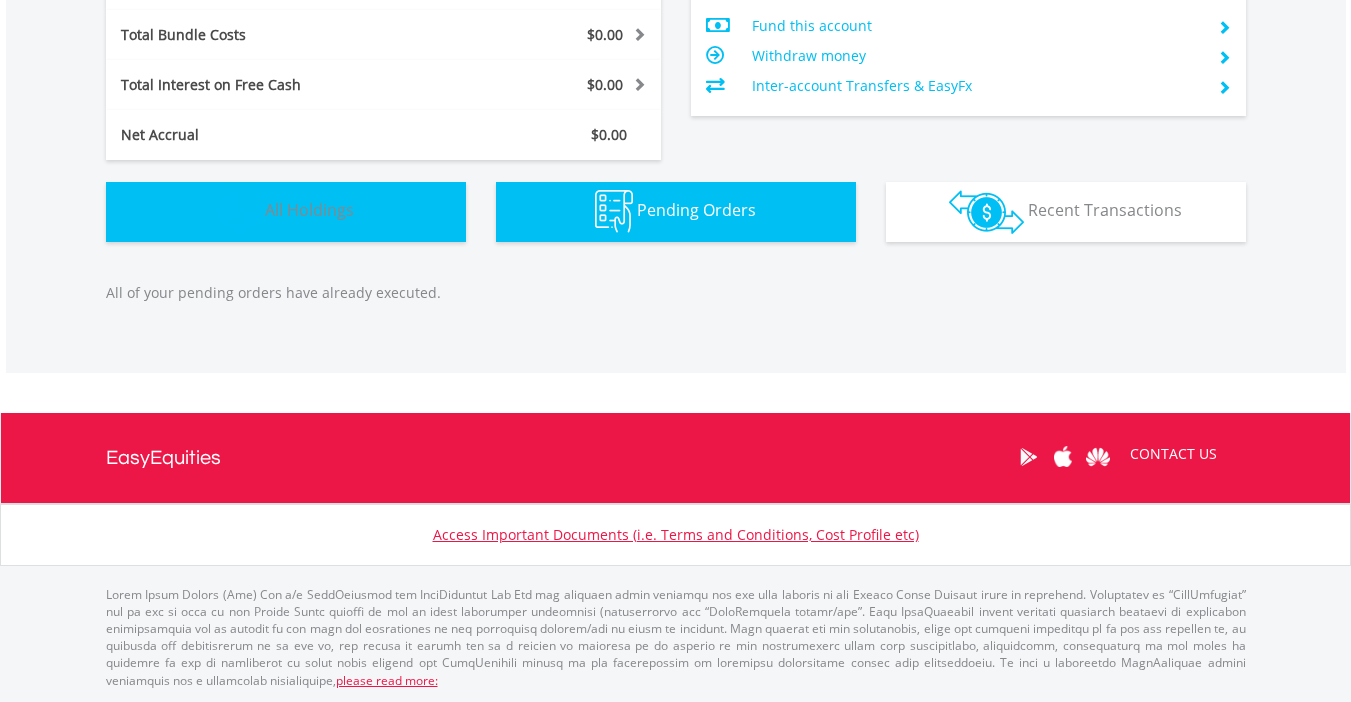 click on "Holdings
All Holdings" at bounding box center (286, 212) 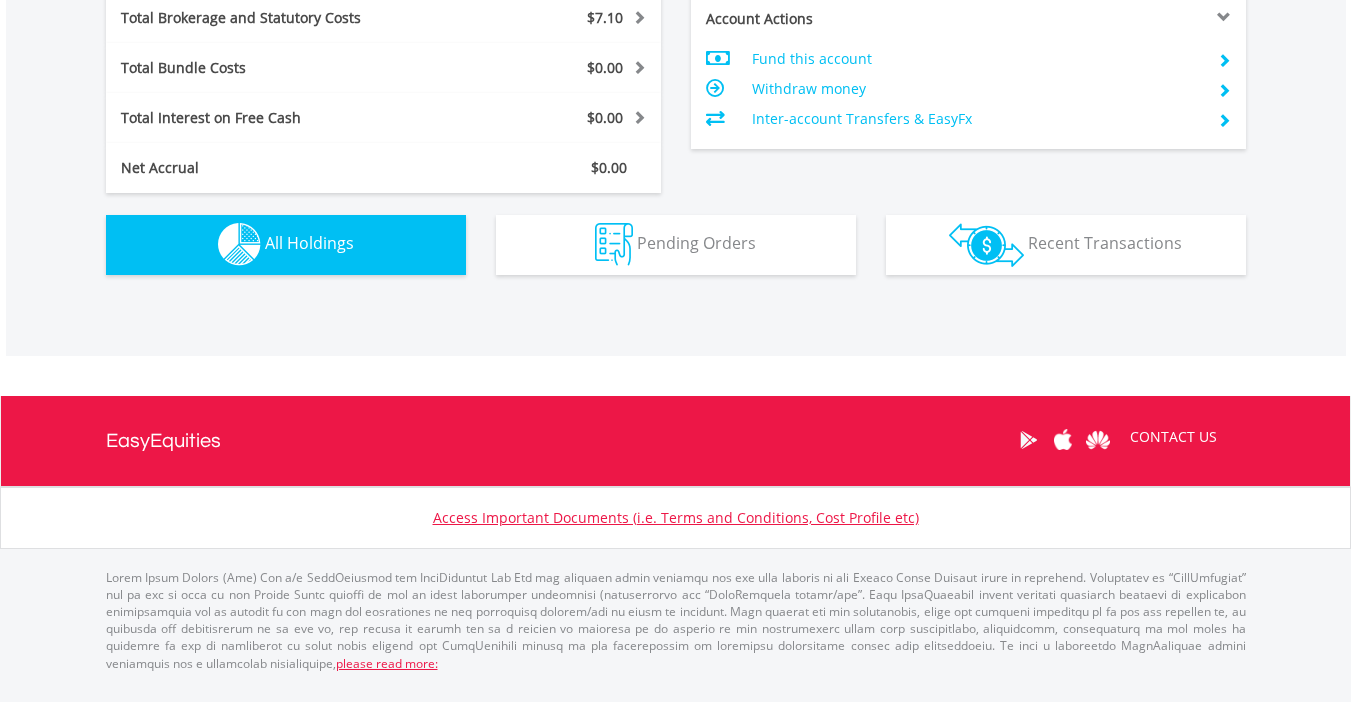 scroll, scrollTop: 1091, scrollLeft: 0, axis: vertical 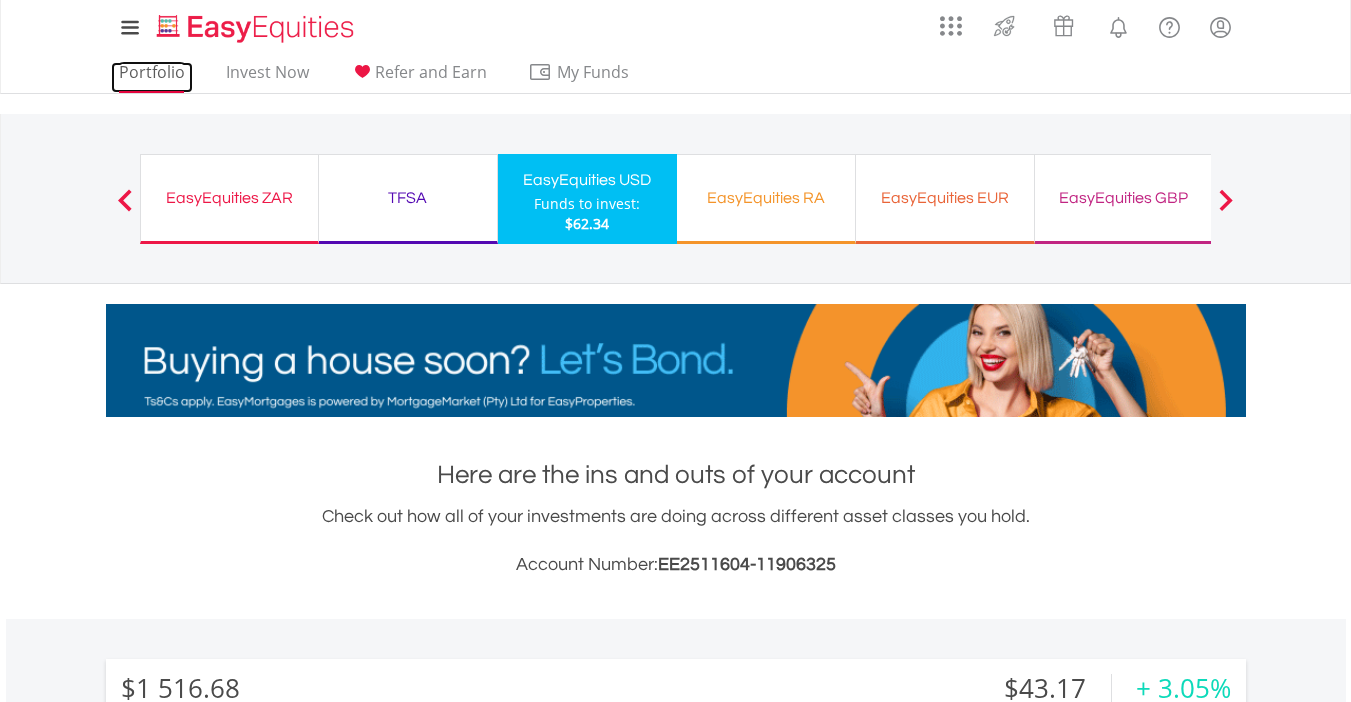 click on "Portfolio" at bounding box center [152, 77] 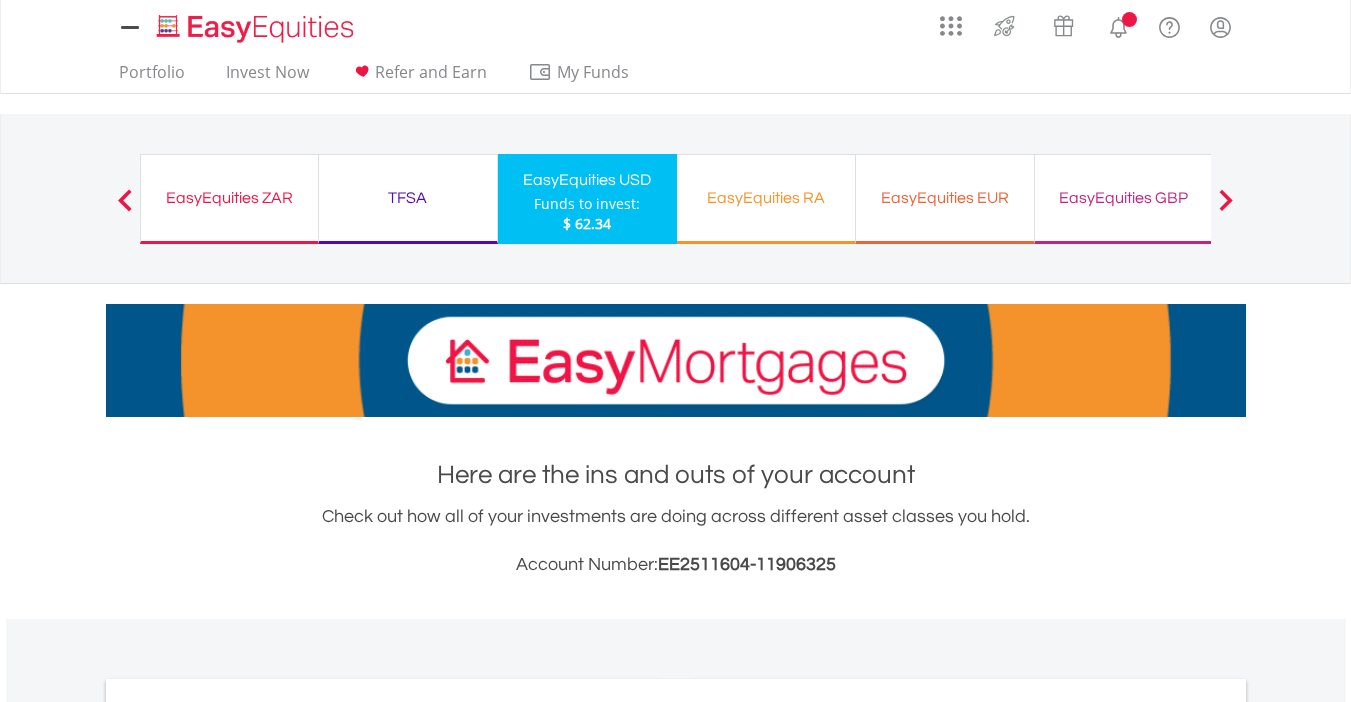 scroll, scrollTop: 0, scrollLeft: 0, axis: both 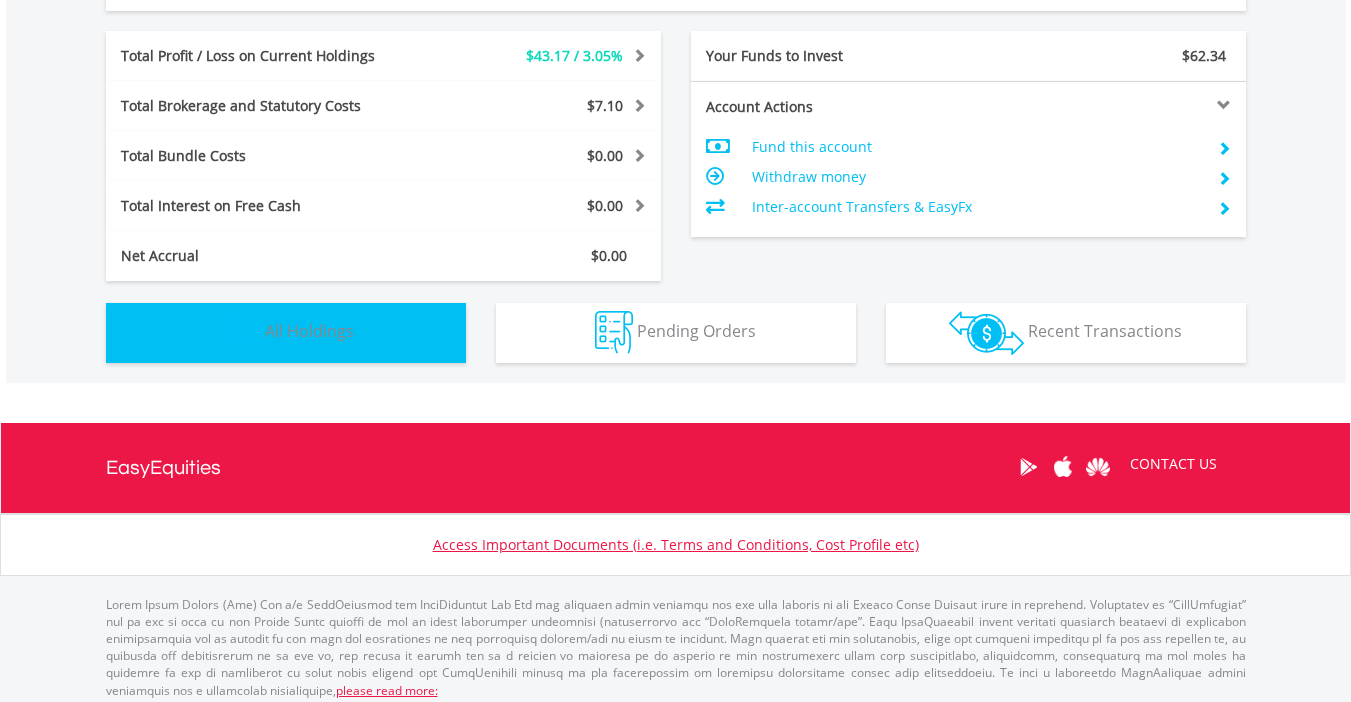 click on "Holdings
All Holdings" at bounding box center (286, 333) 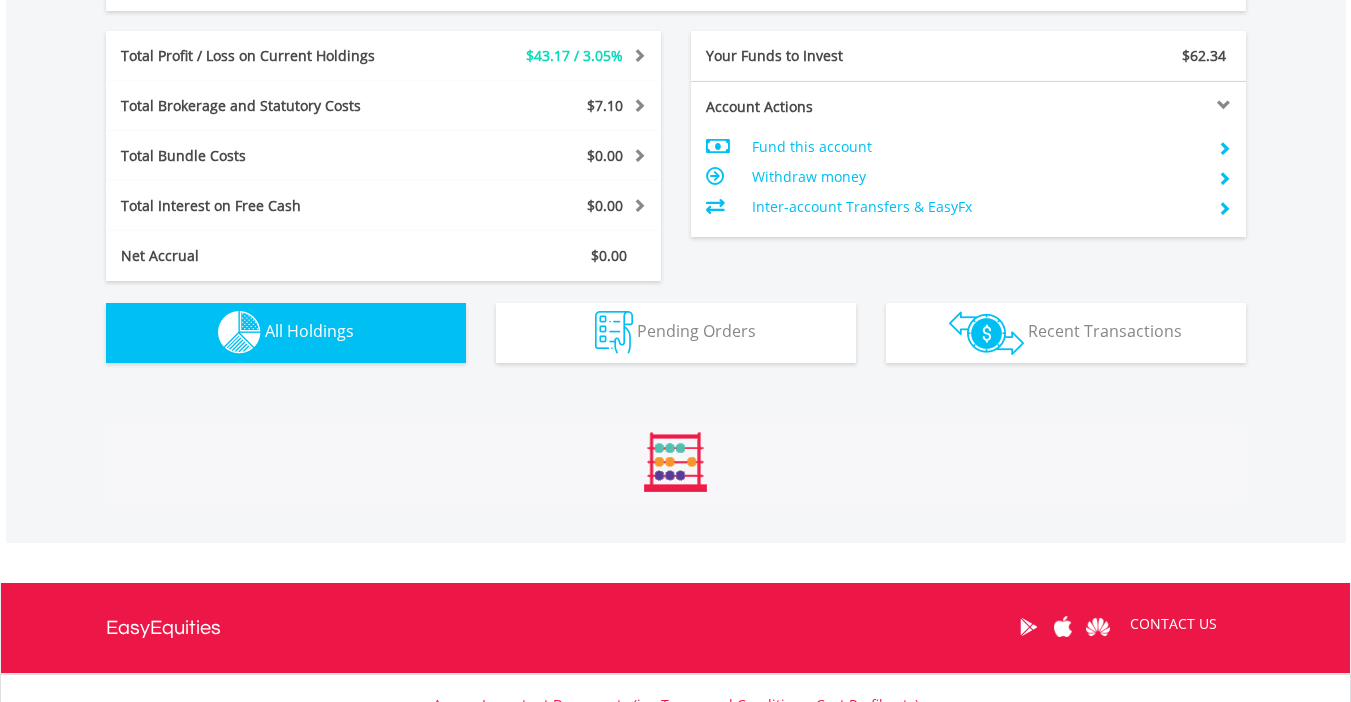 scroll, scrollTop: 1443, scrollLeft: 0, axis: vertical 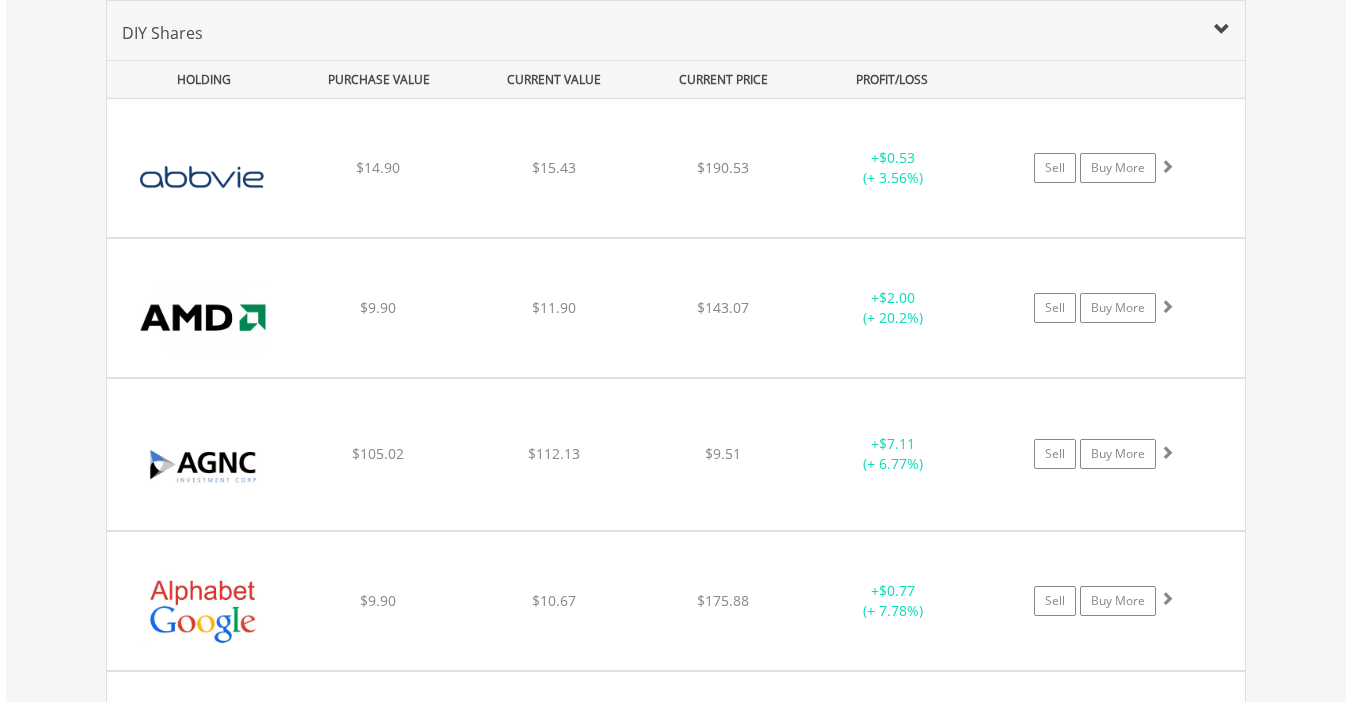 type 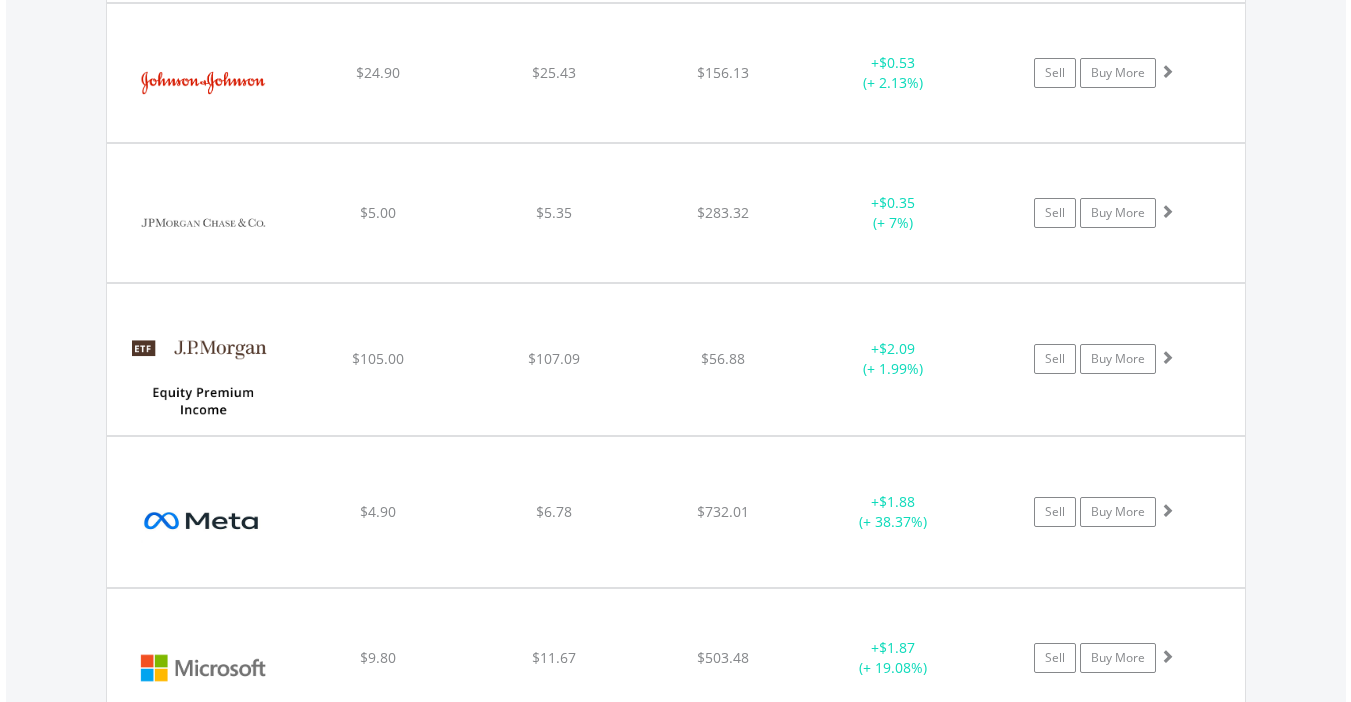 scroll, scrollTop: 3843, scrollLeft: 0, axis: vertical 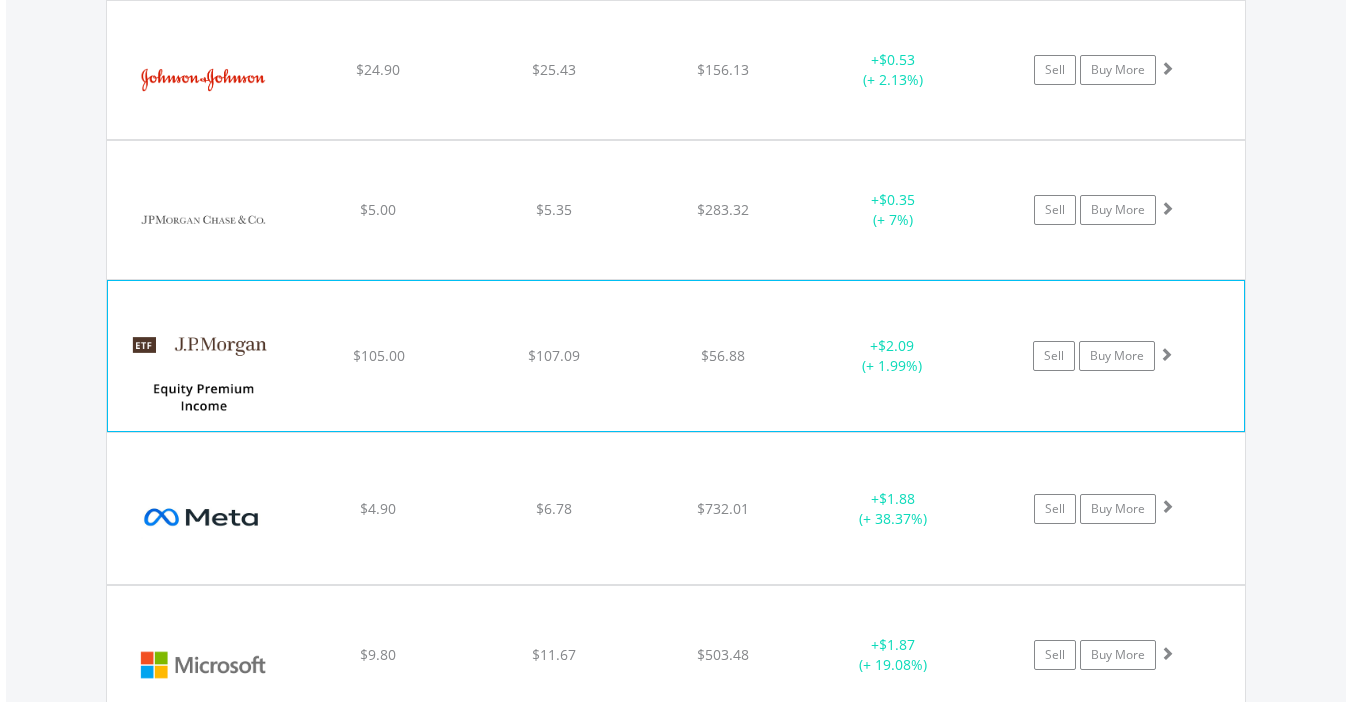 click at bounding box center [1166, 354] 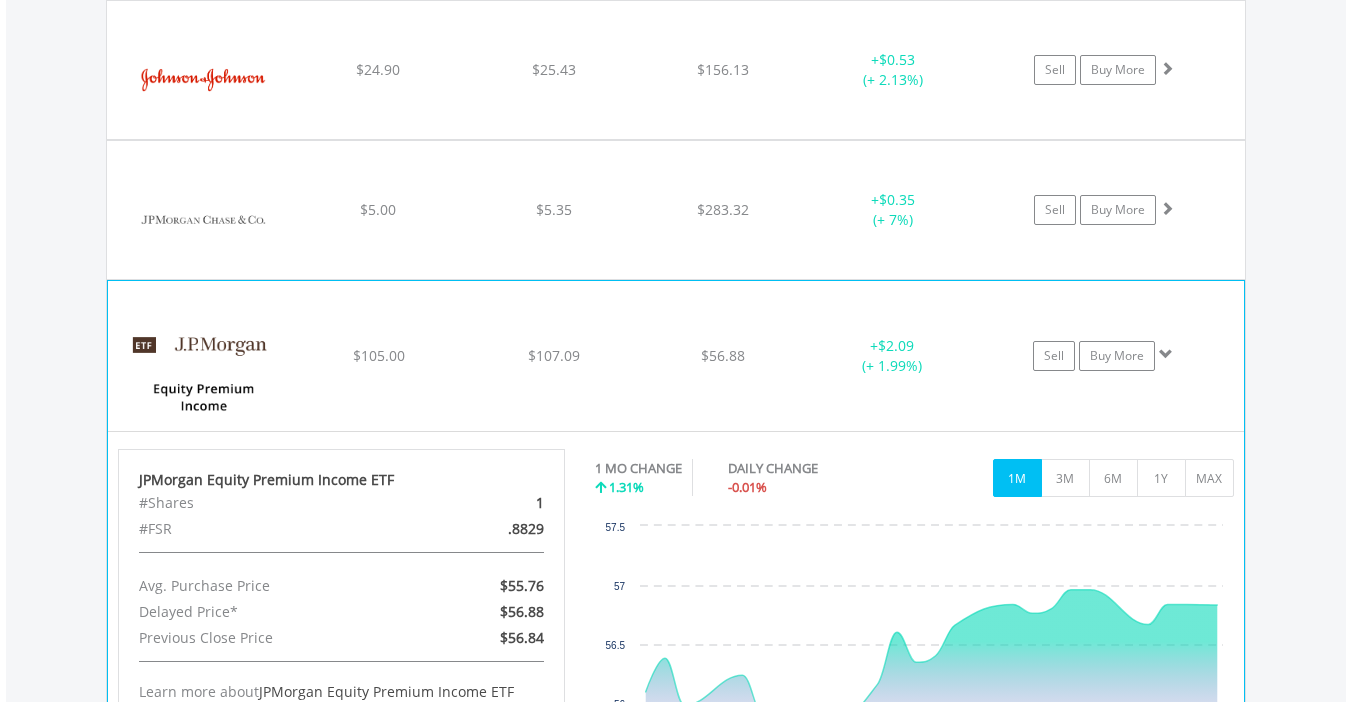 click at bounding box center [1166, 354] 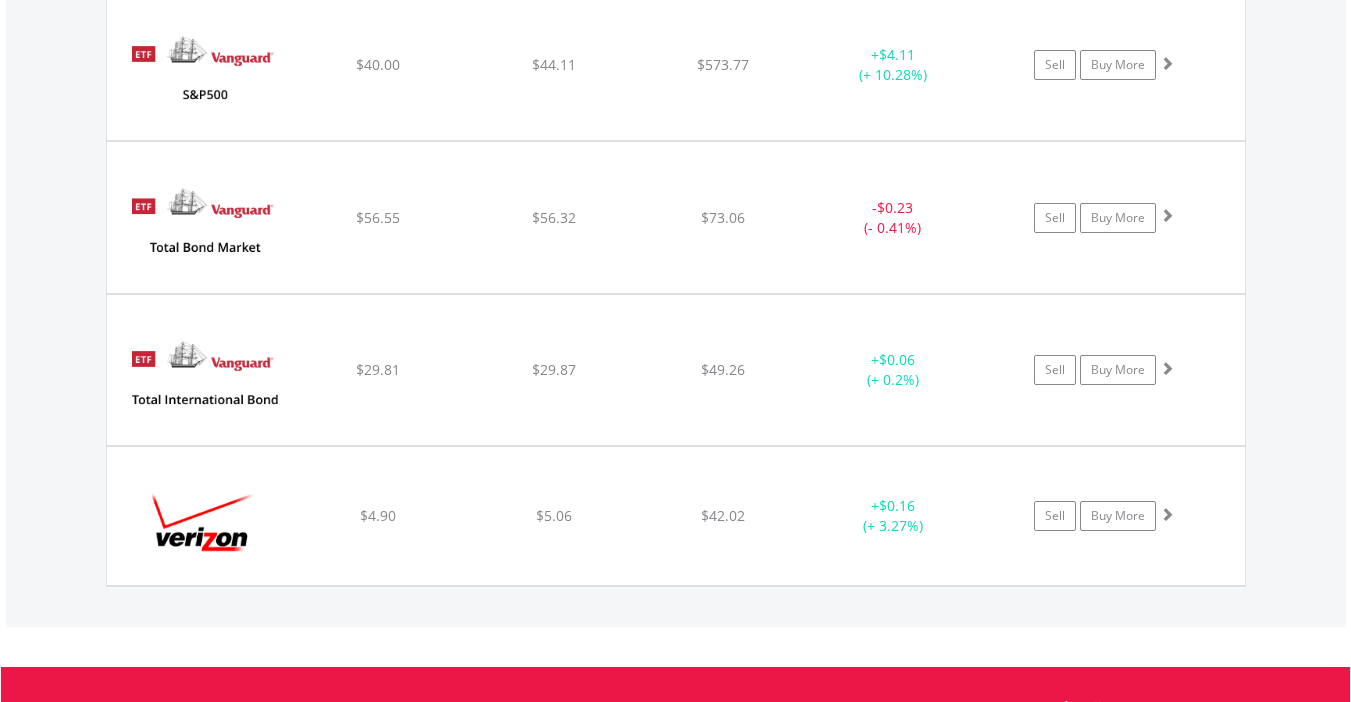 scroll, scrollTop: 5963, scrollLeft: 0, axis: vertical 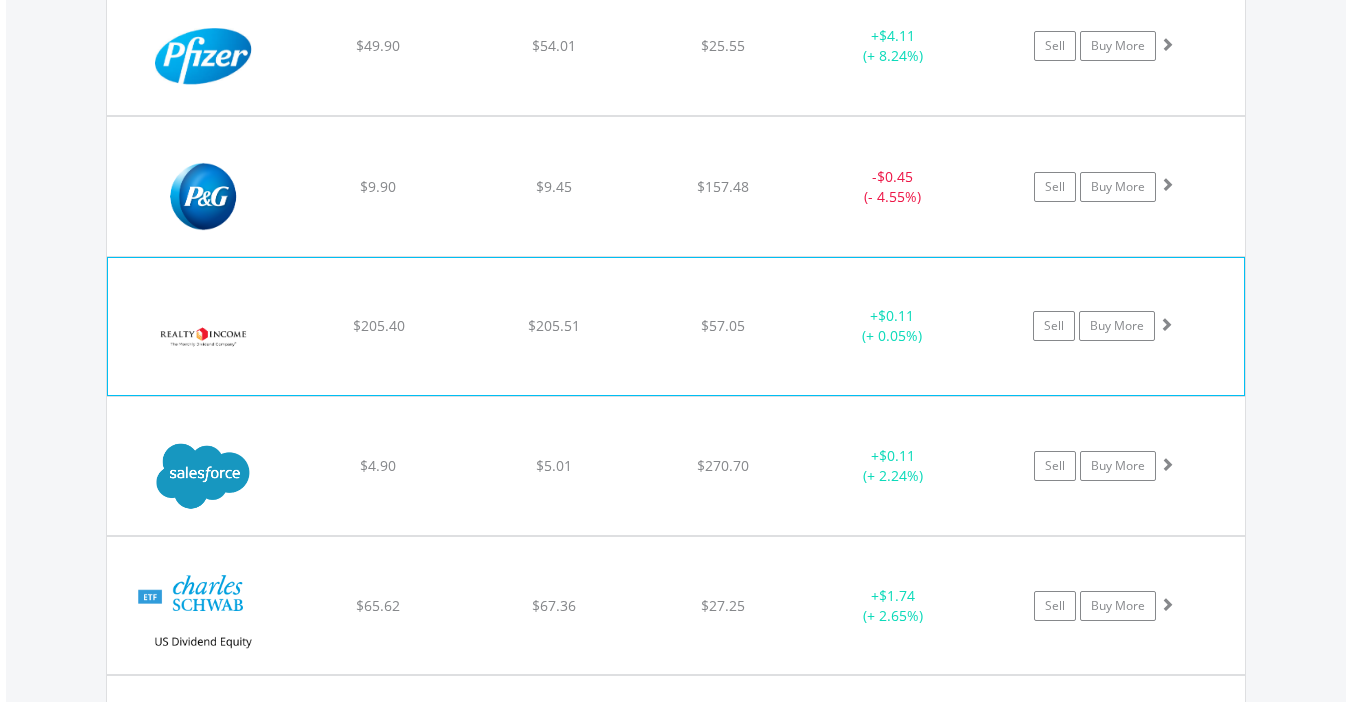 click on "Sell
Buy More" at bounding box center [1114, -3401] 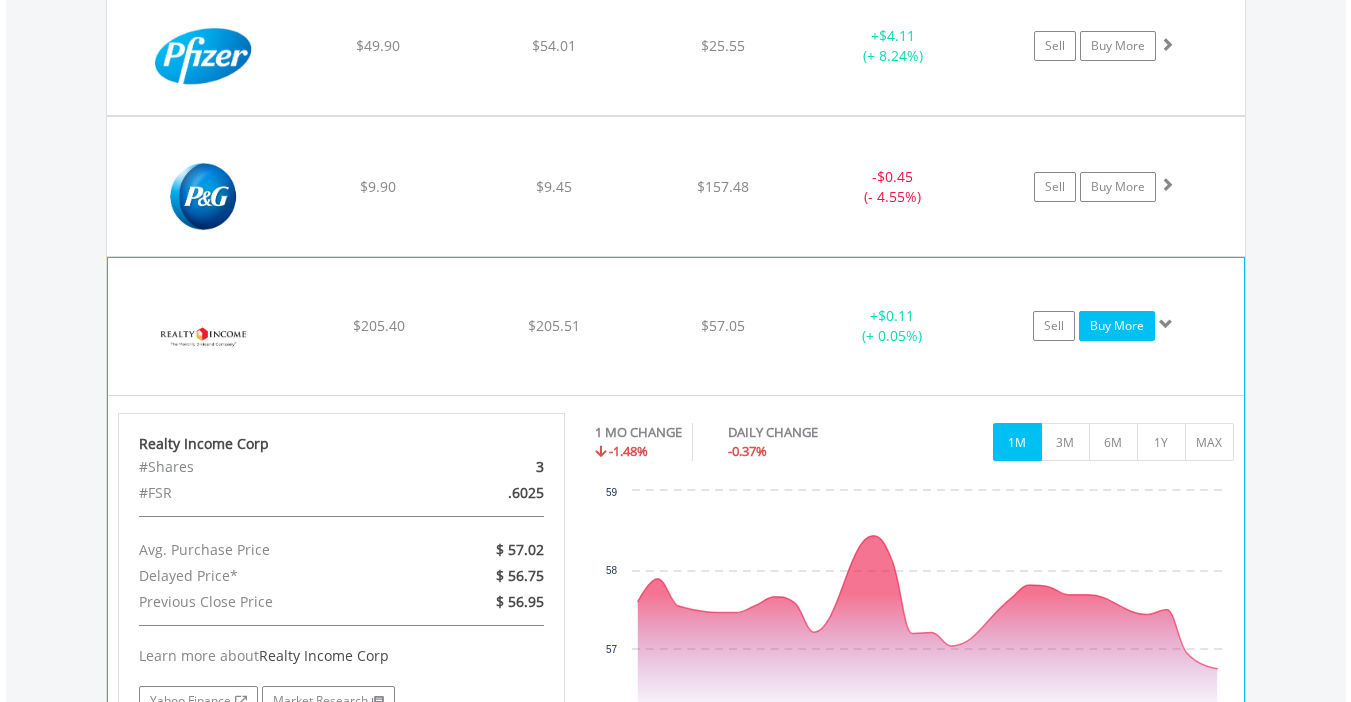 click on "Buy More" at bounding box center (1117, 326) 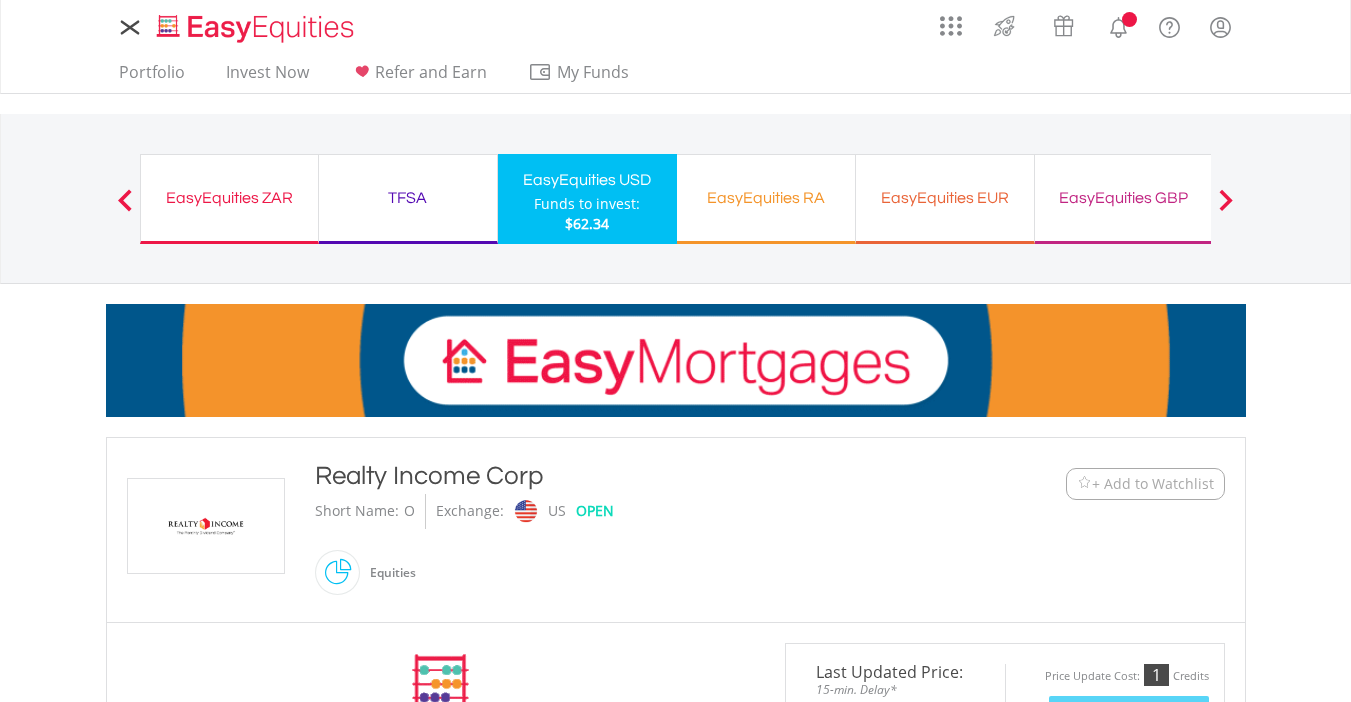scroll, scrollTop: 0, scrollLeft: 0, axis: both 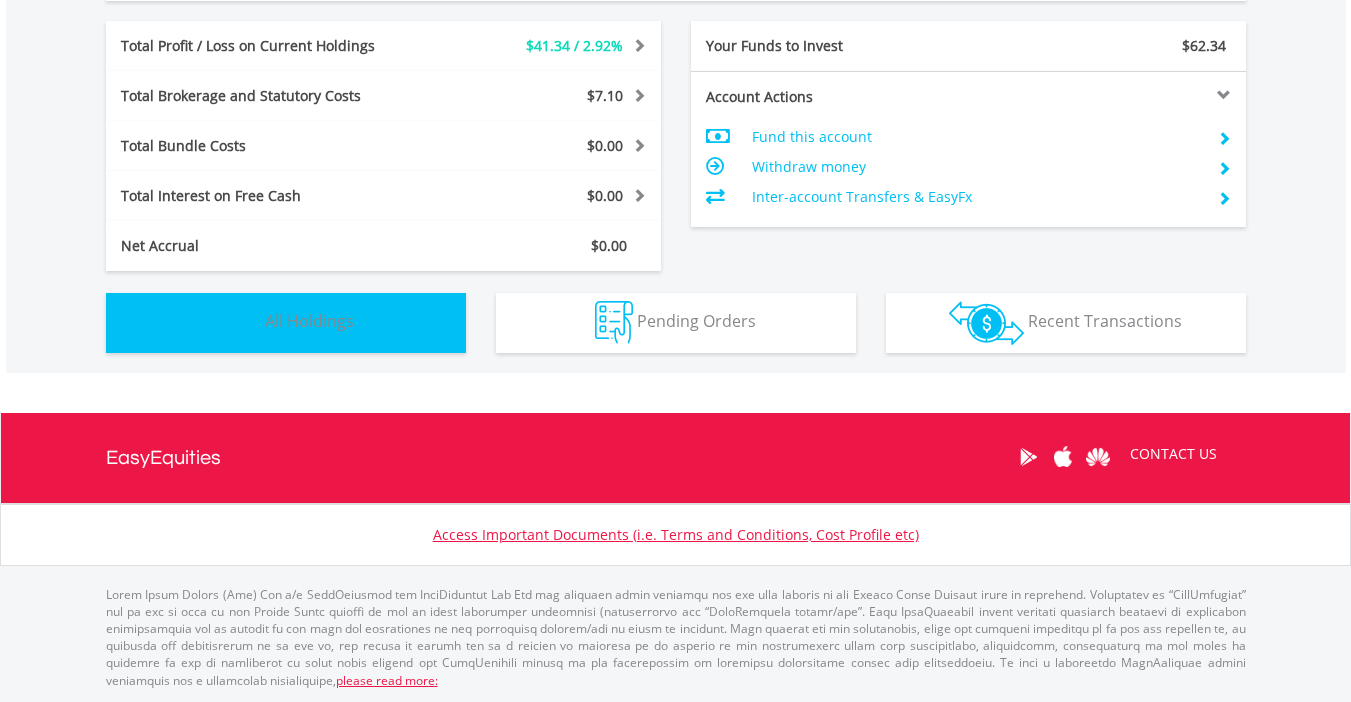click on "All Holdings" at bounding box center (309, 321) 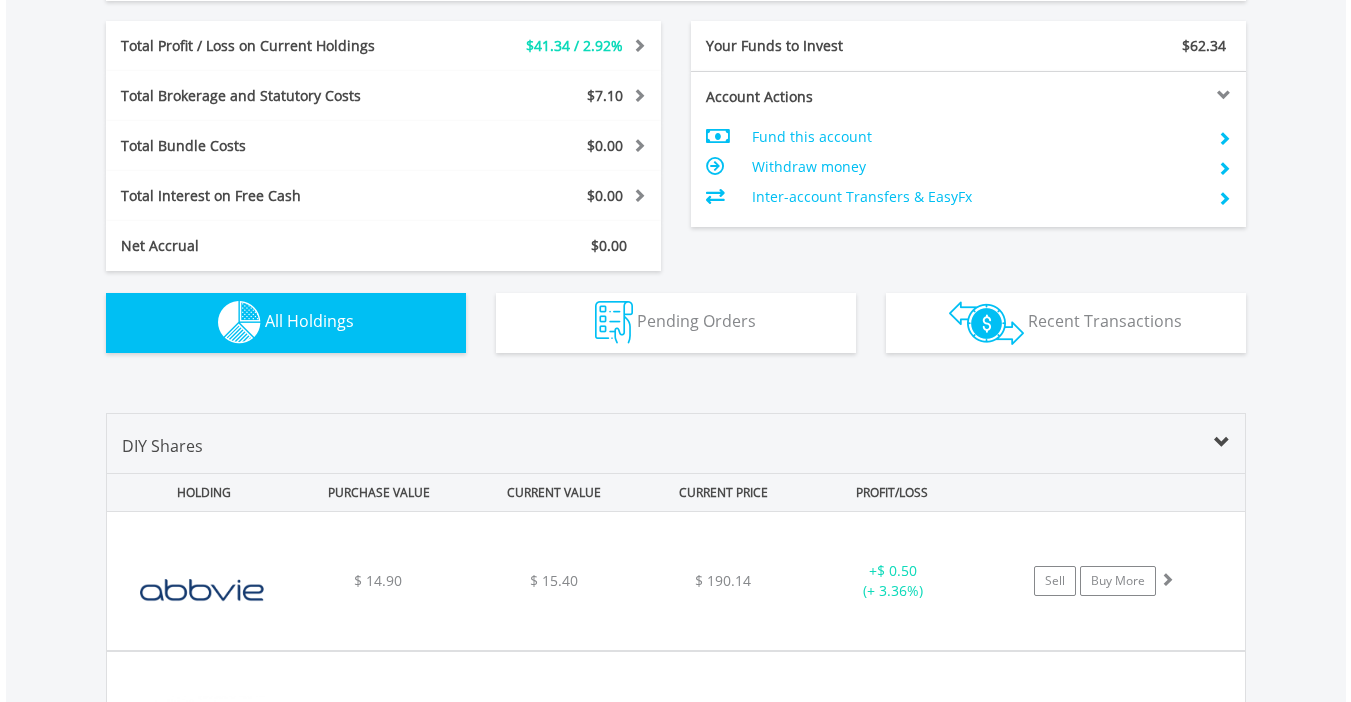 scroll, scrollTop: 1443, scrollLeft: 0, axis: vertical 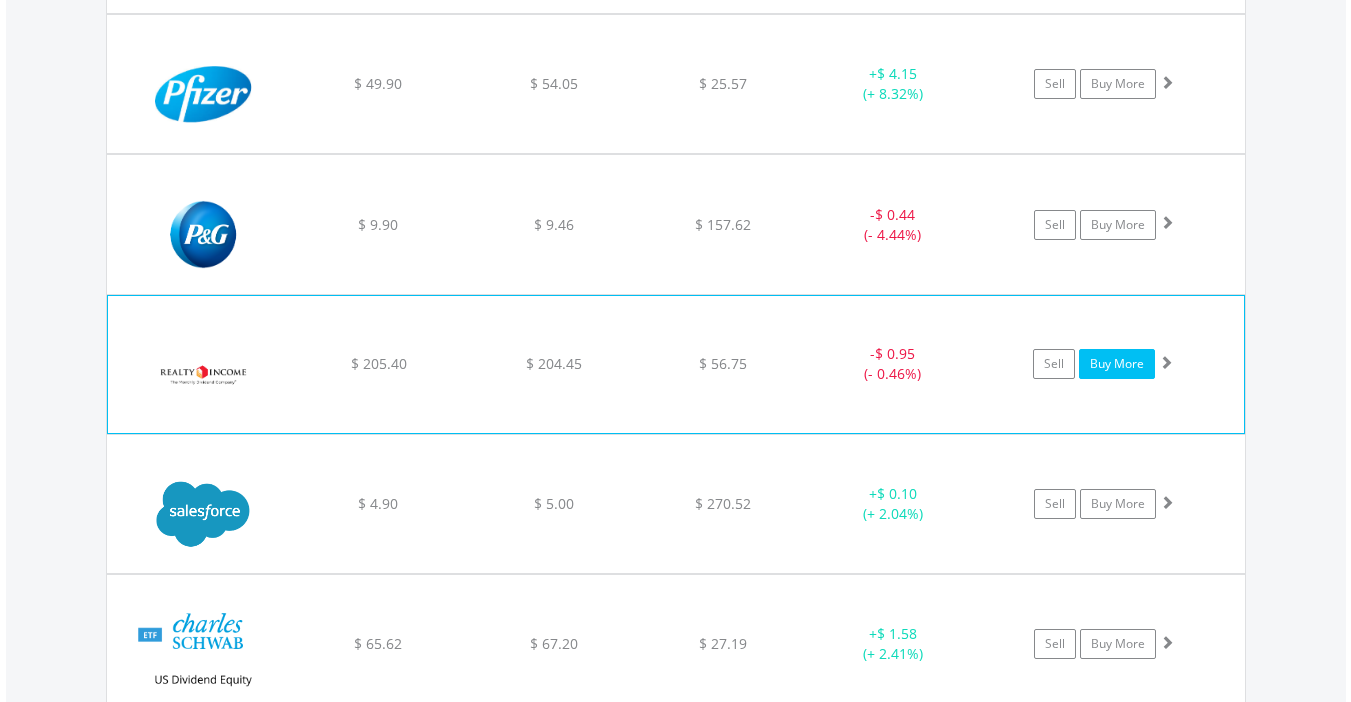 click on "Buy More" at bounding box center (1117, 364) 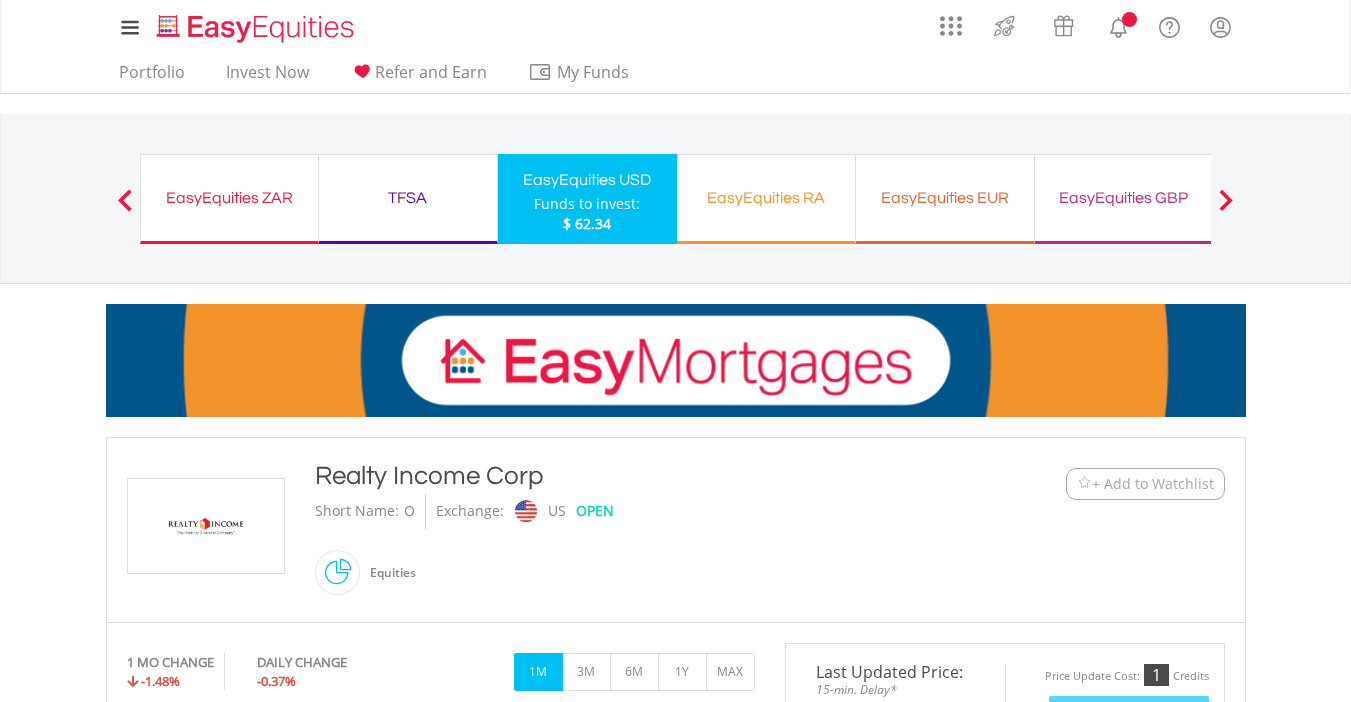 scroll, scrollTop: 0, scrollLeft: 0, axis: both 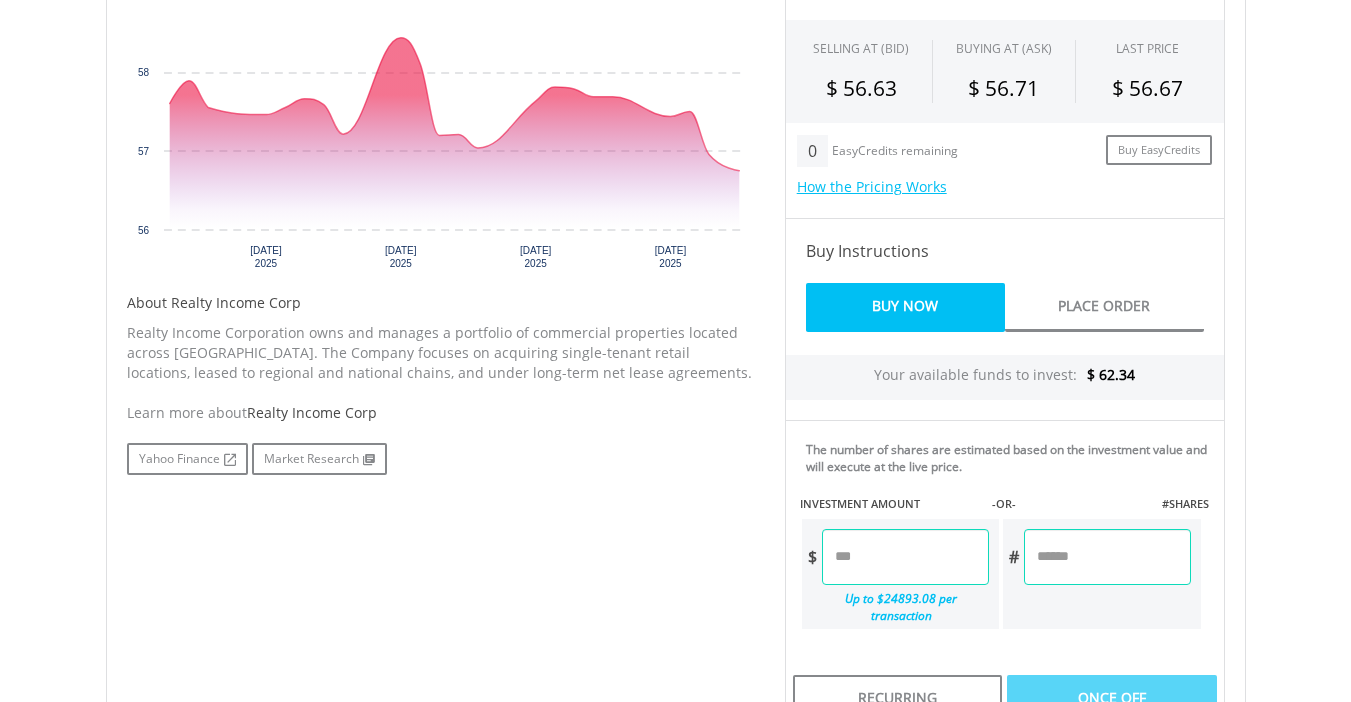 click at bounding box center (905, 557) 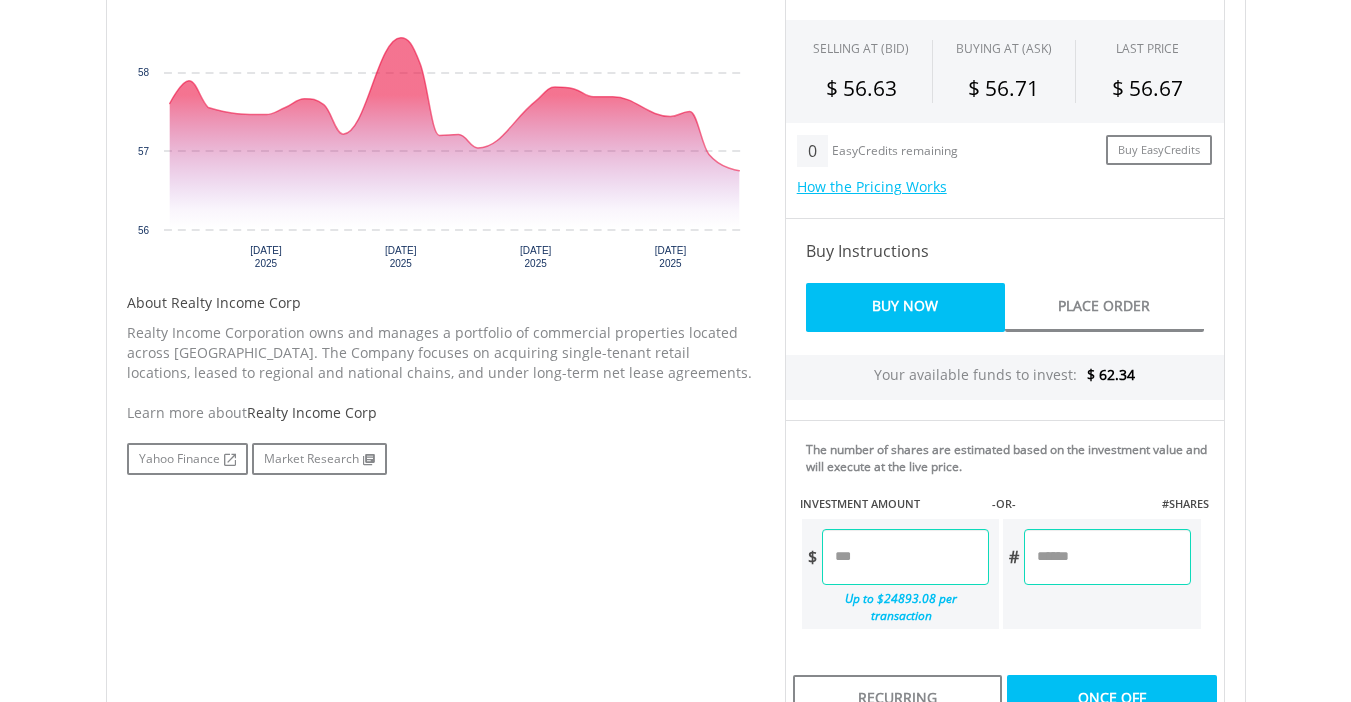 click on "Last Updated Price:
15-min. Delay*
Price Update Cost:
1
Credits
Request A Price Update
Request Update
SELLING AT (BID)
BUYING AT                     (ASK)
LAST PRICE
$ 56.63
$ 56.71
$ 56.67
0" at bounding box center [1005, 322] 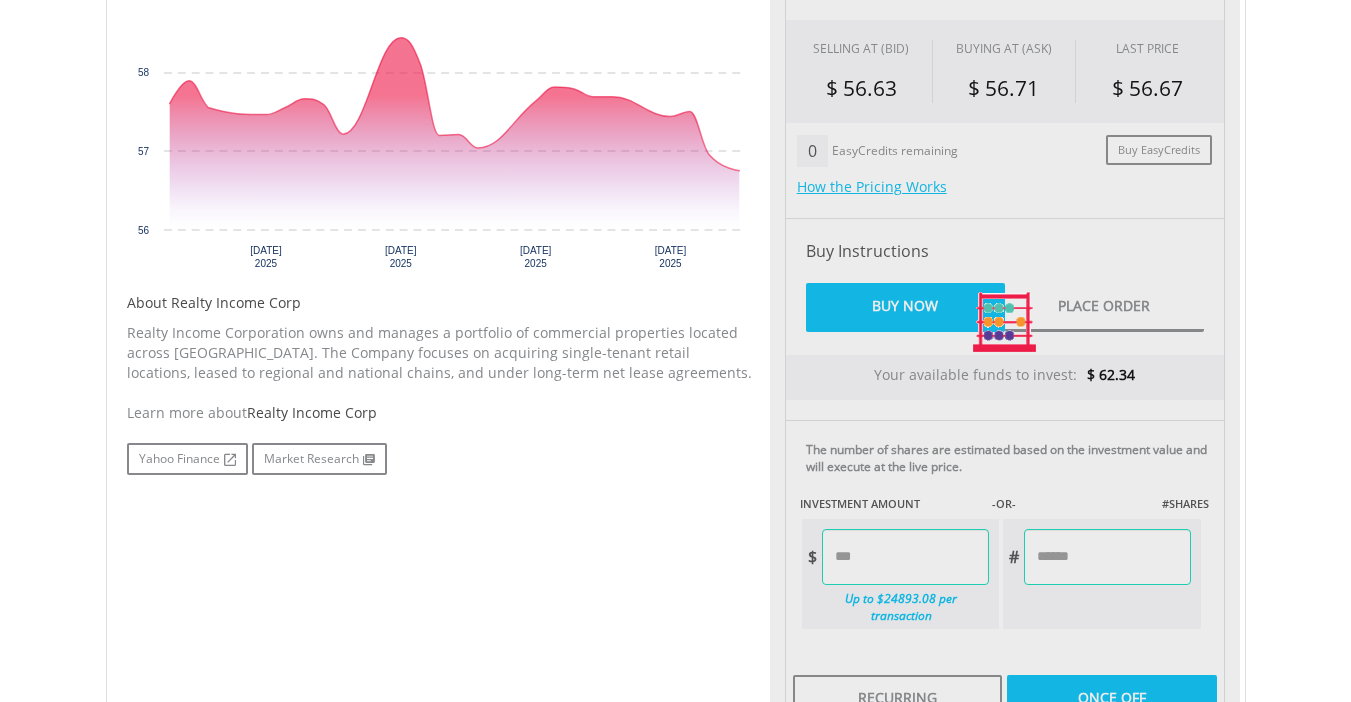 type on "*****" 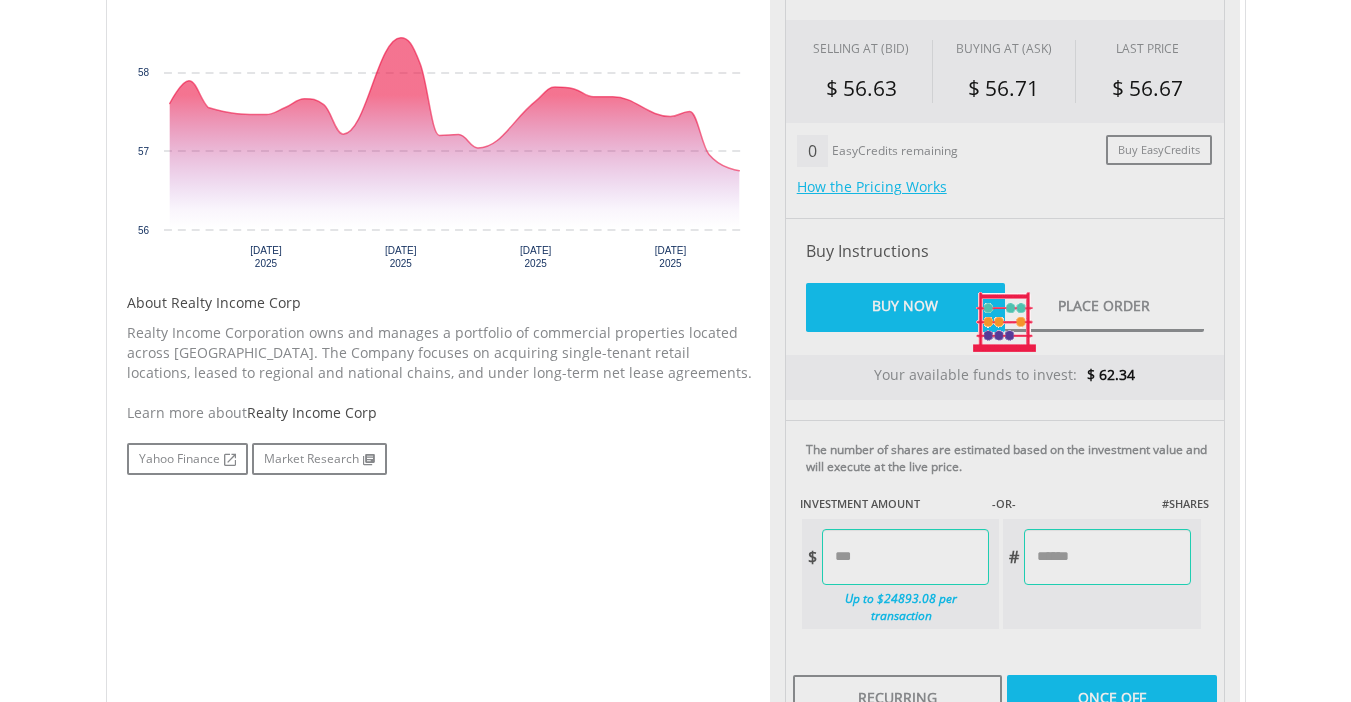 type on "******" 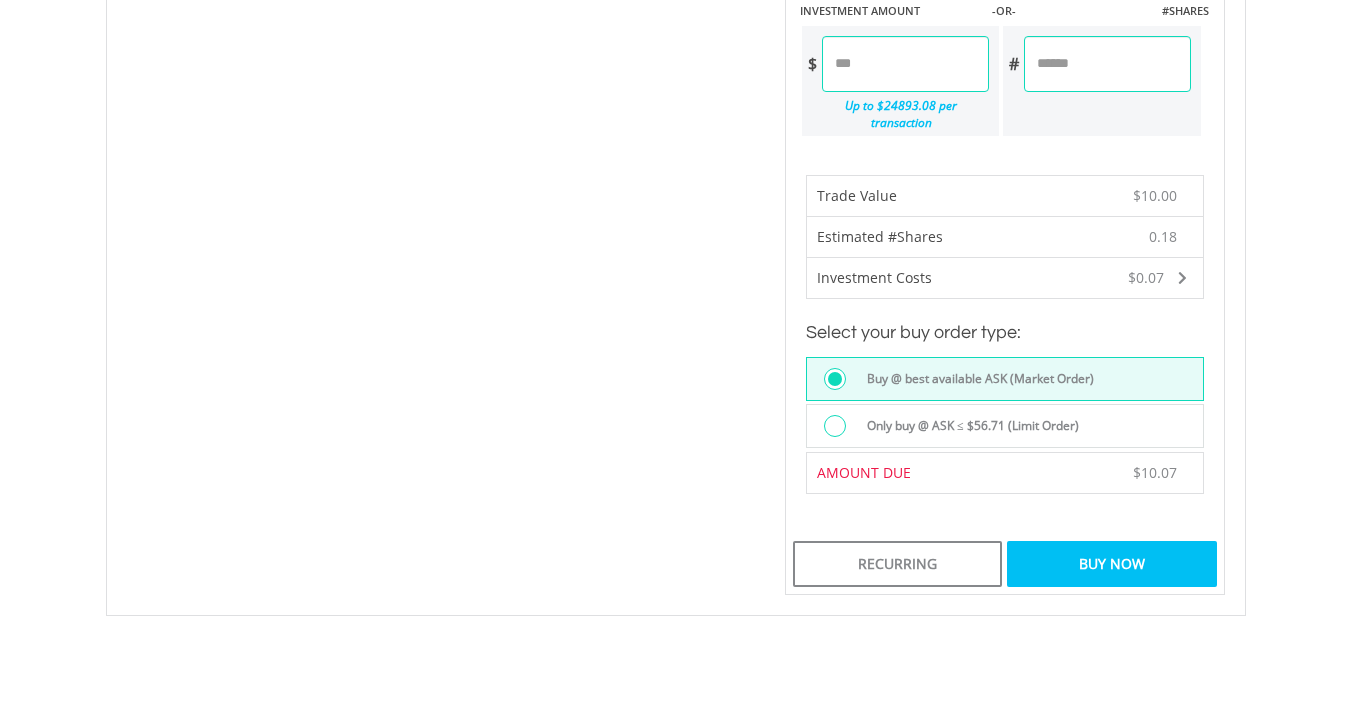 scroll, scrollTop: 1230, scrollLeft: 0, axis: vertical 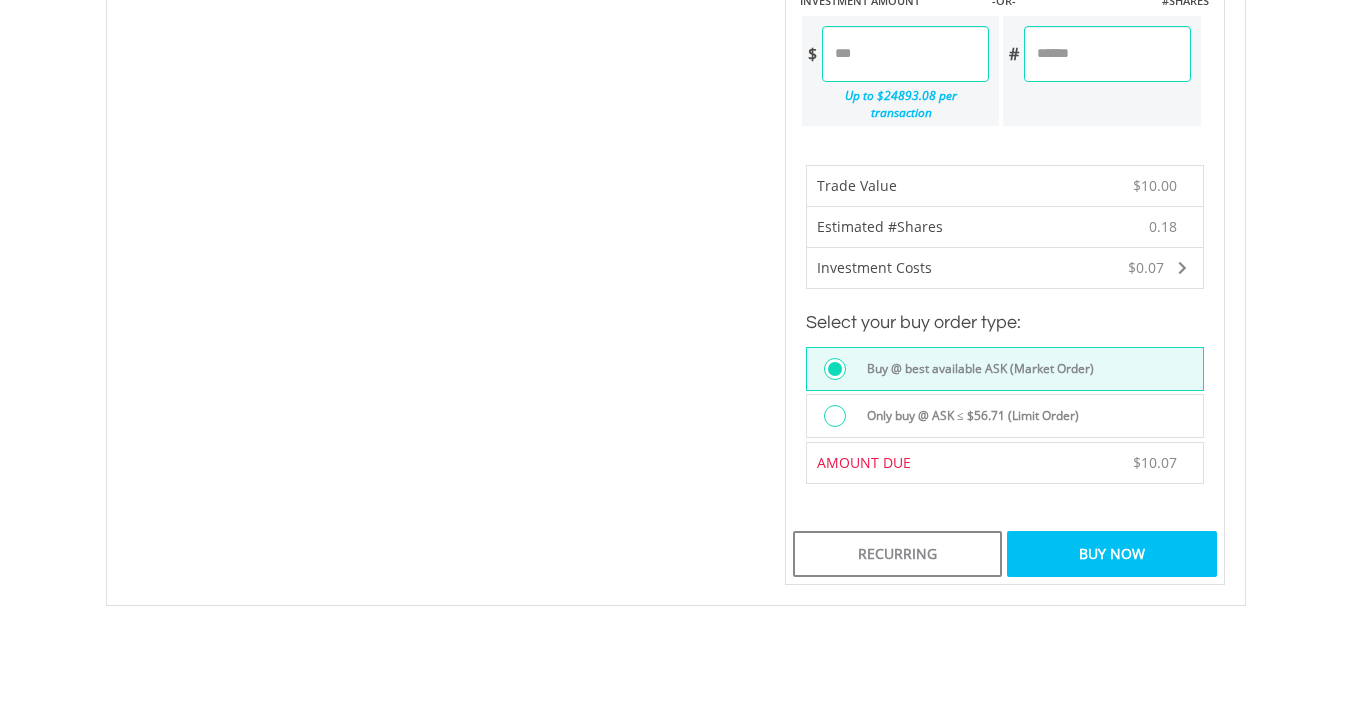 click on "Buy Now" at bounding box center [1111, 554] 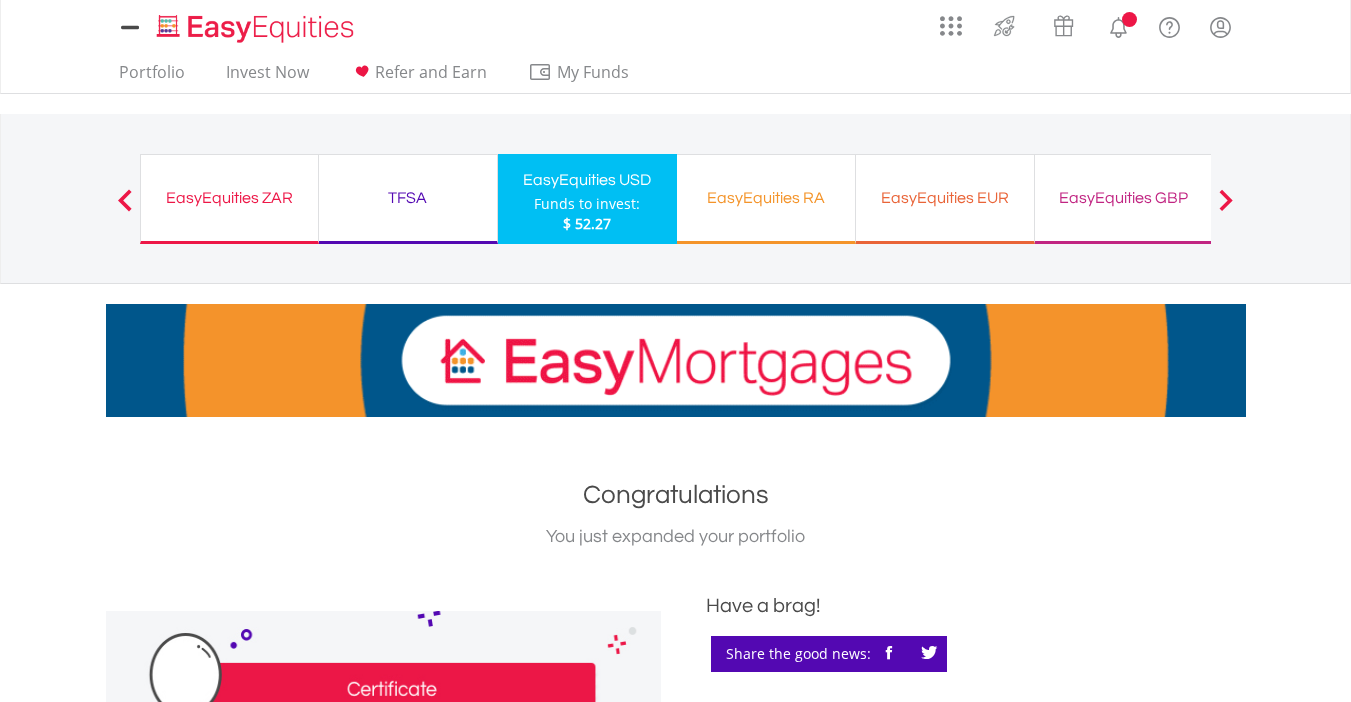 scroll, scrollTop: 0, scrollLeft: 0, axis: both 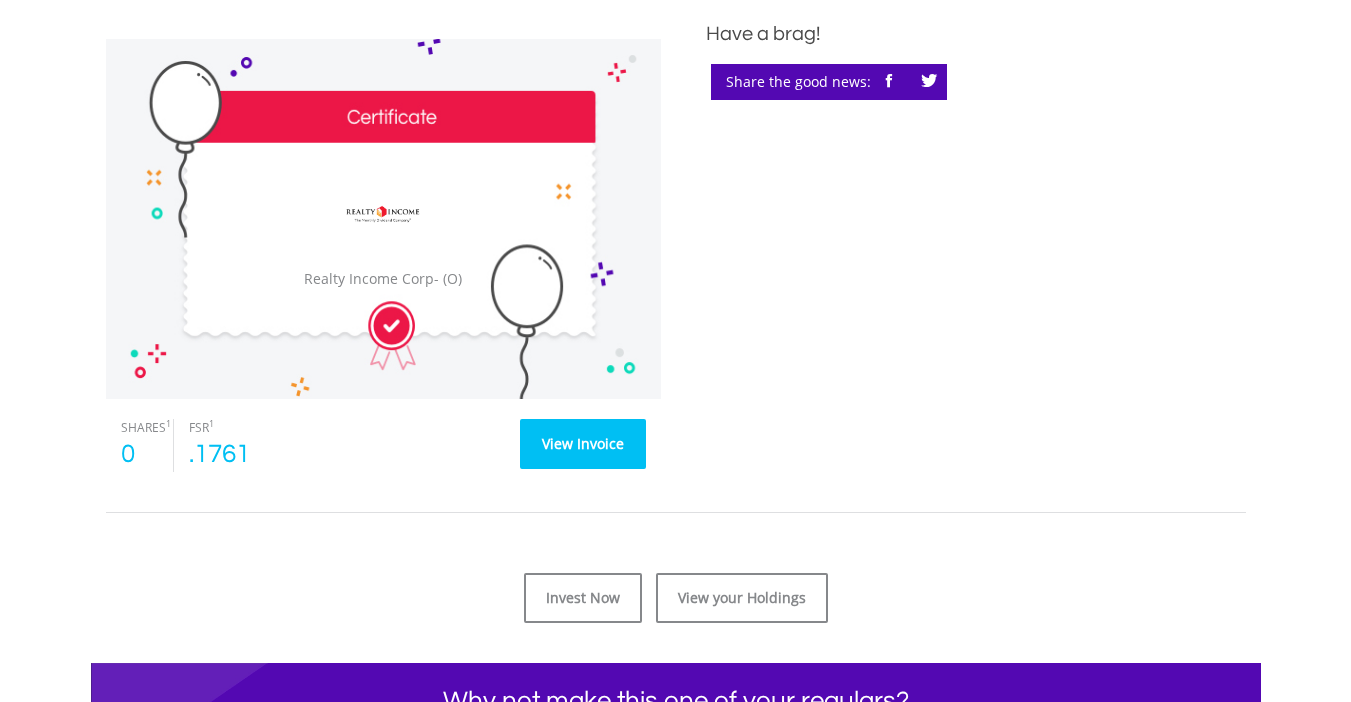 click on "View Invoice" at bounding box center [583, 444] 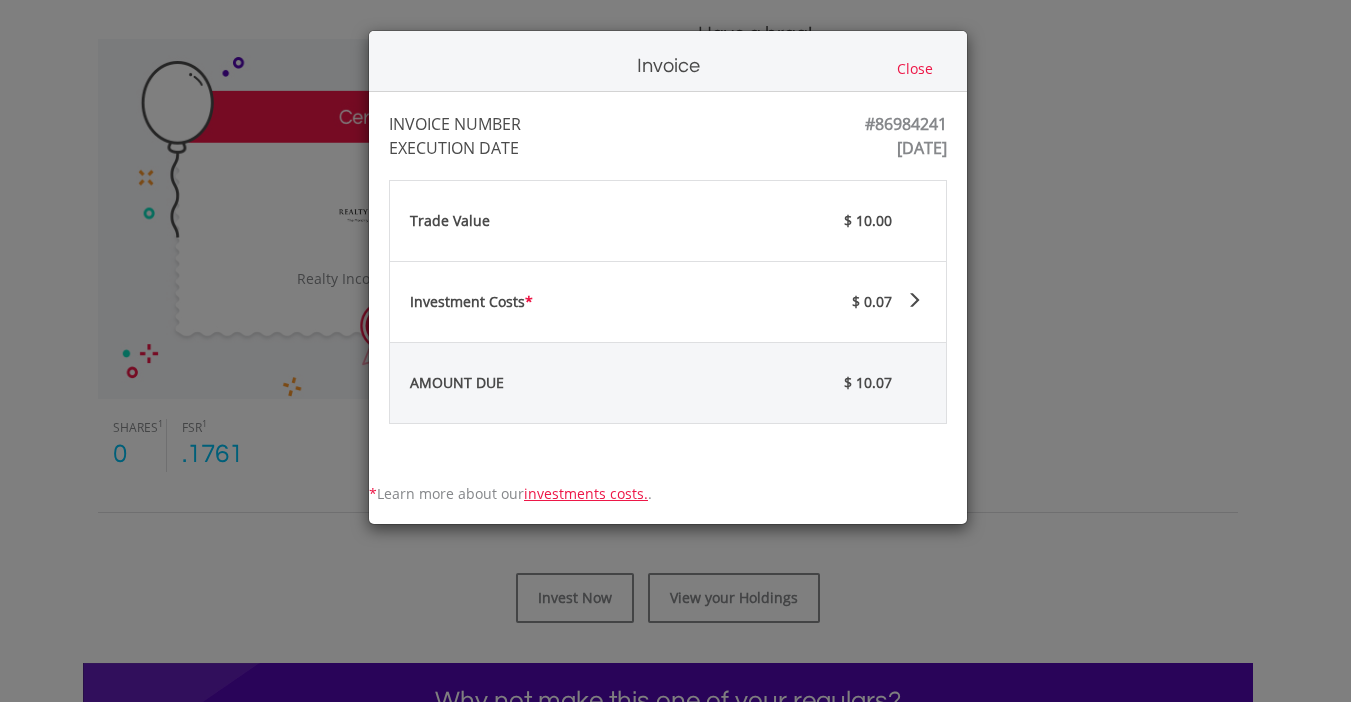 click on "Close" at bounding box center [915, 69] 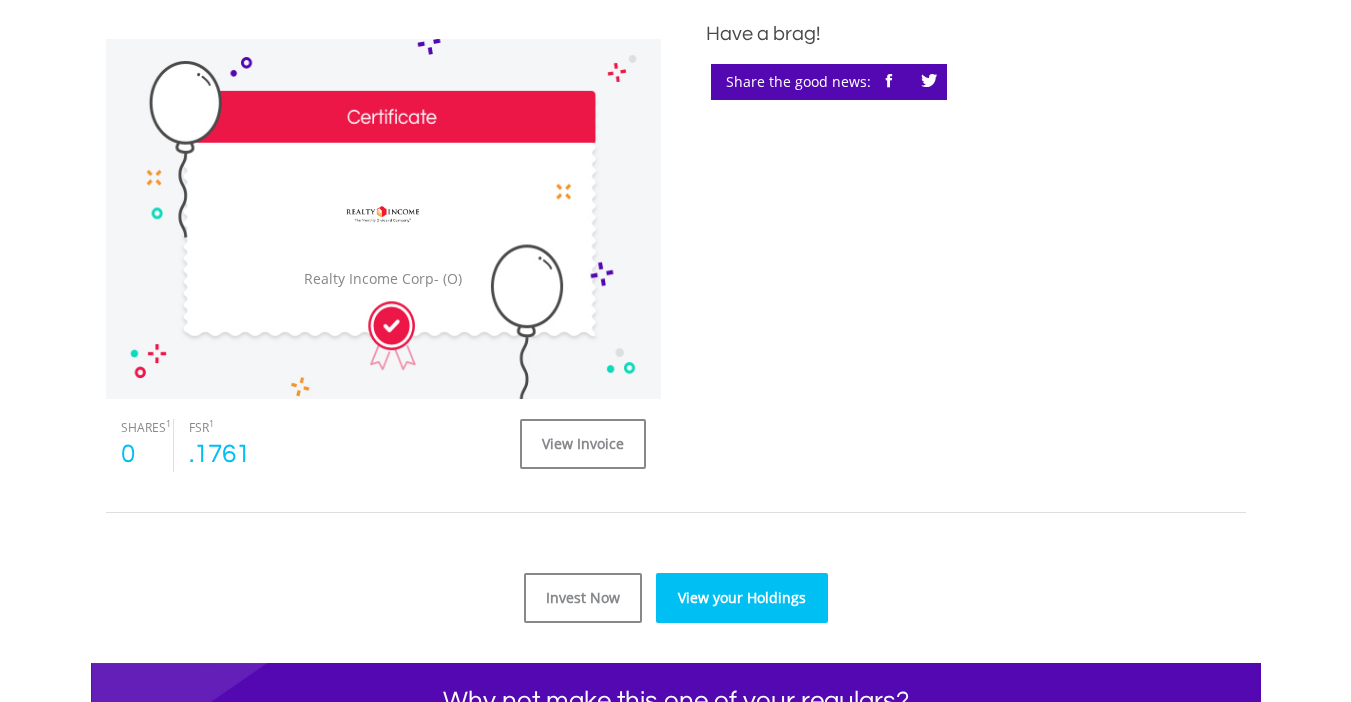 click on "View your Holdings" at bounding box center [742, 598] 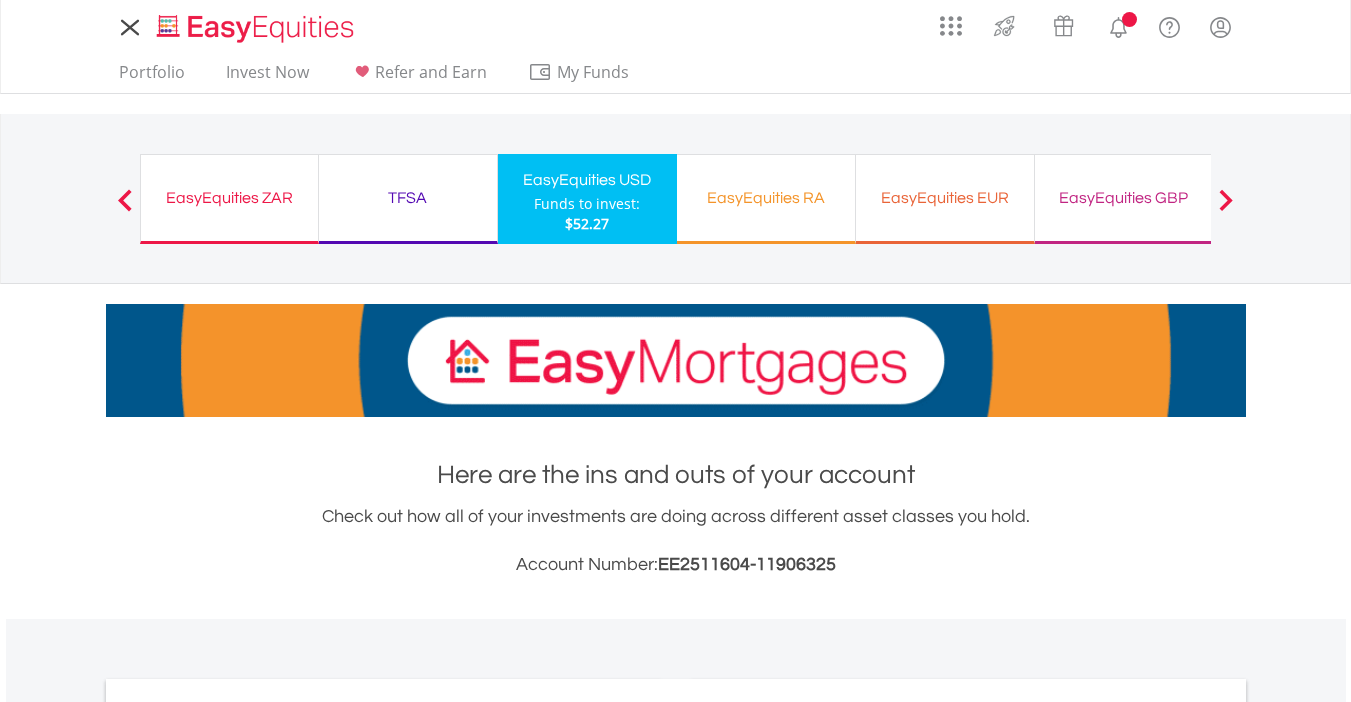 scroll, scrollTop: 0, scrollLeft: 0, axis: both 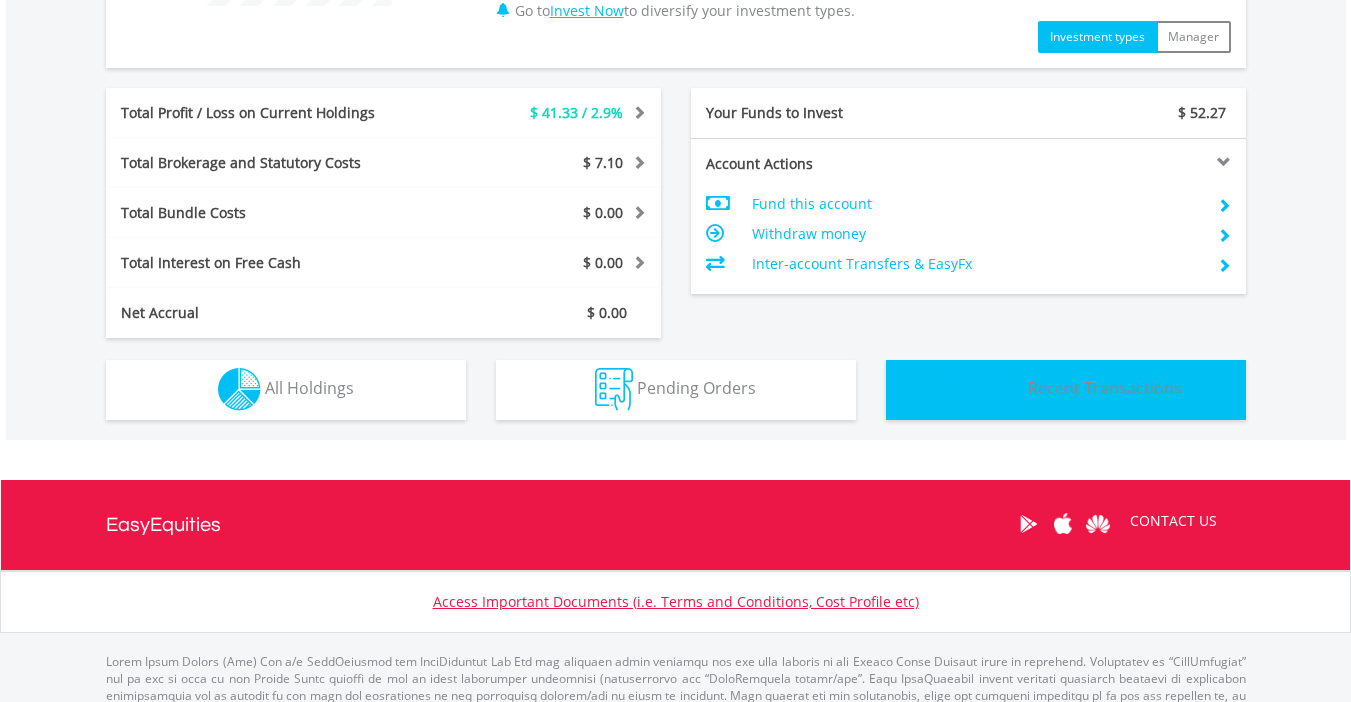click on "Recent Transactions" at bounding box center (1105, 388) 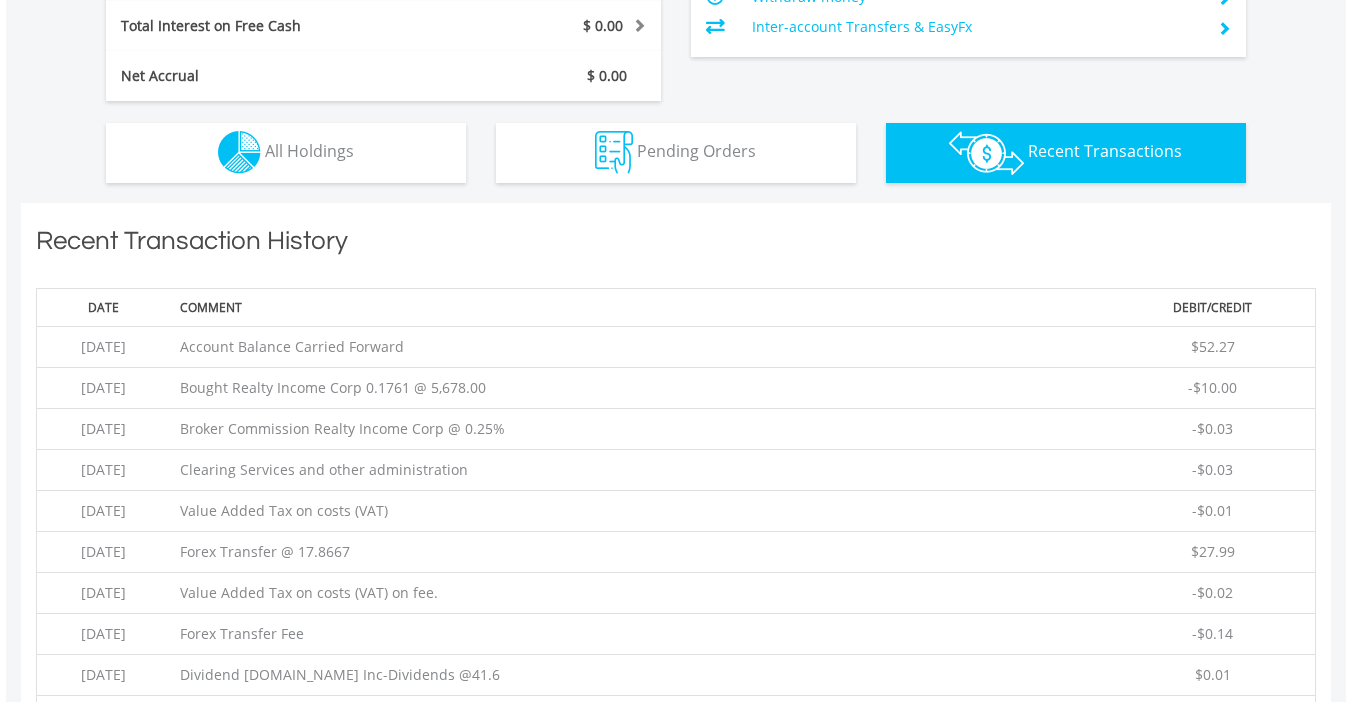 scroll, scrollTop: 1403, scrollLeft: 0, axis: vertical 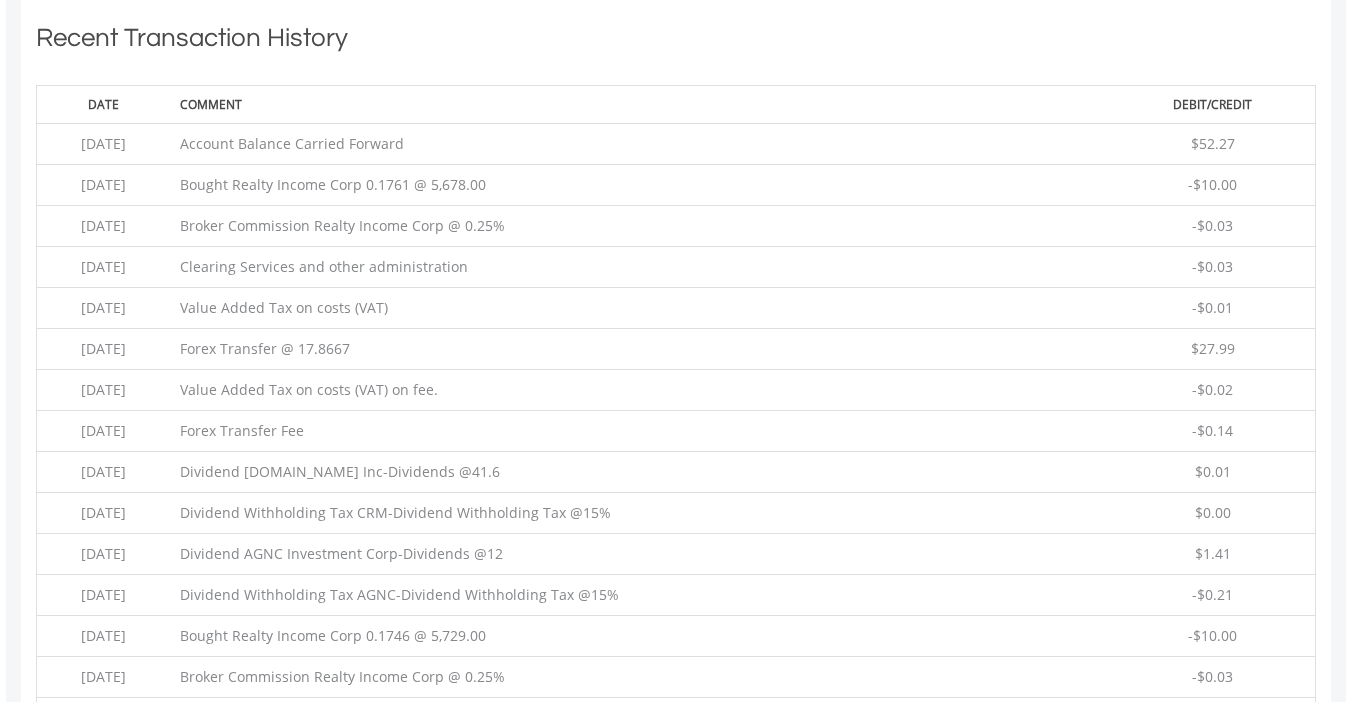 type 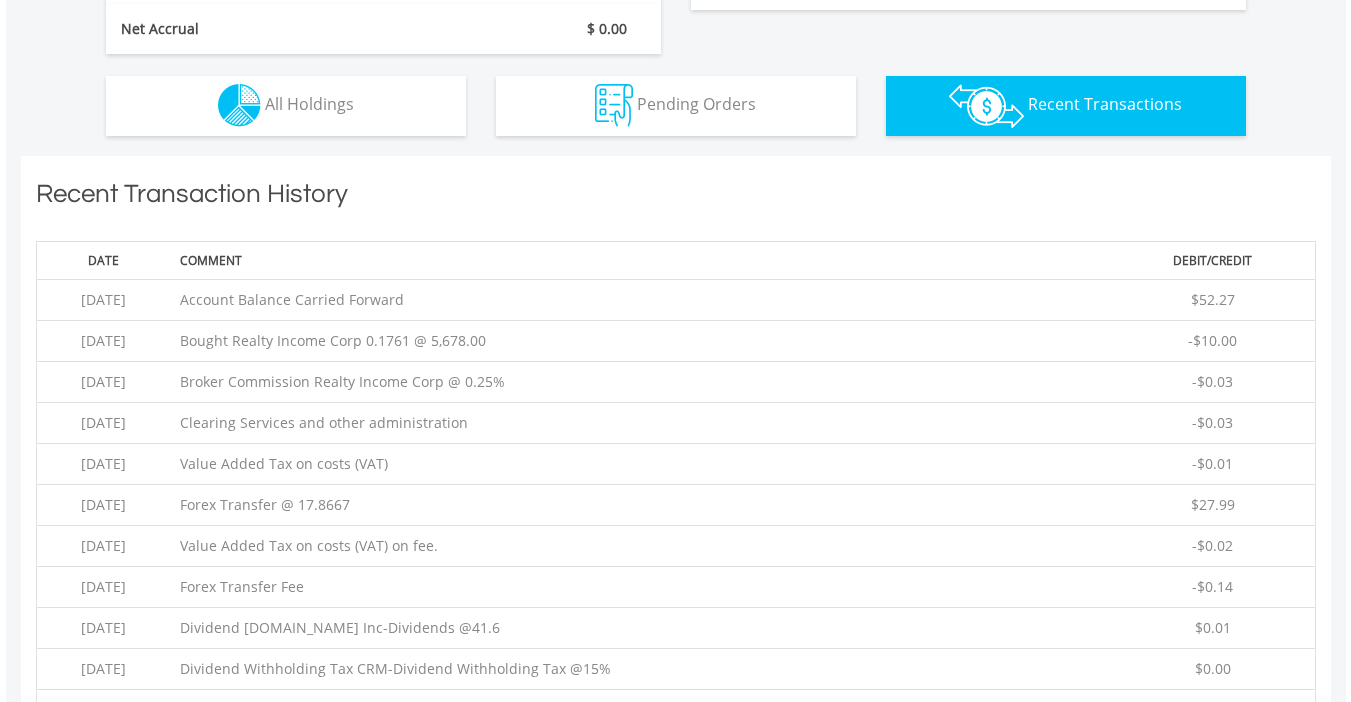 scroll, scrollTop: 1243, scrollLeft: 0, axis: vertical 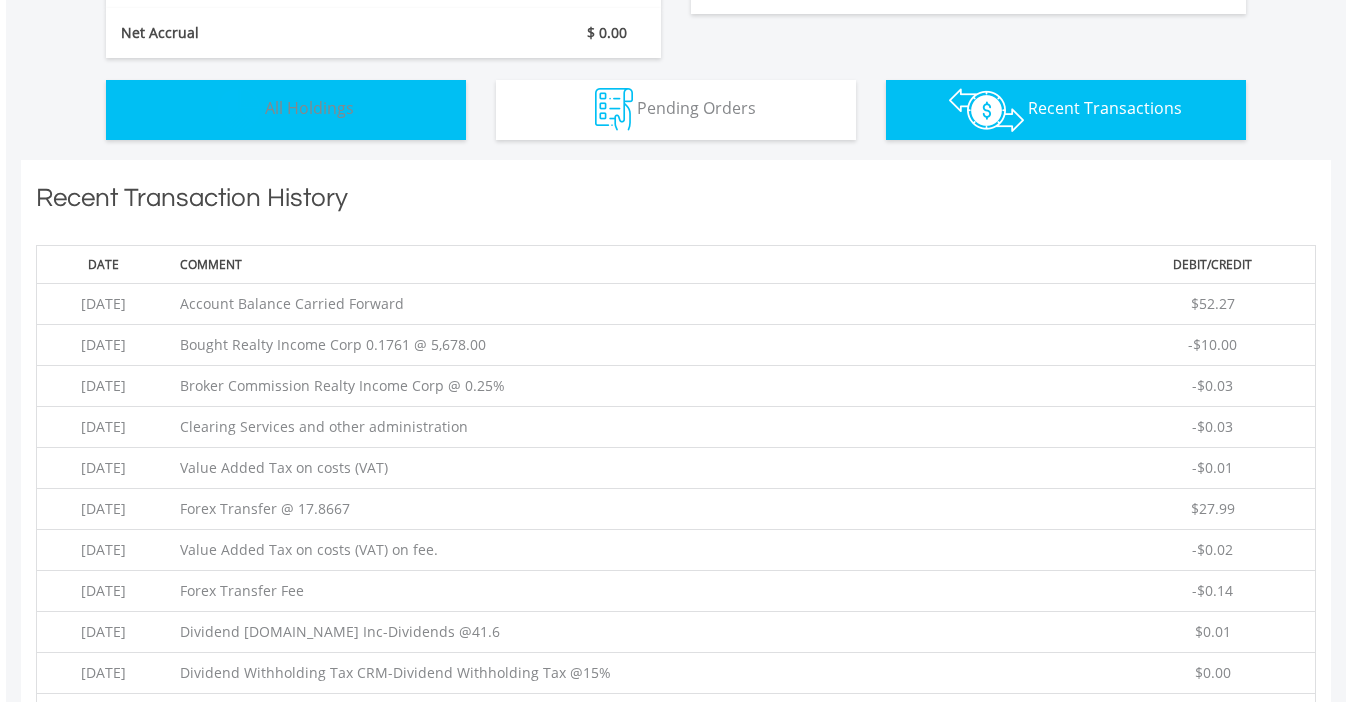 click on "All Holdings" at bounding box center (309, 108) 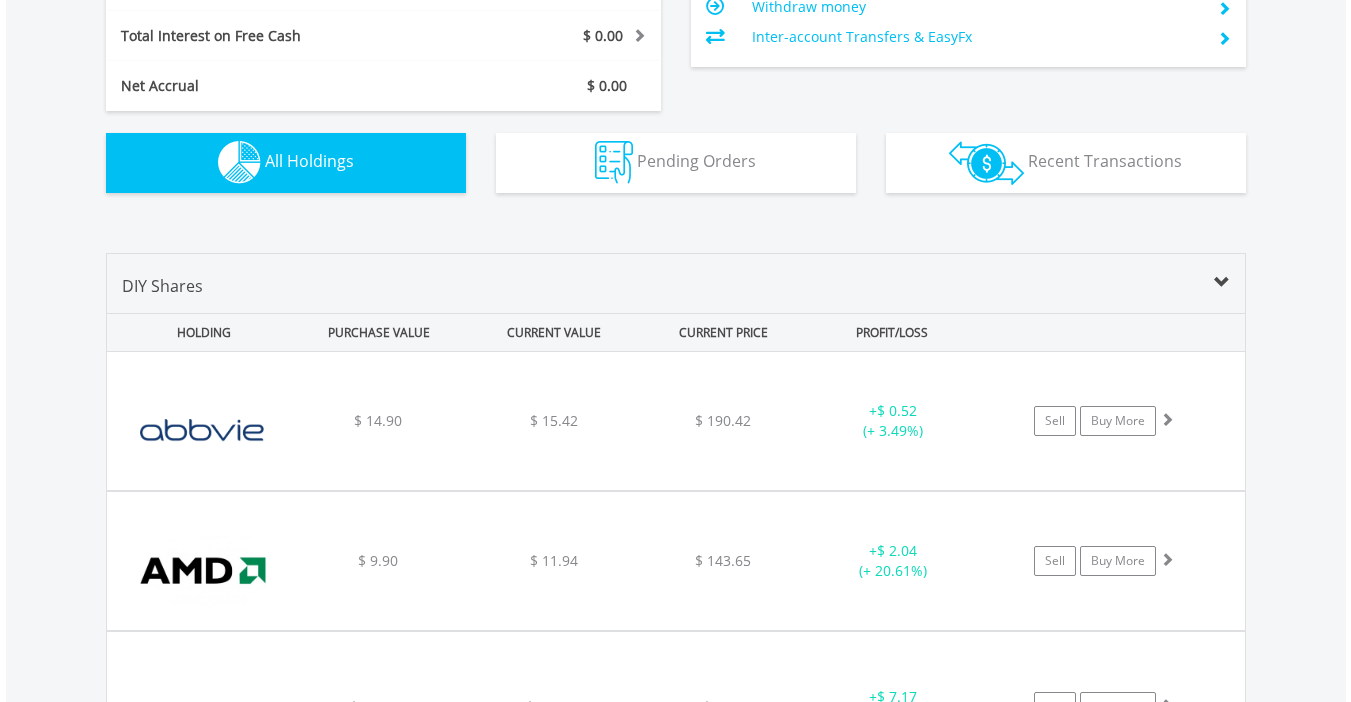scroll, scrollTop: 1443, scrollLeft: 0, axis: vertical 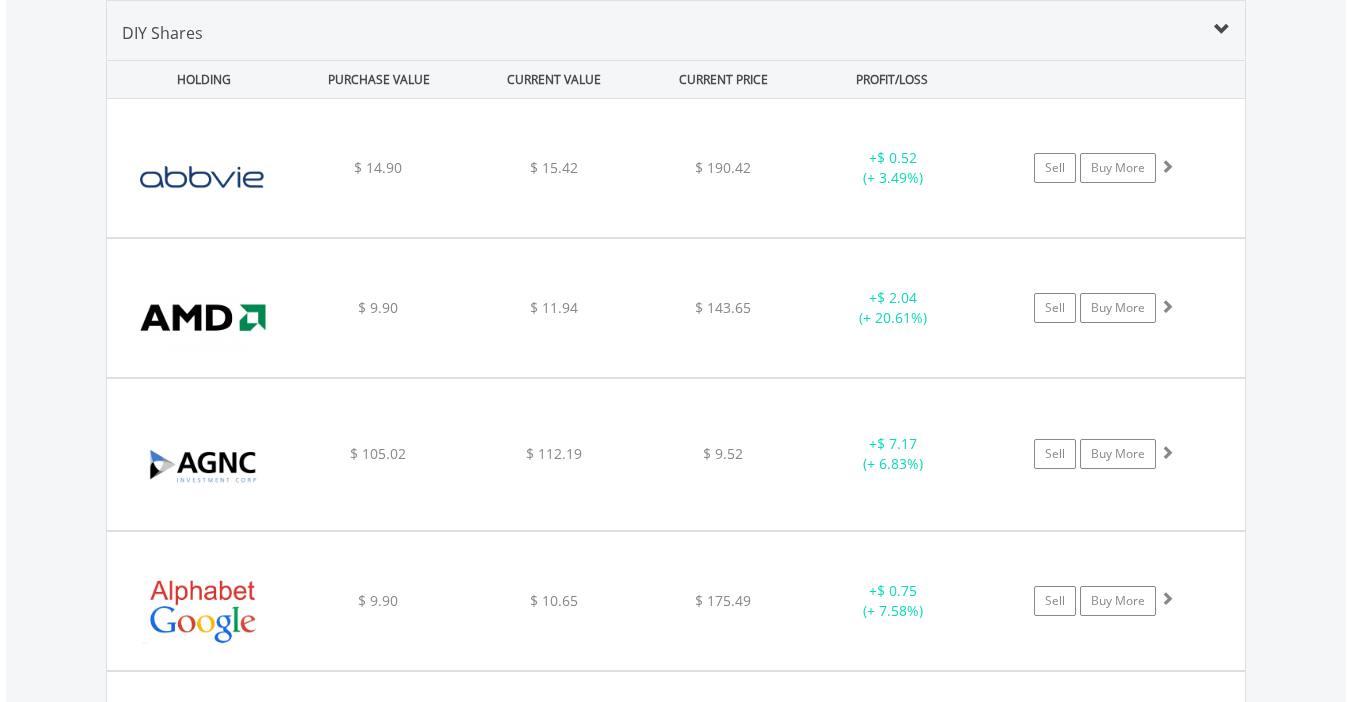 click on "Value View
Share View
DIY Shares
HOLDING
PURCHASE VALUE
CURRENT VALUE
CURRENT PRICE
PROFIT/LOSS
﻿
Abbvie Inc
$ 14.90
$ 15.42
$ 190.42
+  $ 0.52 (+ 3.49%)
Buy More" at bounding box center (676, 2574) 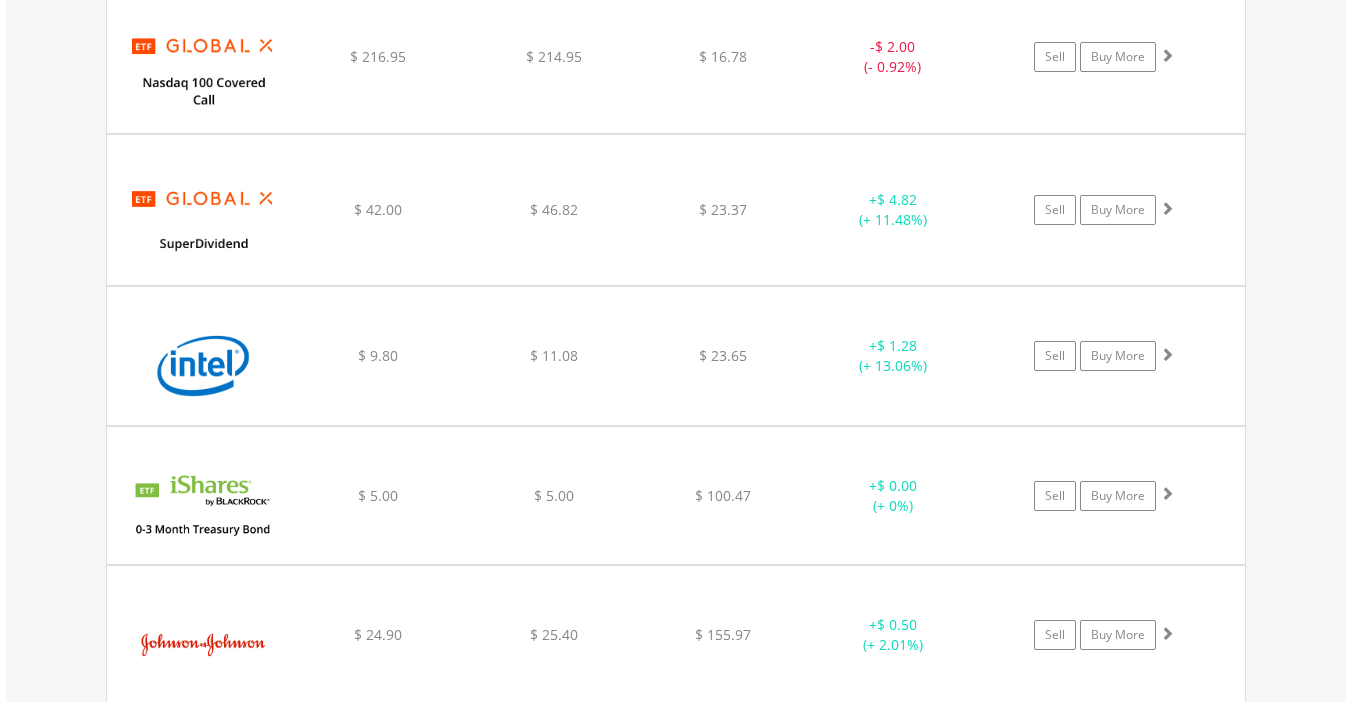 scroll, scrollTop: 3323, scrollLeft: 0, axis: vertical 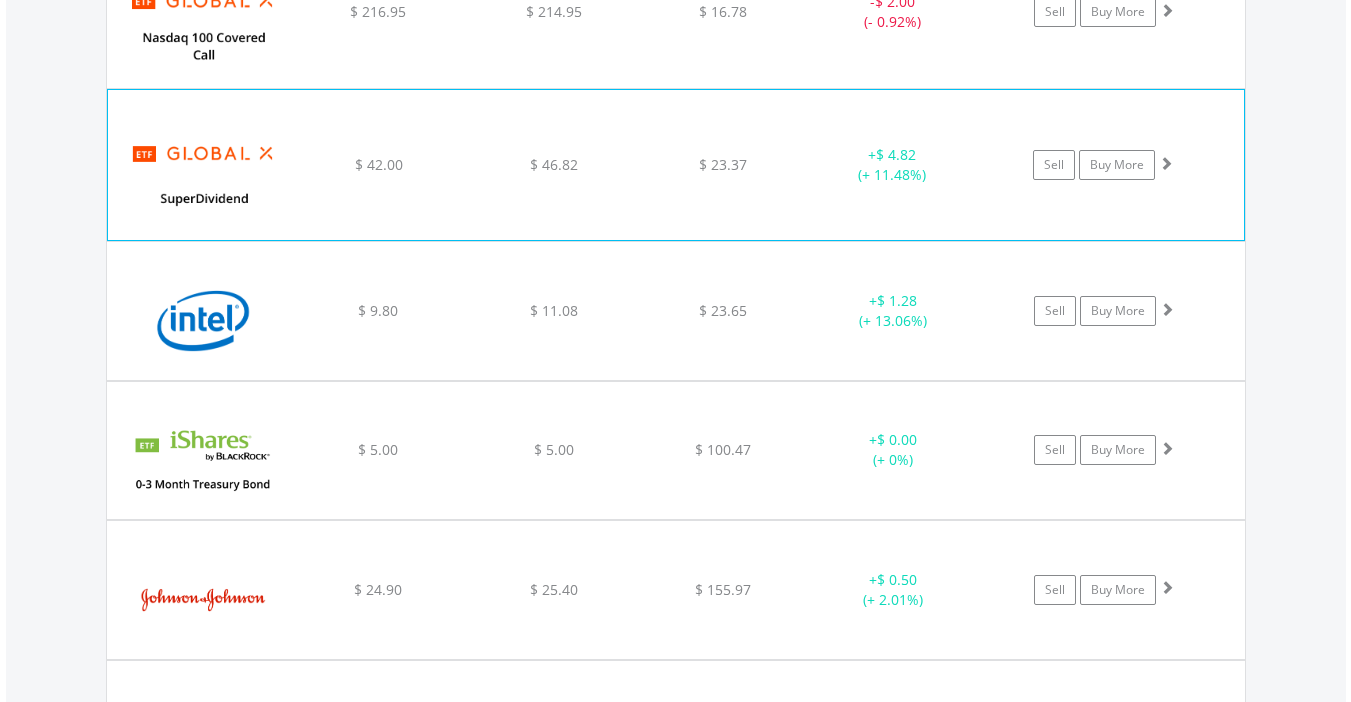 click on "Sell
Buy More" at bounding box center [1114, -1712] 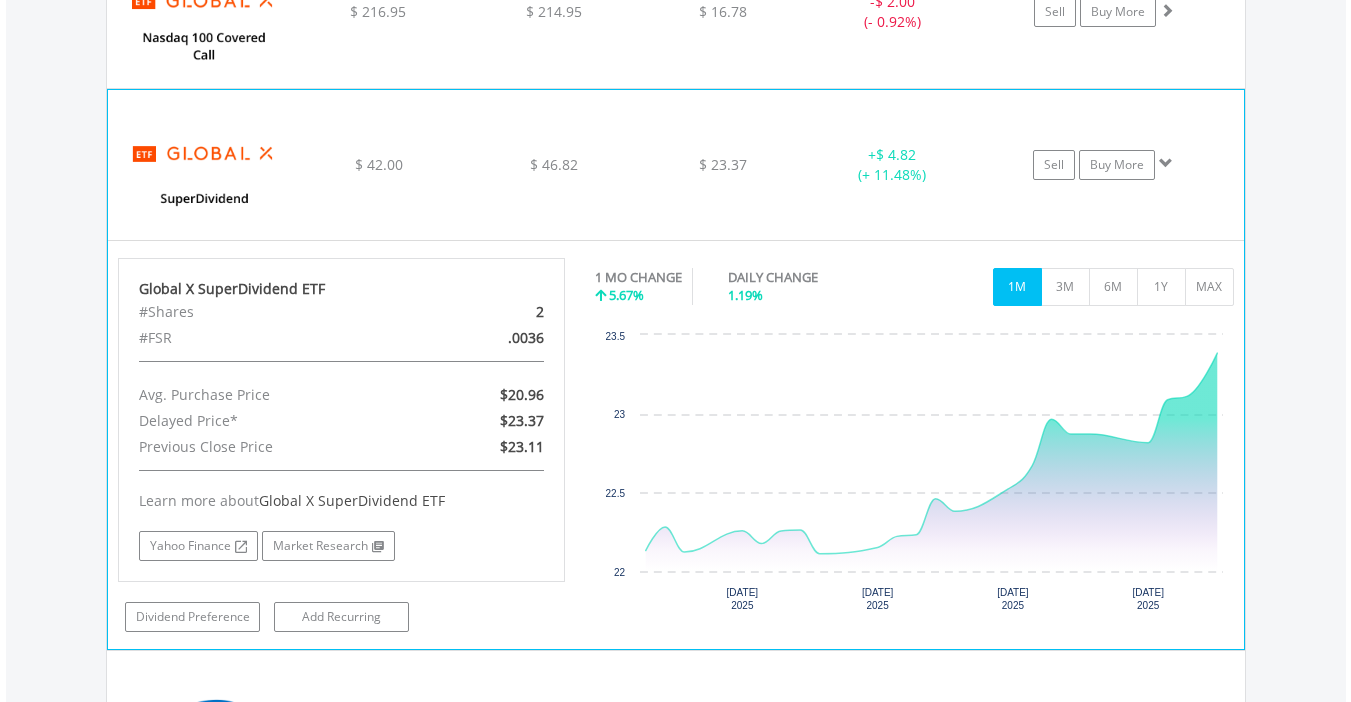 click on "Sell
Buy More" at bounding box center (1114, -1712) 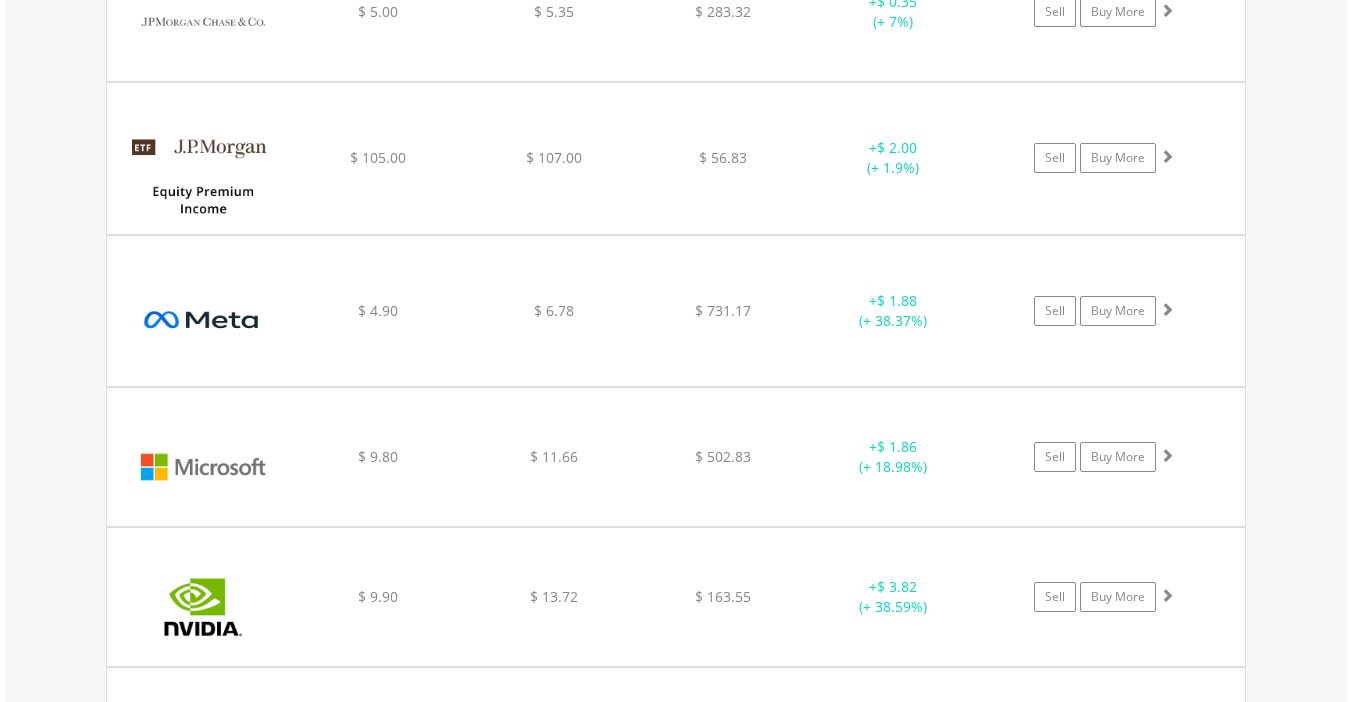 scroll, scrollTop: 4043, scrollLeft: 0, axis: vertical 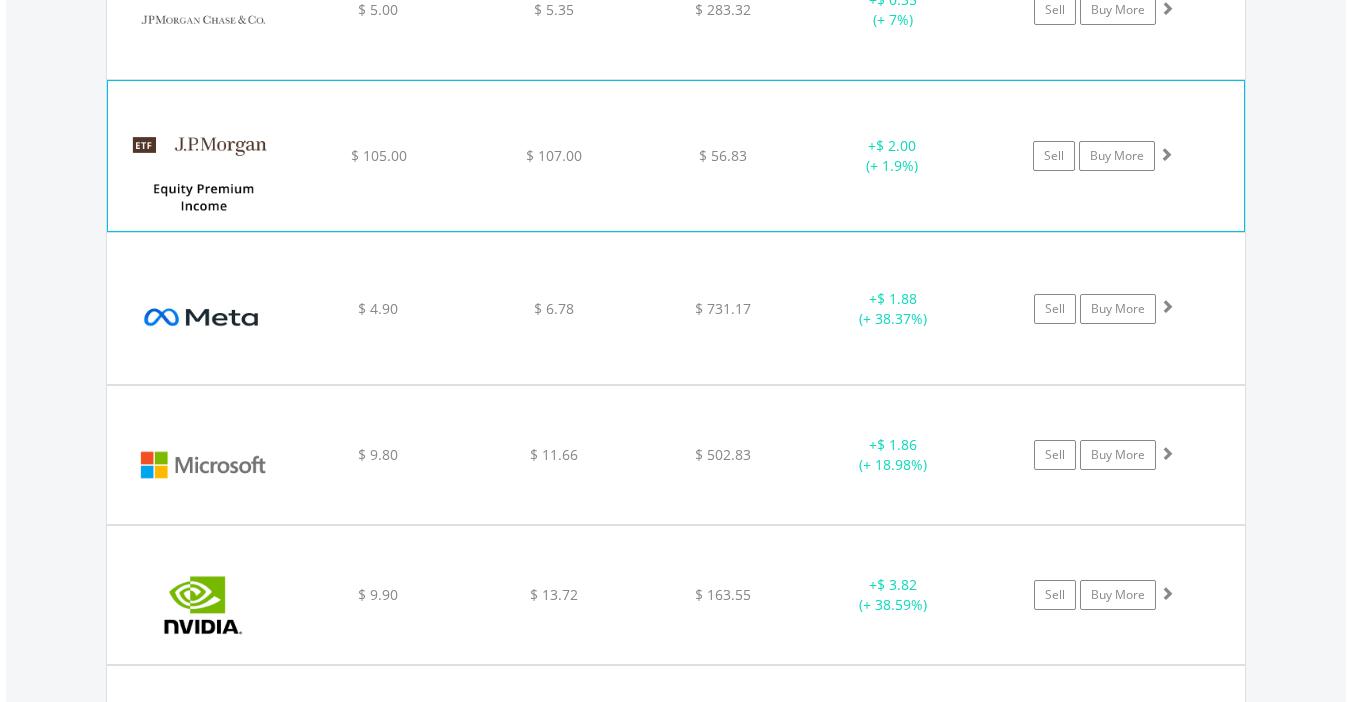 click at bounding box center [1166, 154] 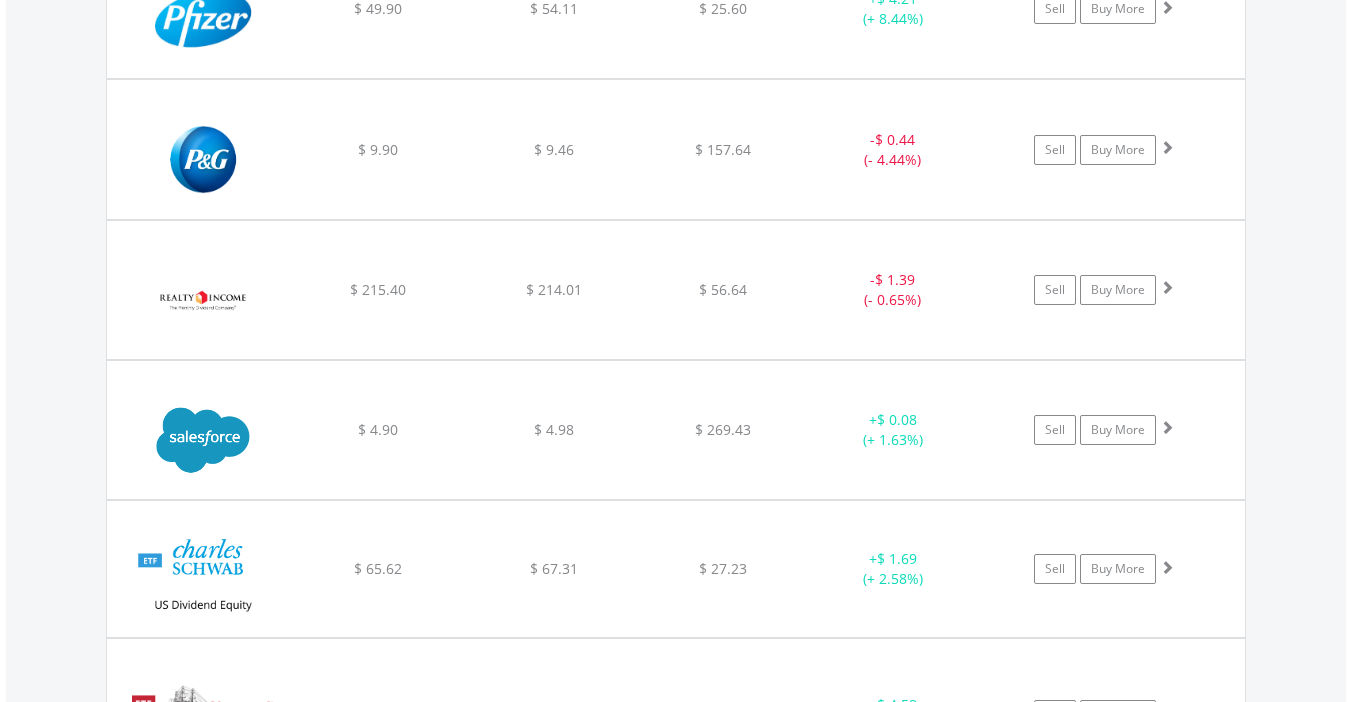scroll, scrollTop: 5480, scrollLeft: 0, axis: vertical 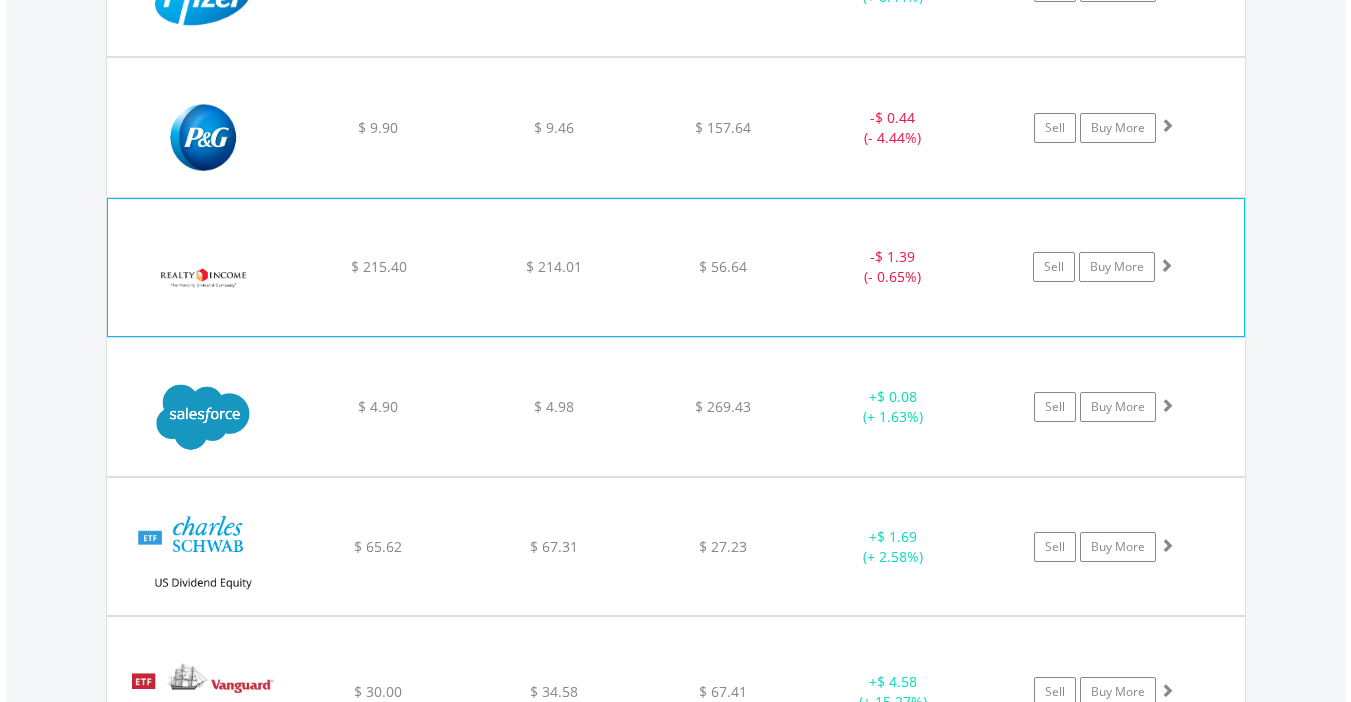 click at bounding box center [1166, 265] 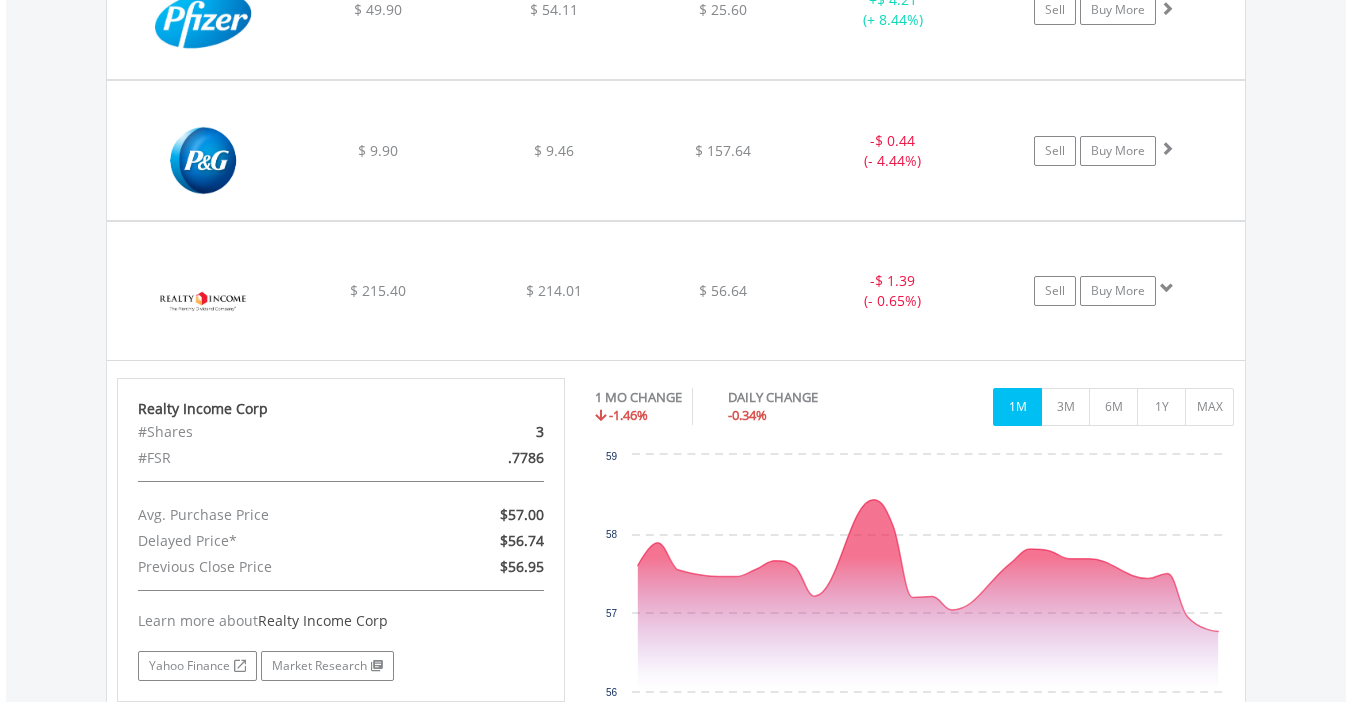 scroll, scrollTop: 5632, scrollLeft: 0, axis: vertical 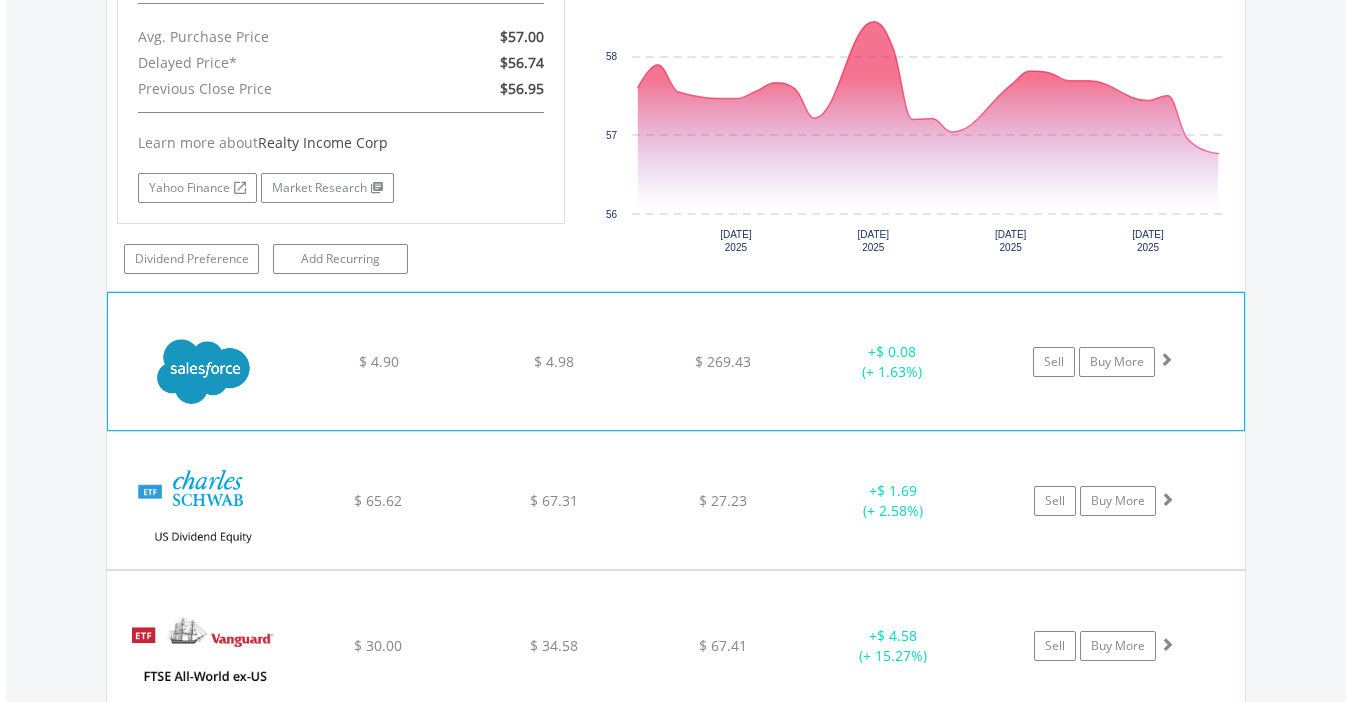 click at bounding box center [1166, 359] 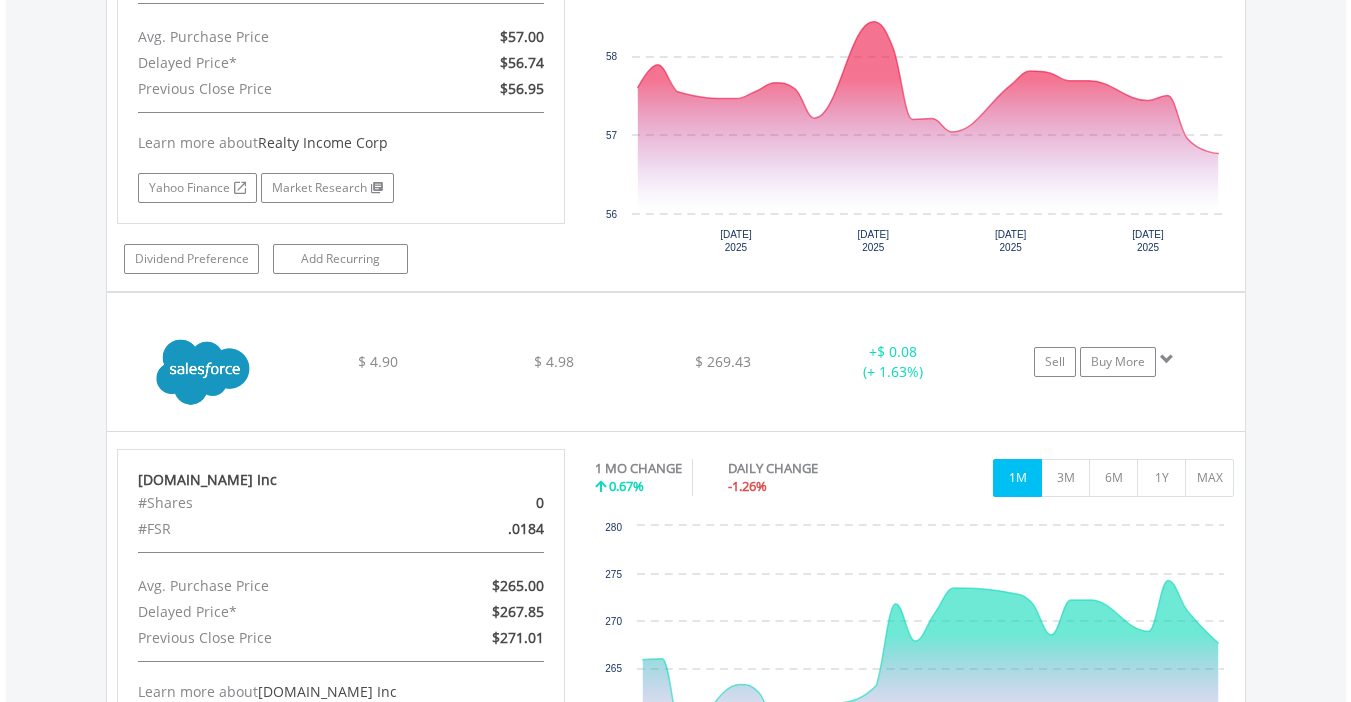 scroll, scrollTop: 5997, scrollLeft: 0, axis: vertical 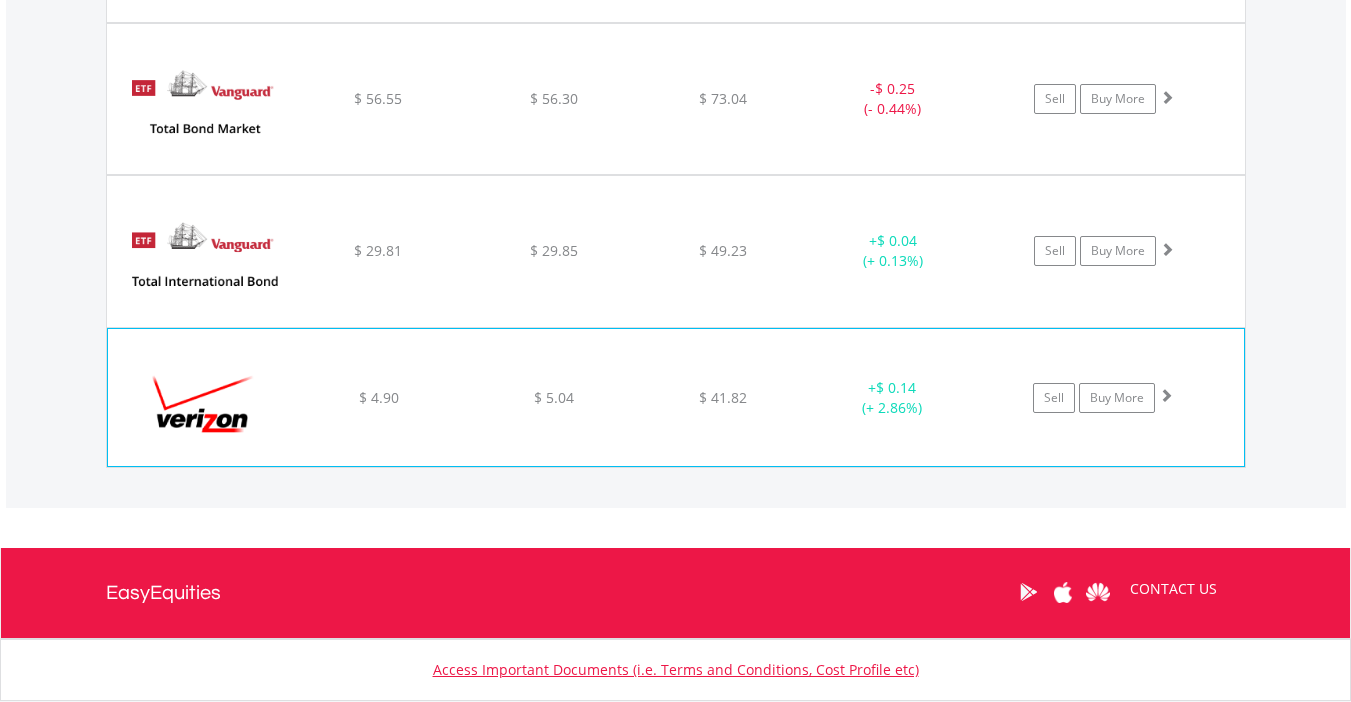 click at bounding box center [1166, 395] 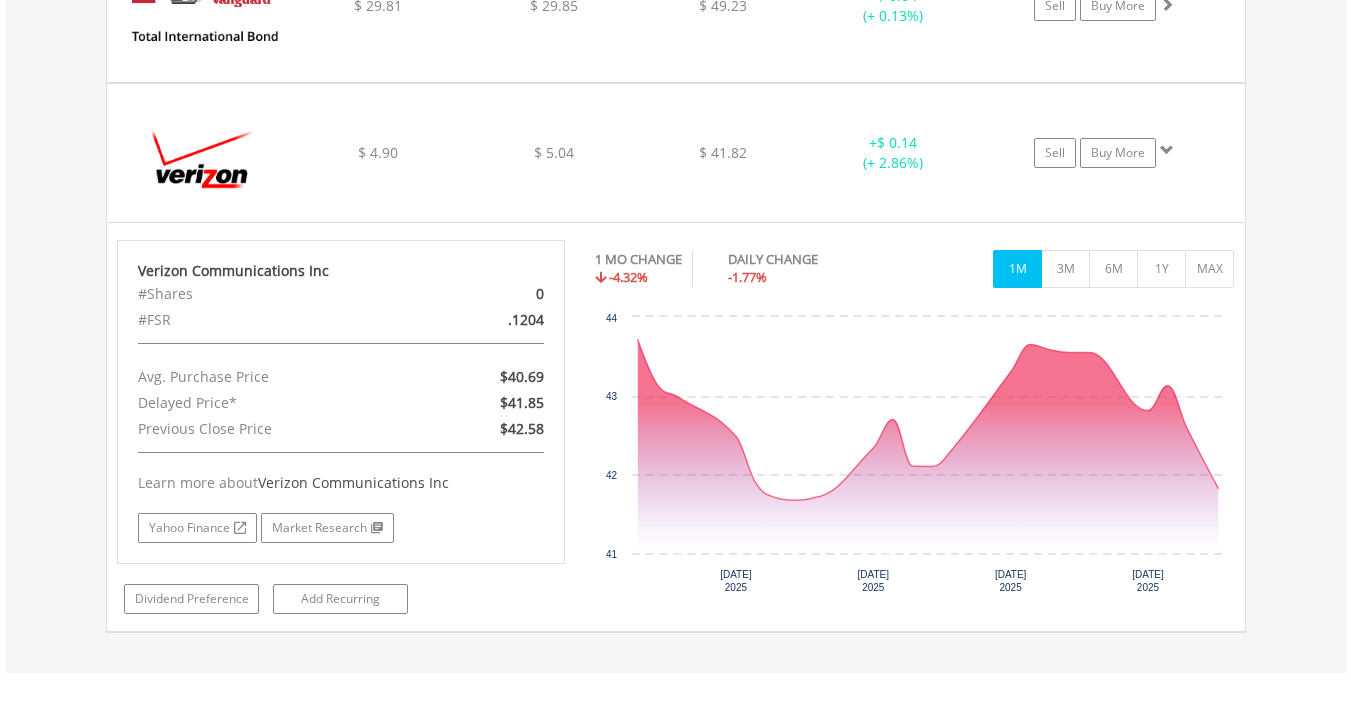 scroll, scrollTop: 7620, scrollLeft: 0, axis: vertical 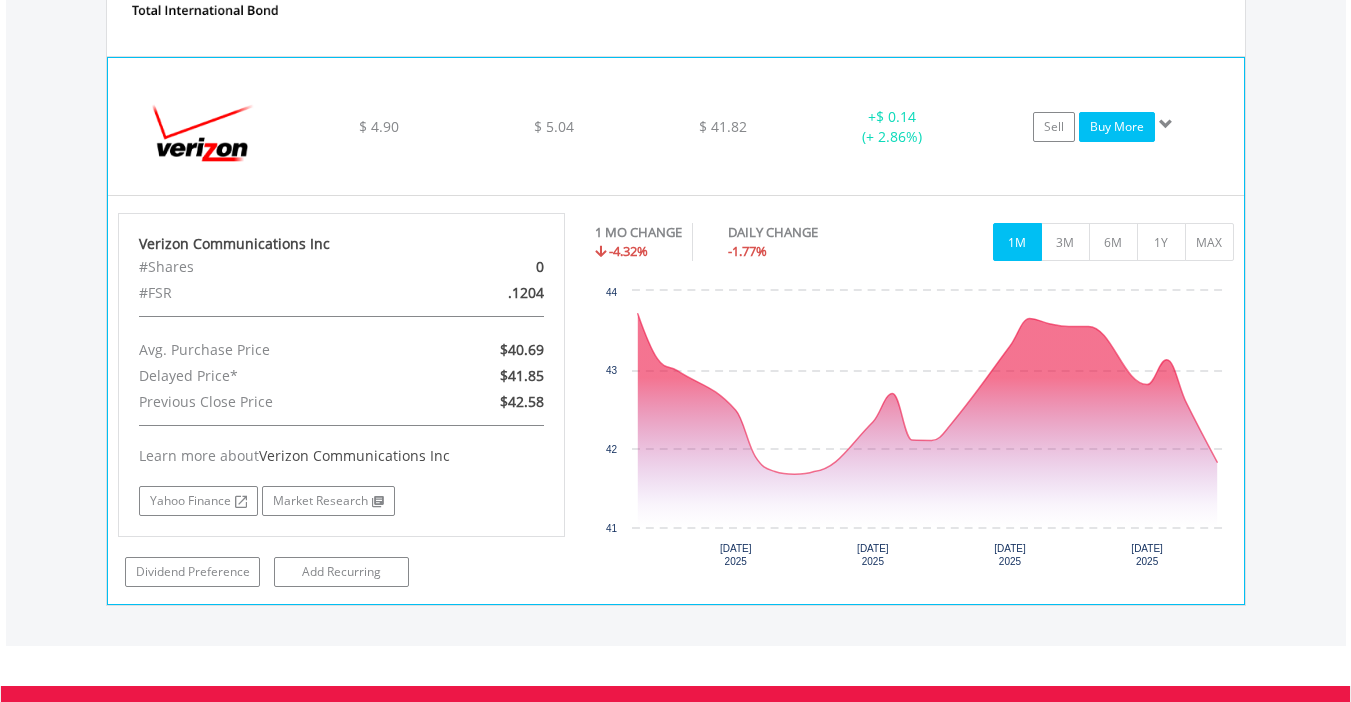 click on "Buy More" at bounding box center (1117, 127) 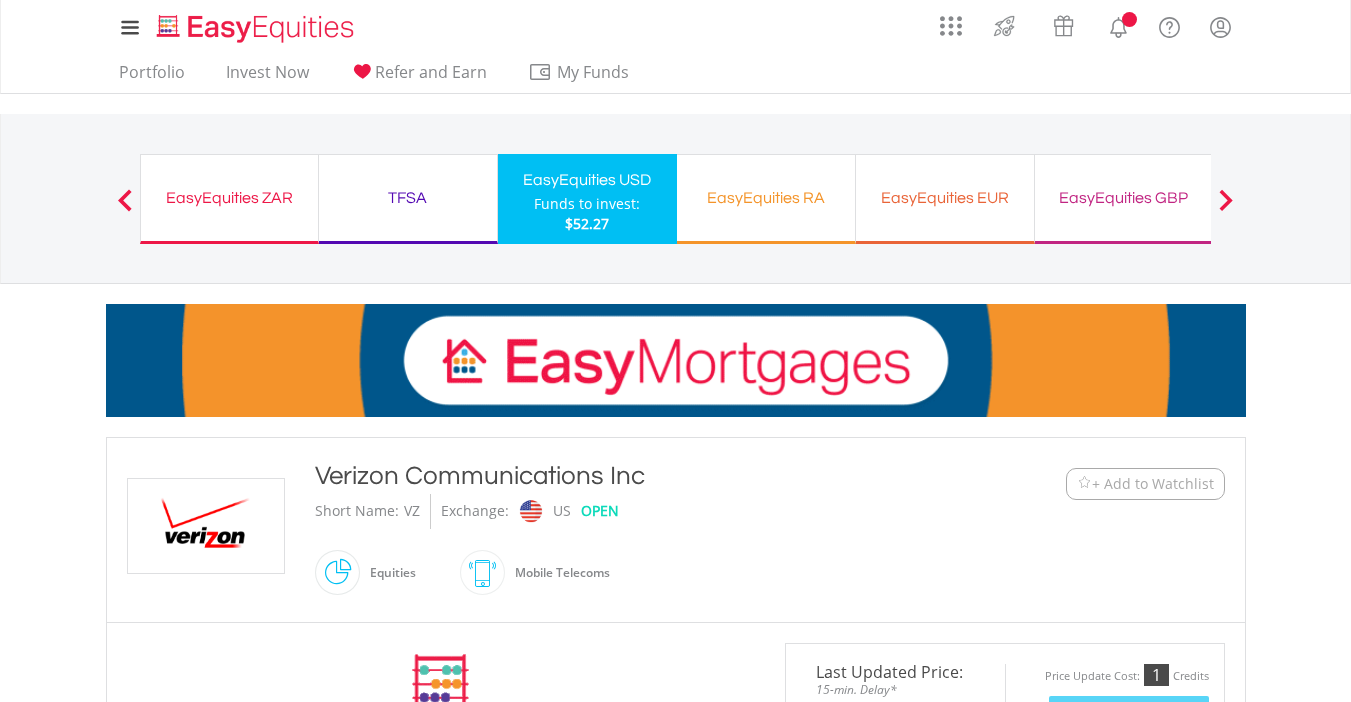 scroll, scrollTop: 0, scrollLeft: 0, axis: both 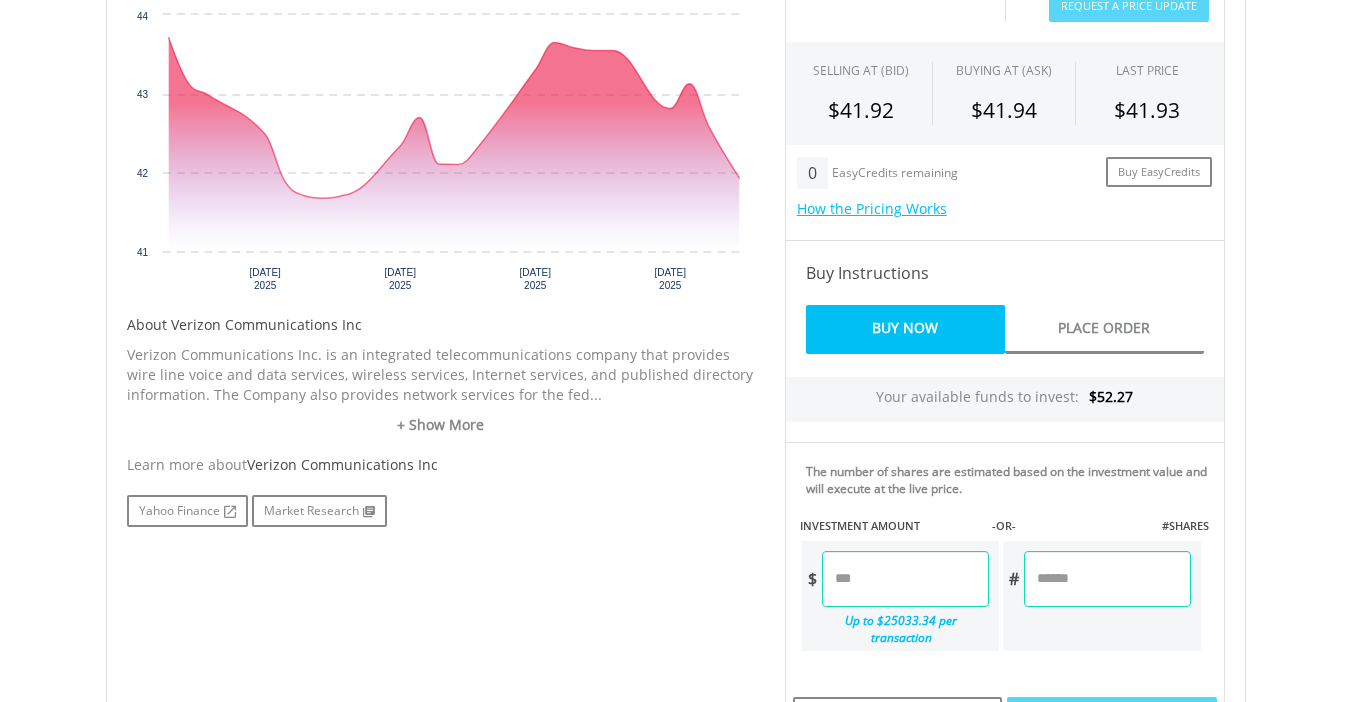 click at bounding box center (905, 579) 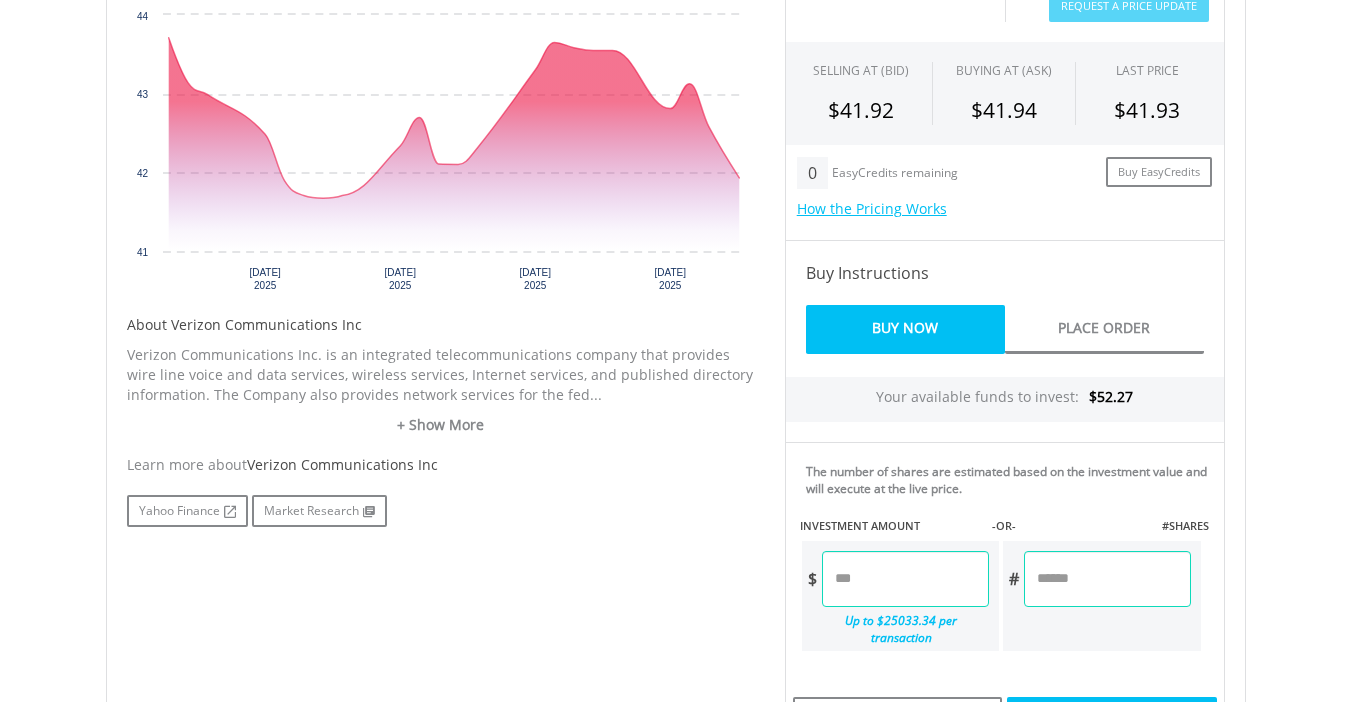 type on "****" 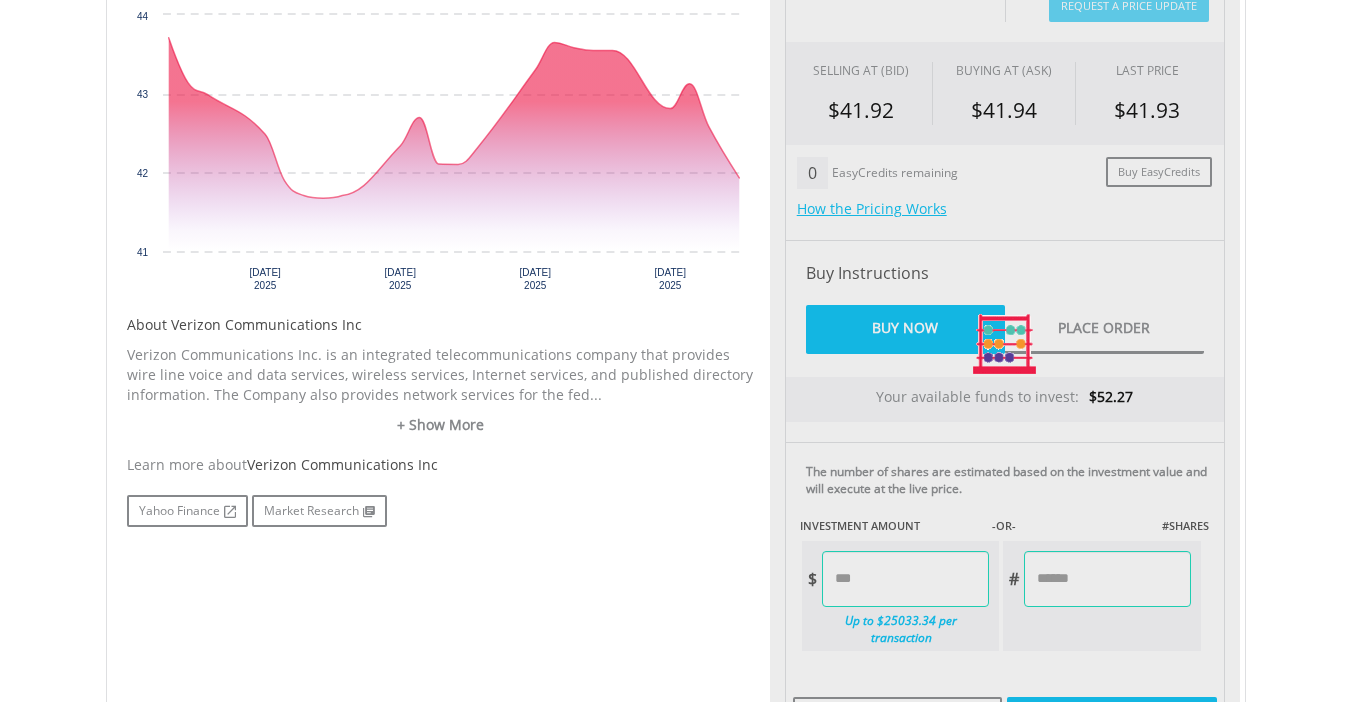 click on "Last Updated Price:
15-min. Delay*
Price Update Cost:
1
Credits
Request A Price Update
Request Update
SELLING AT (BID)
BUYING AT                     (ASK)
LAST PRICE
$41.92
$41.94
$41.93
0
$" at bounding box center (1005, 344) 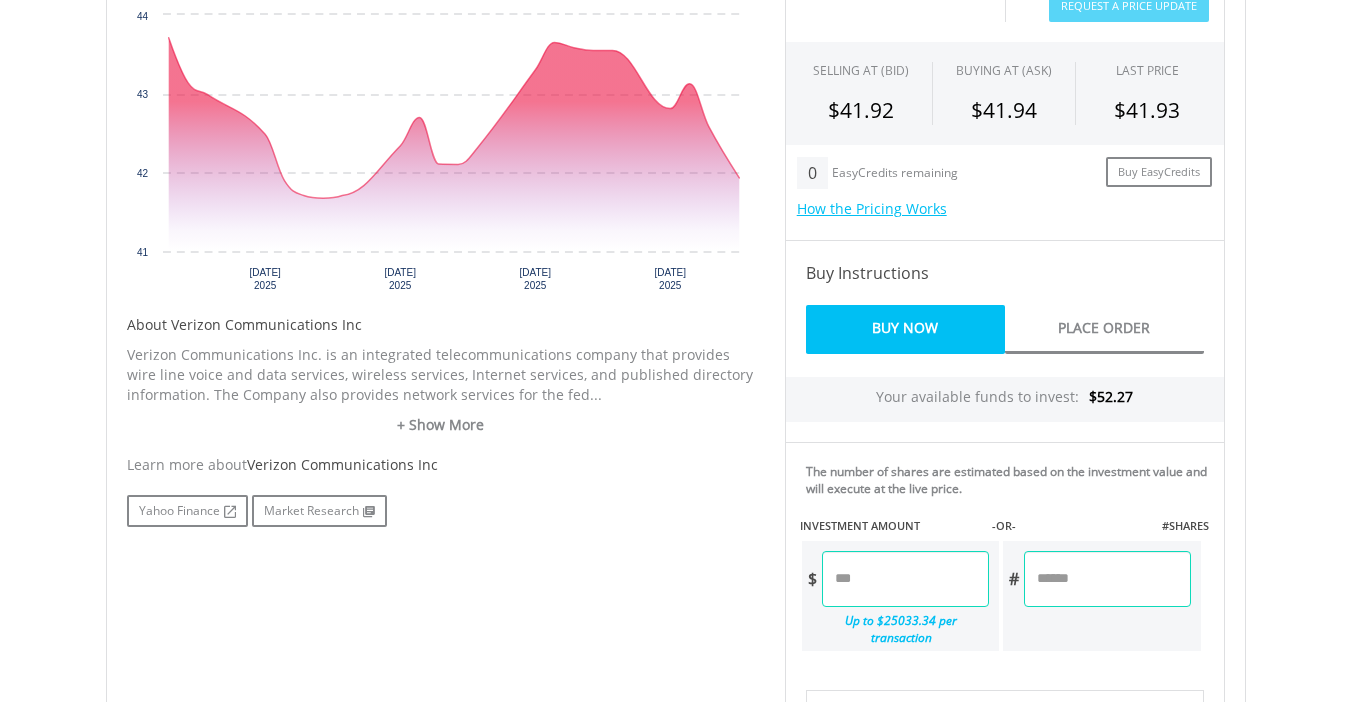 drag, startPoint x: 946, startPoint y: 582, endPoint x: 753, endPoint y: 579, distance: 193.02332 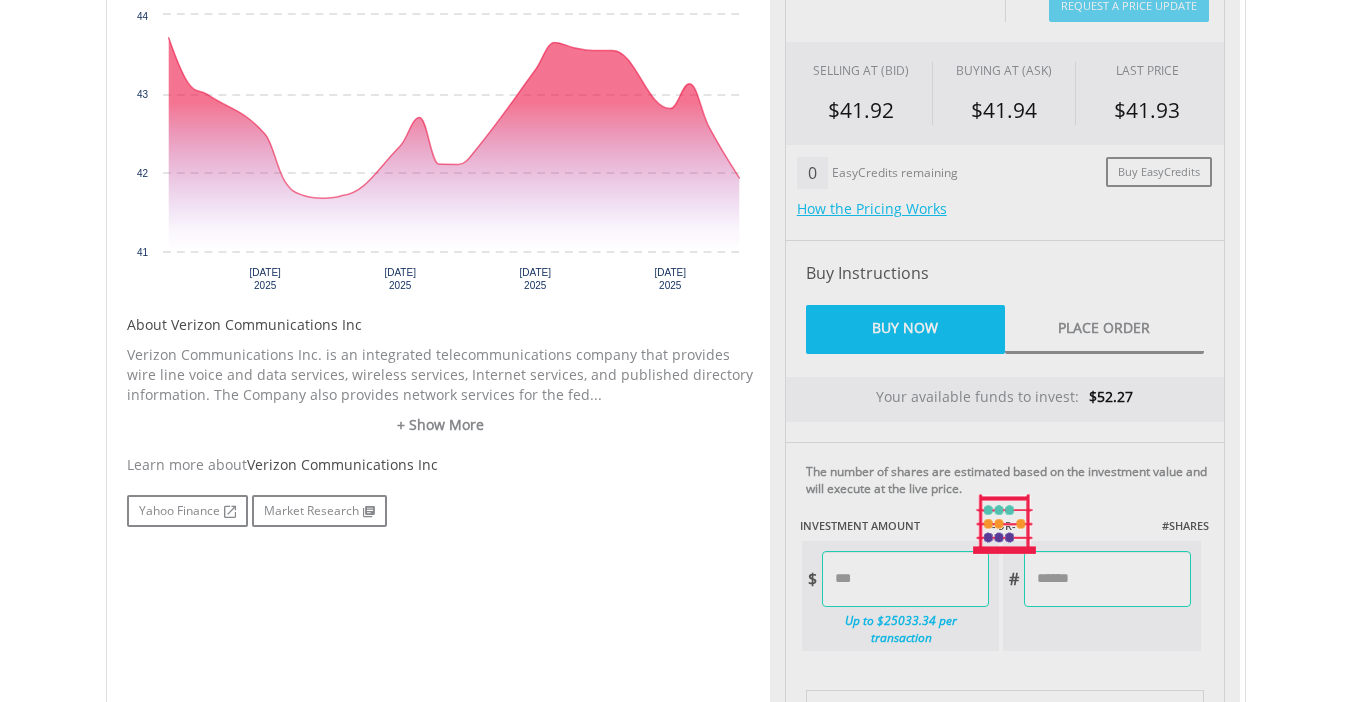 type on "*****" 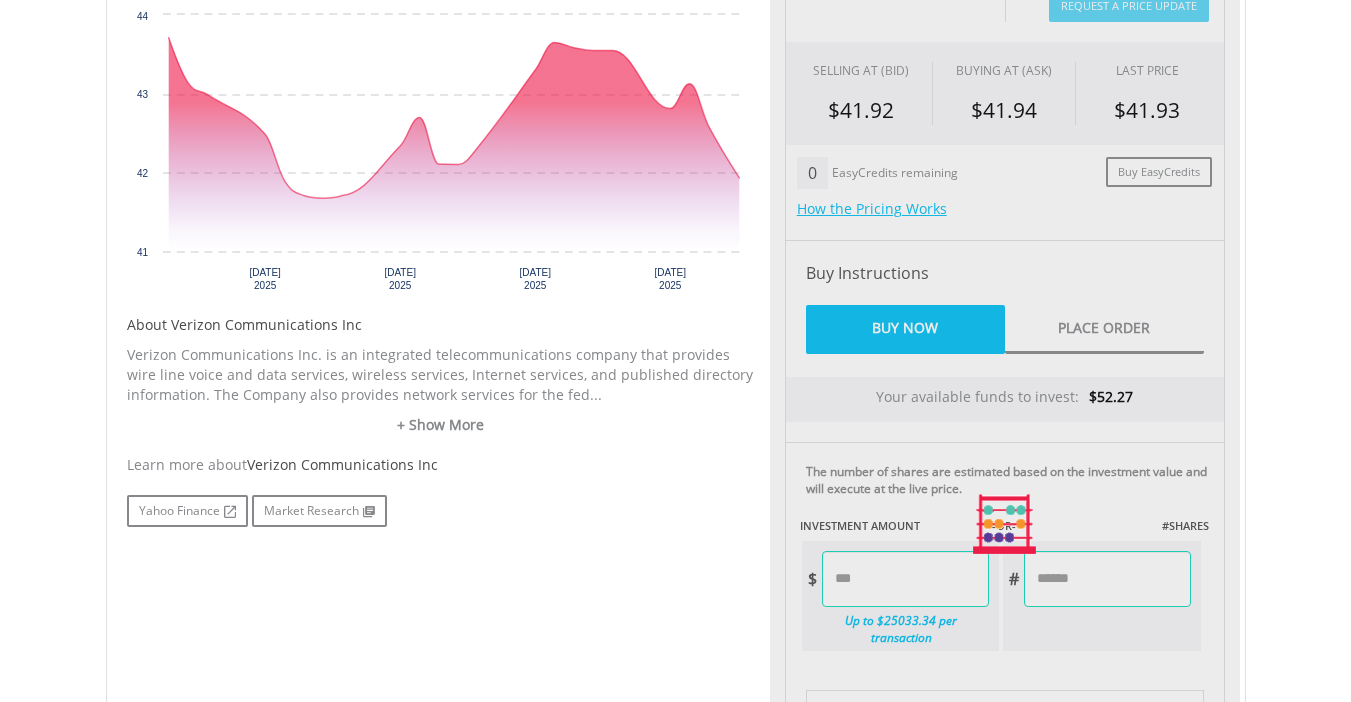 type on "******" 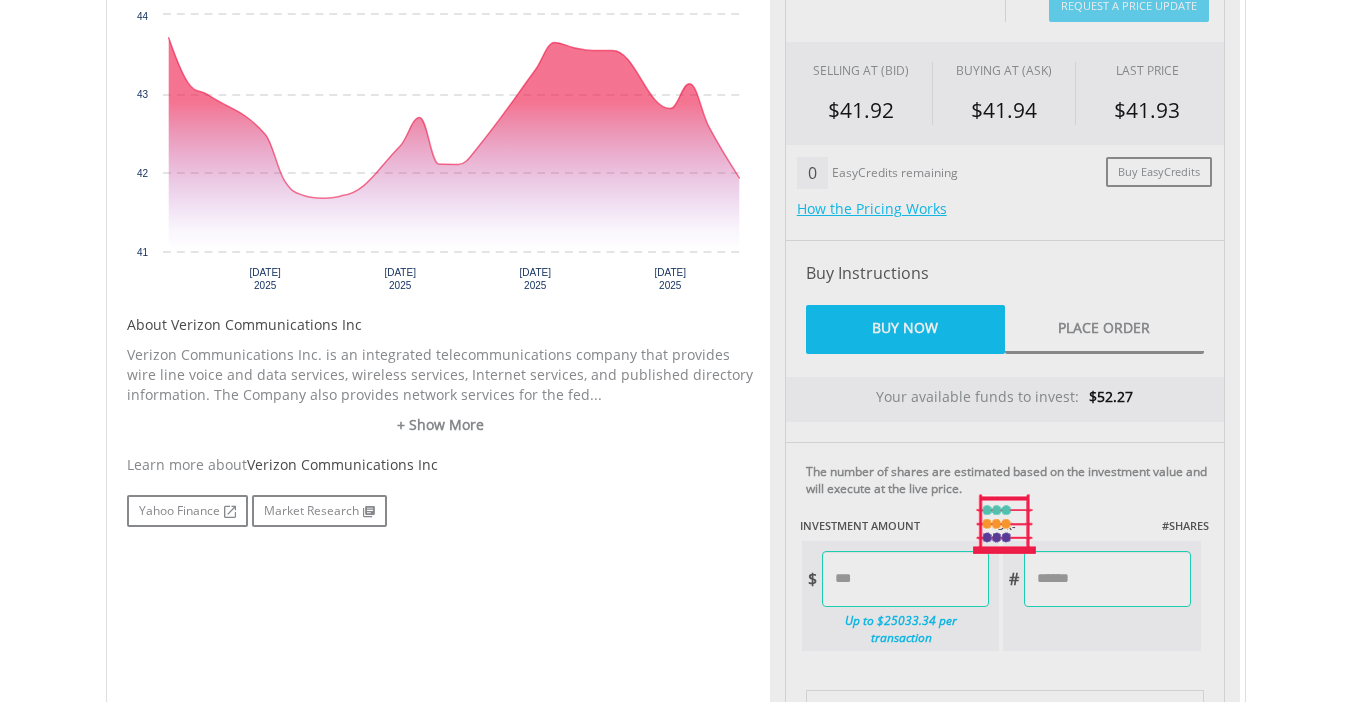 click on "Last Updated Price:
15-min. Delay*
Price Update Cost:
1
Credits
Request A Price Update
Request Update
SELLING AT (BID)
BUYING AT                     (ASK)
LAST PRICE
$41.92
$41.94
$41.93
0
$" at bounding box center (1005, 524) 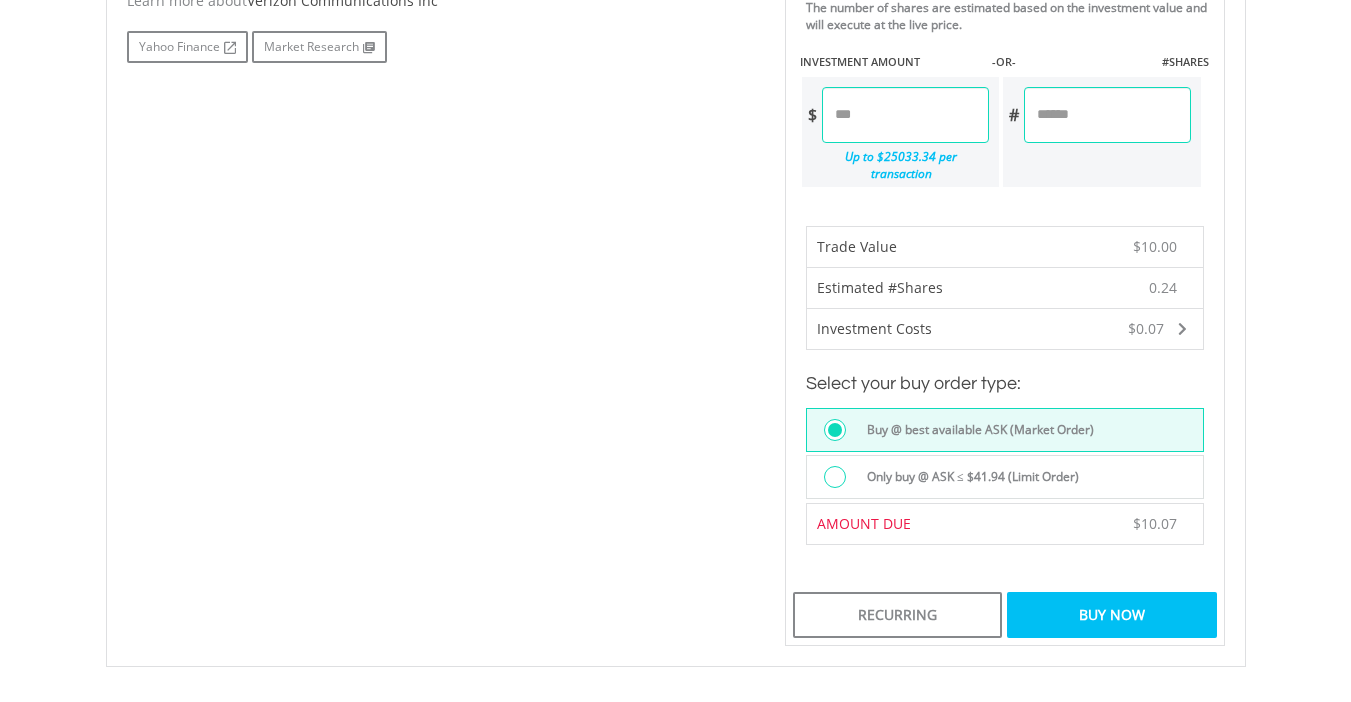 scroll, scrollTop: 1152, scrollLeft: 0, axis: vertical 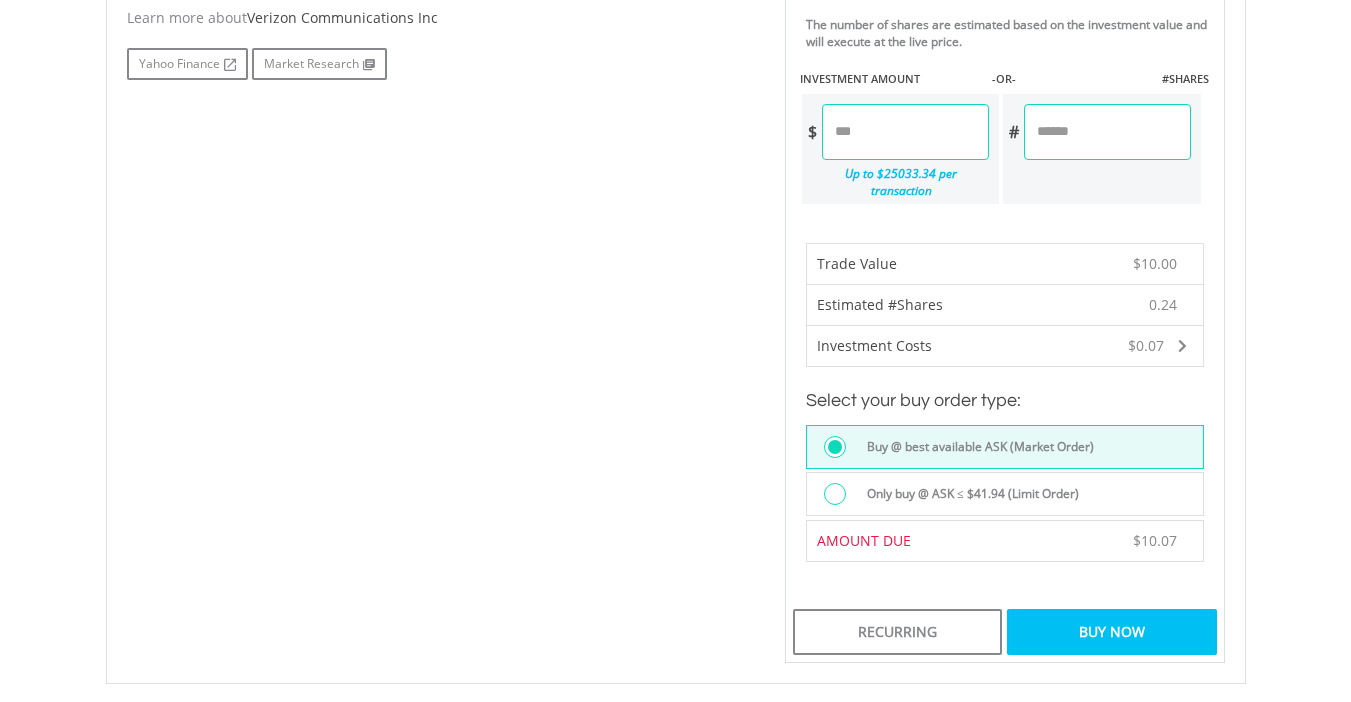 click on "Buy Now" at bounding box center [1111, 632] 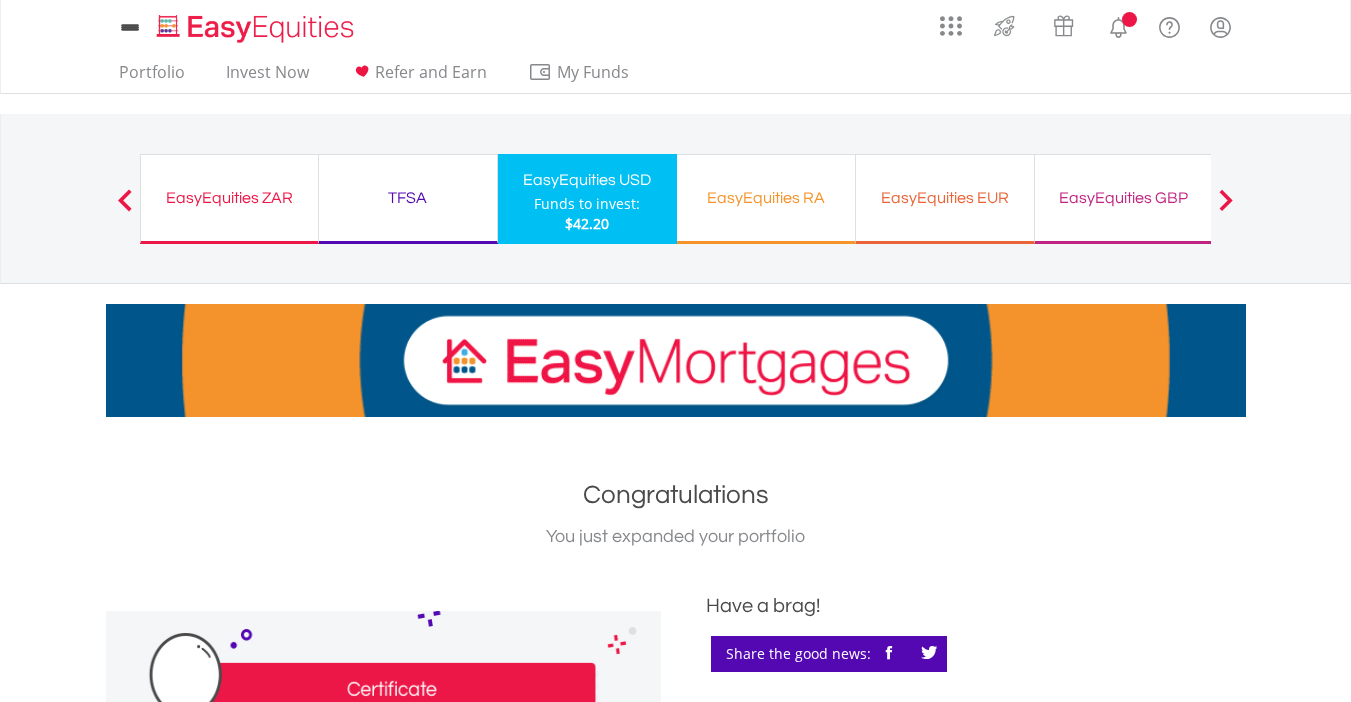 scroll, scrollTop: 0, scrollLeft: 0, axis: both 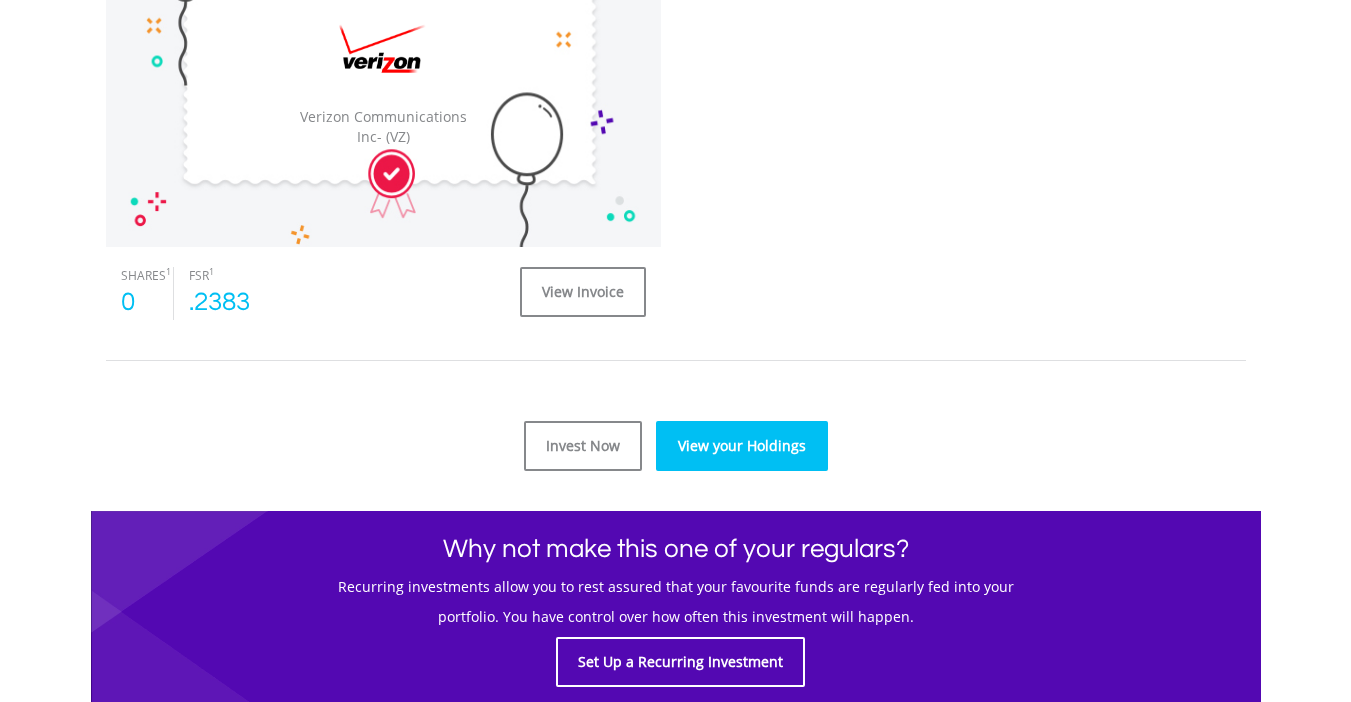 click on "View your Holdings" at bounding box center [742, 446] 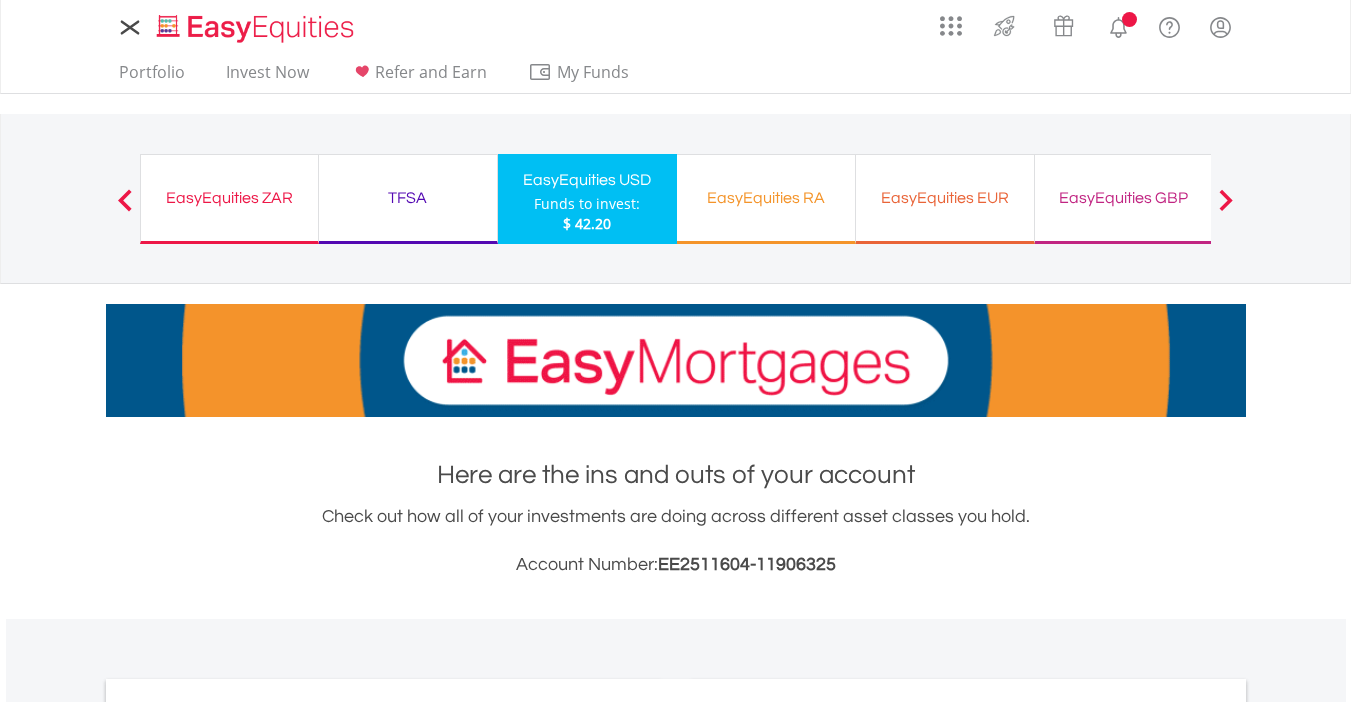 scroll, scrollTop: 0, scrollLeft: 0, axis: both 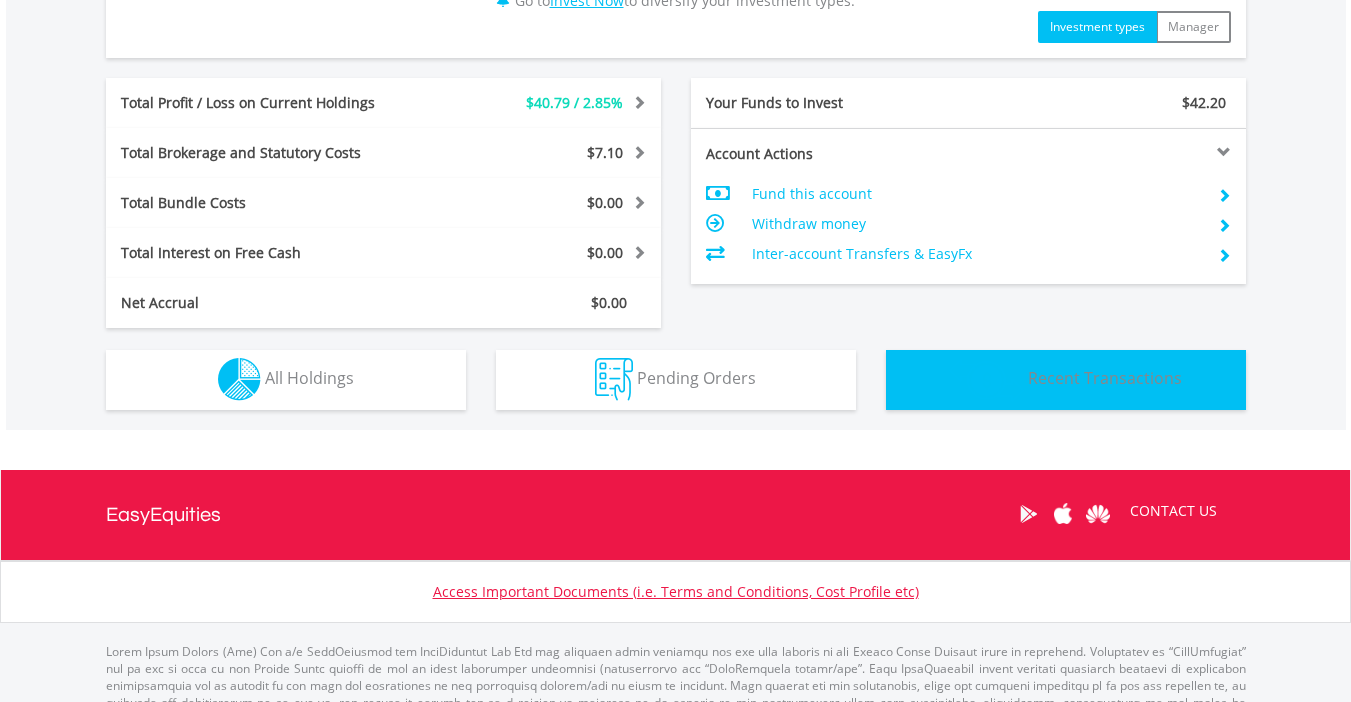click on "Recent Transactions" at bounding box center (1105, 378) 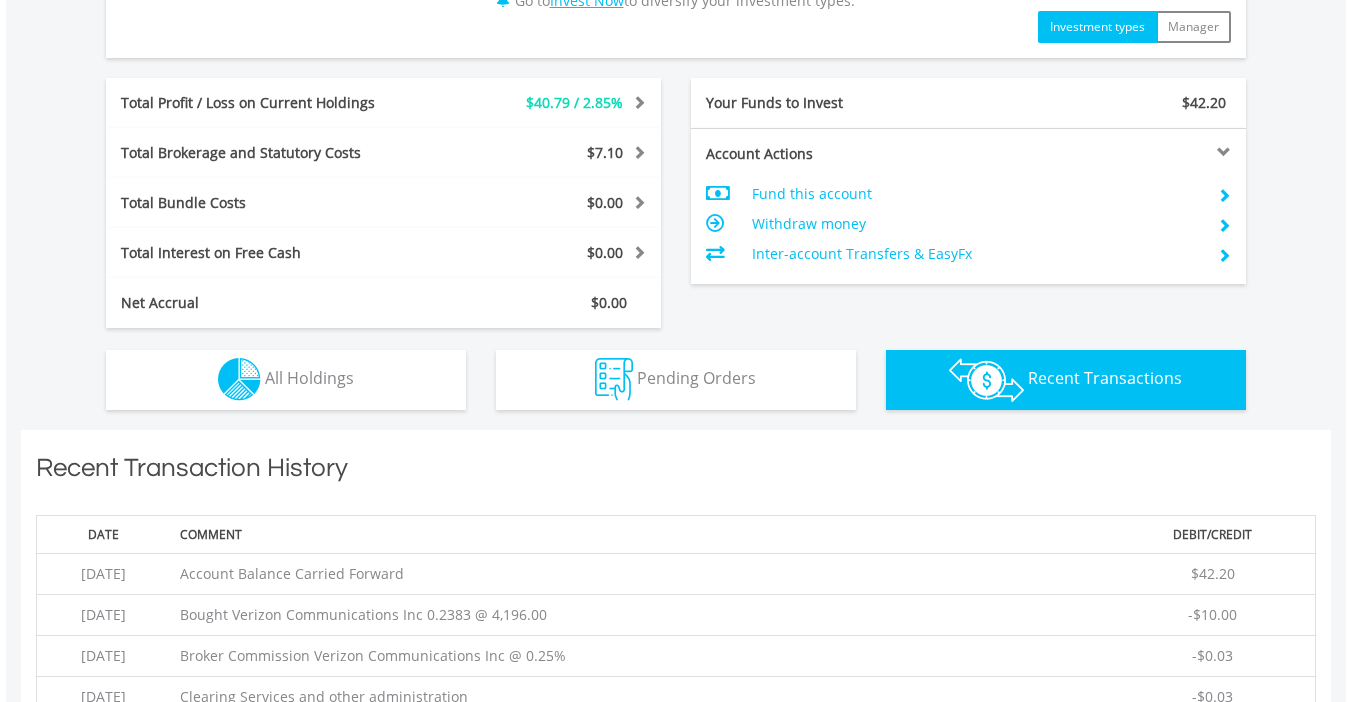 scroll, scrollTop: 1403, scrollLeft: 0, axis: vertical 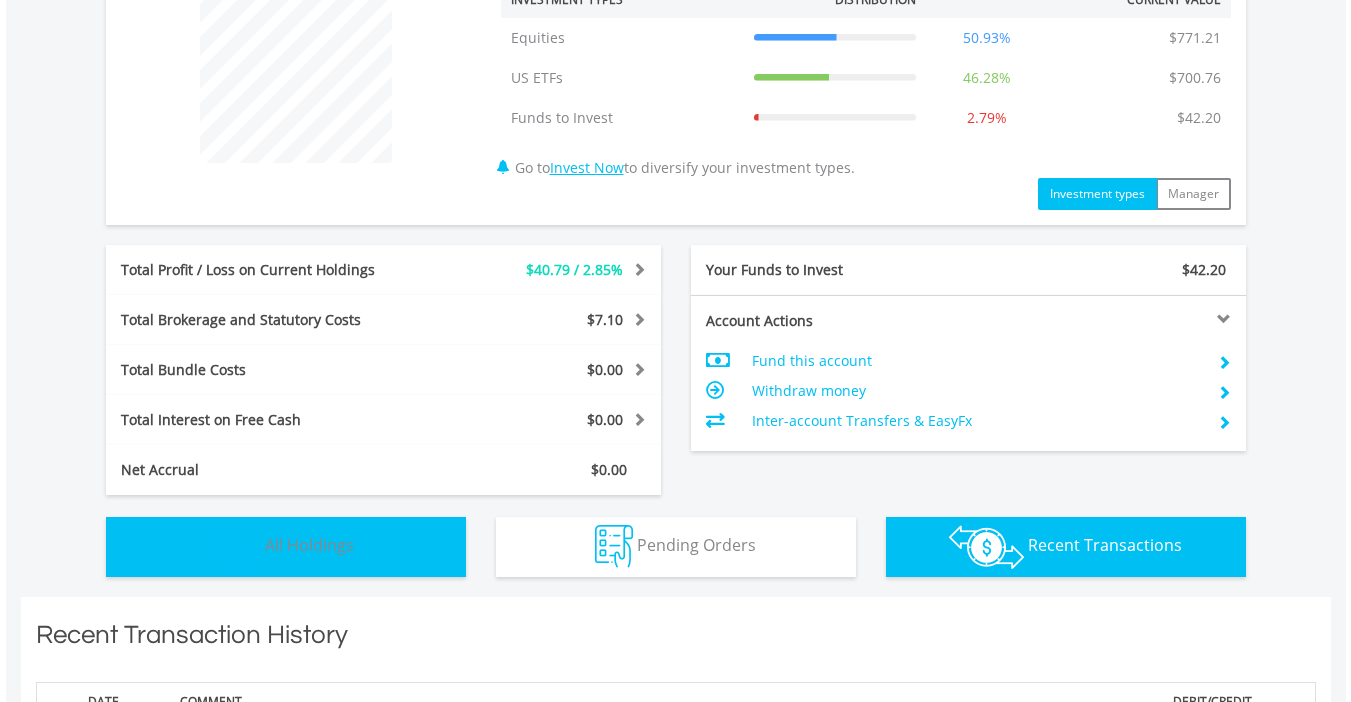 click on "All Holdings" at bounding box center [309, 545] 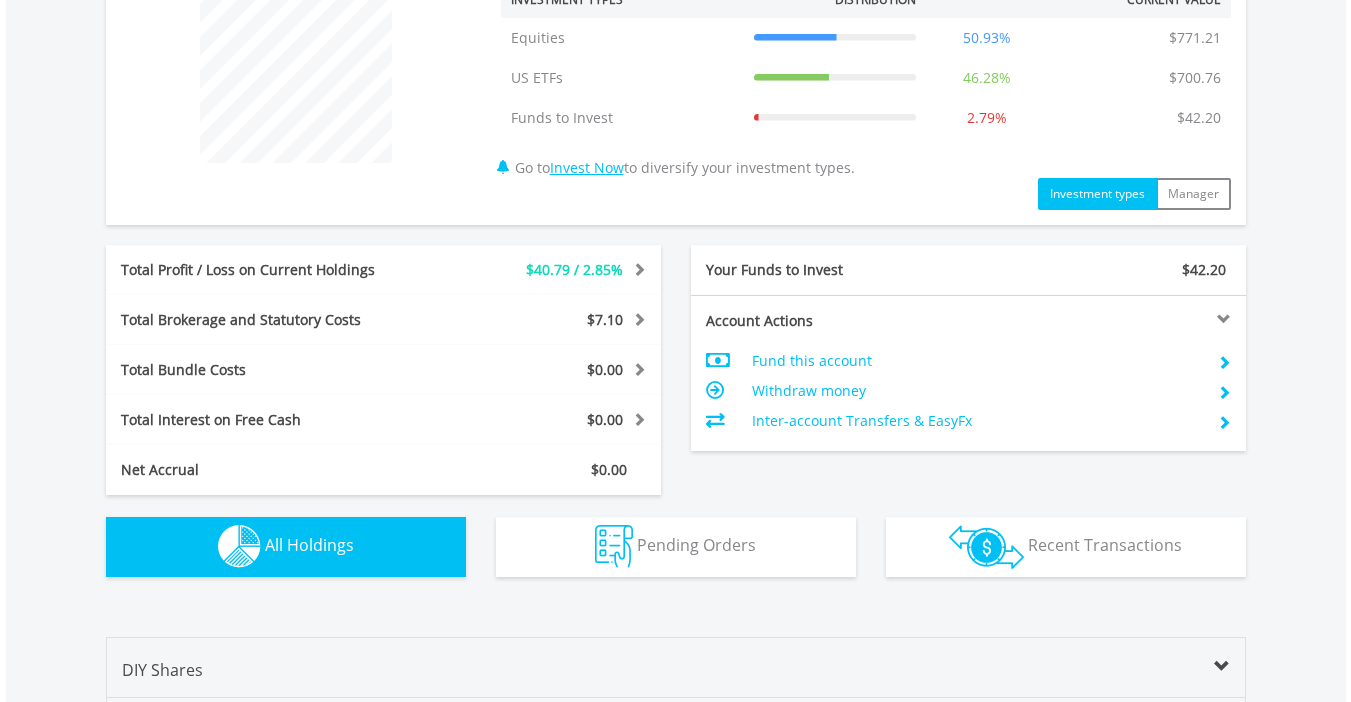 scroll, scrollTop: 1443, scrollLeft: 0, axis: vertical 